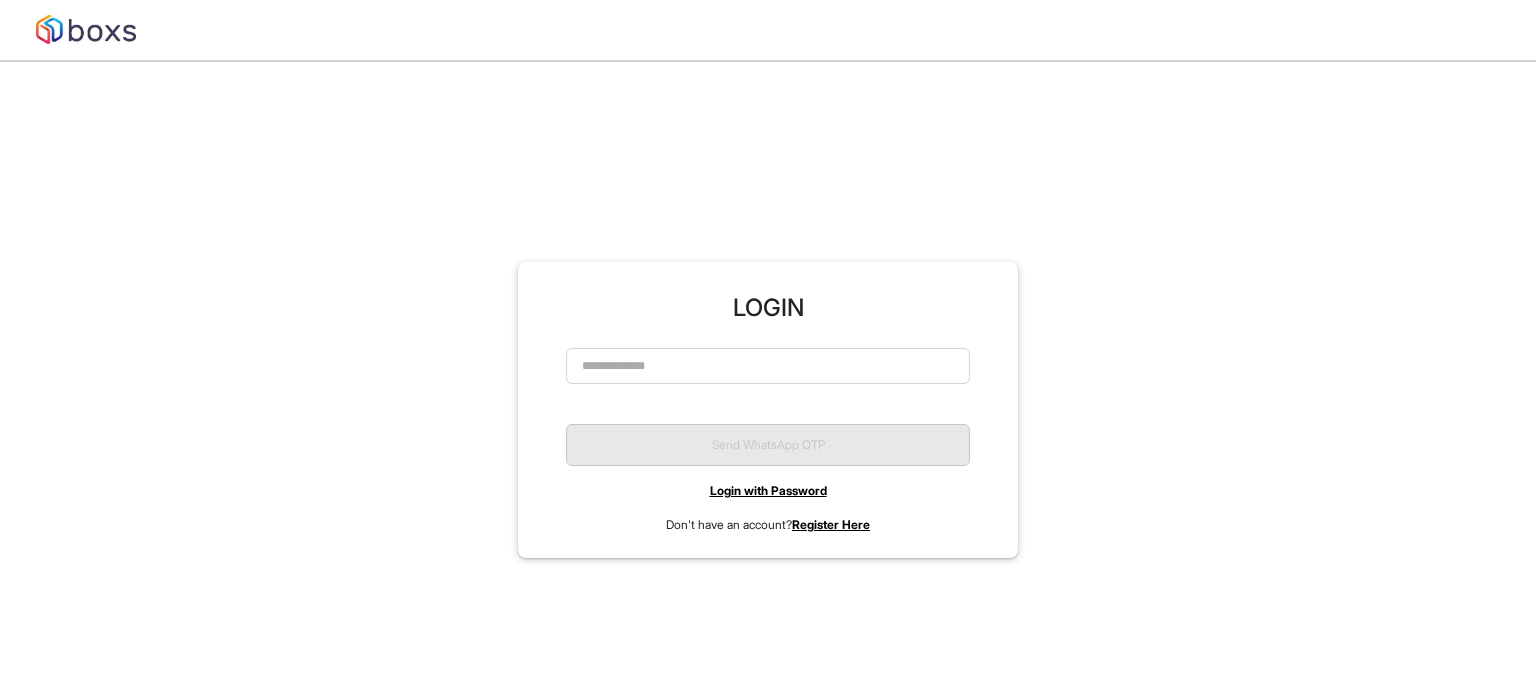 scroll, scrollTop: 0, scrollLeft: 0, axis: both 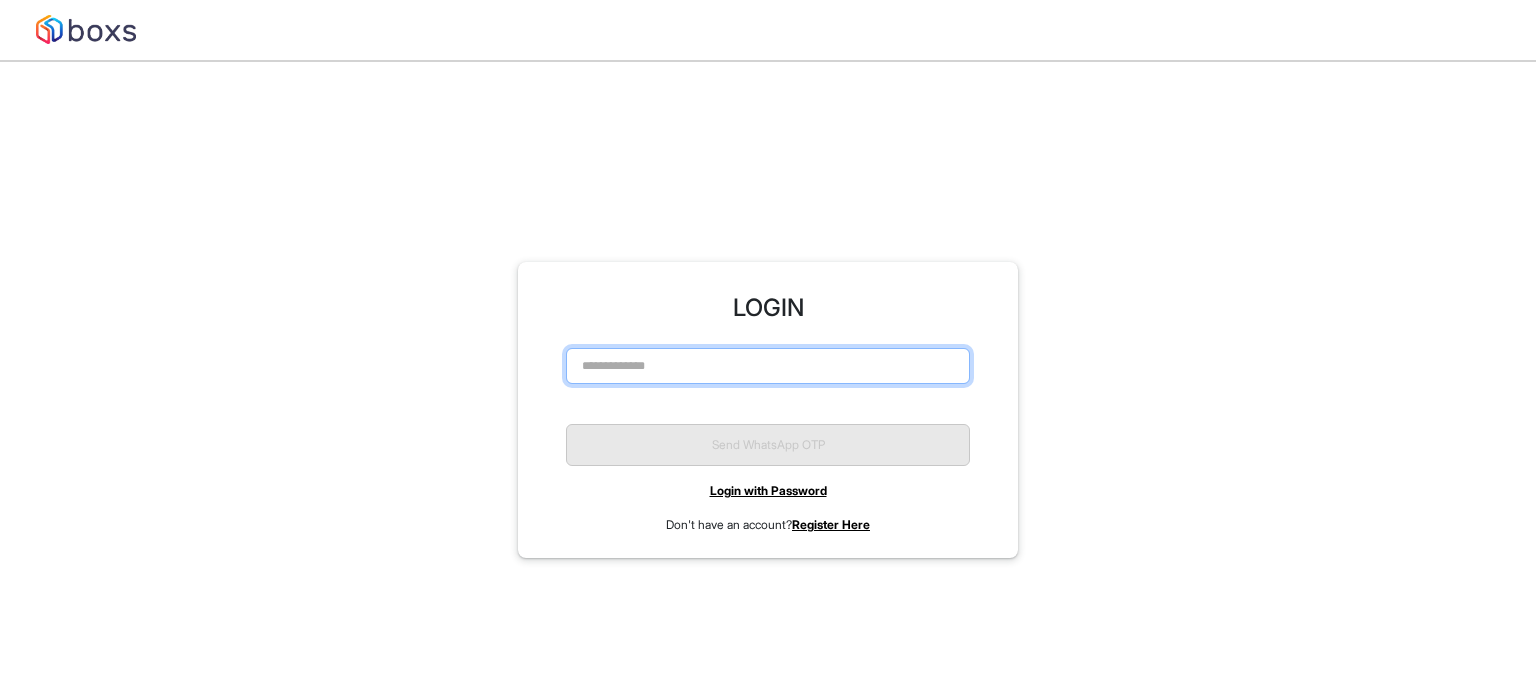 click at bounding box center [768, 366] 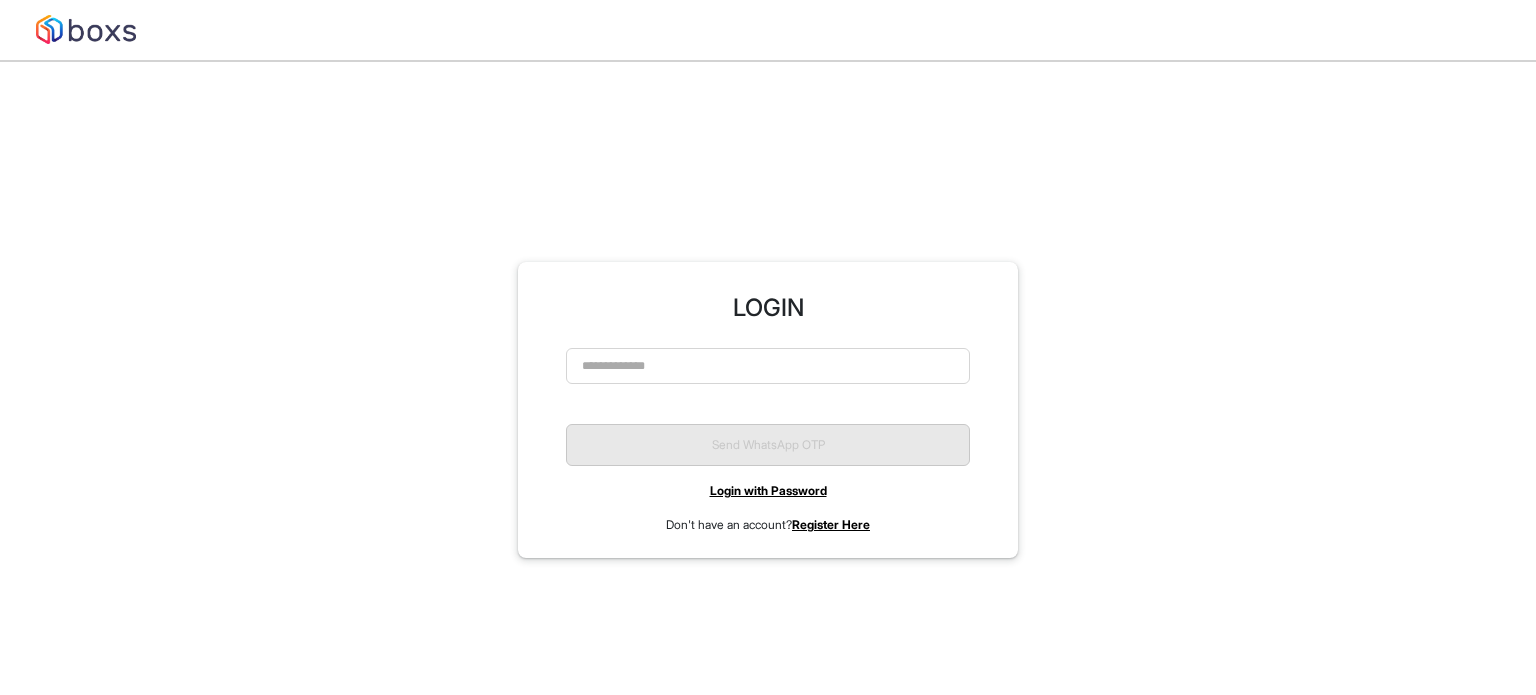 drag, startPoint x: 809, startPoint y: 404, endPoint x: 817, endPoint y: 390, distance: 16.124516 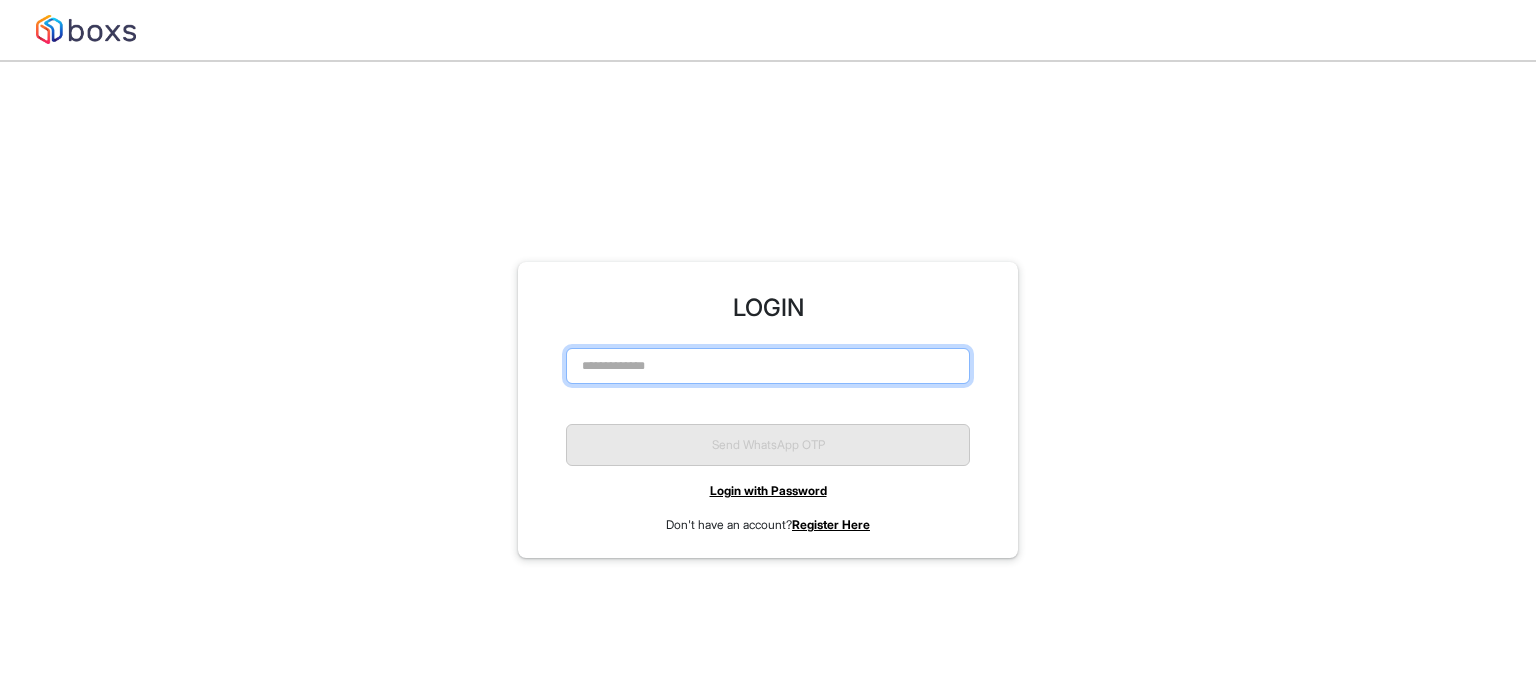 click at bounding box center (768, 366) 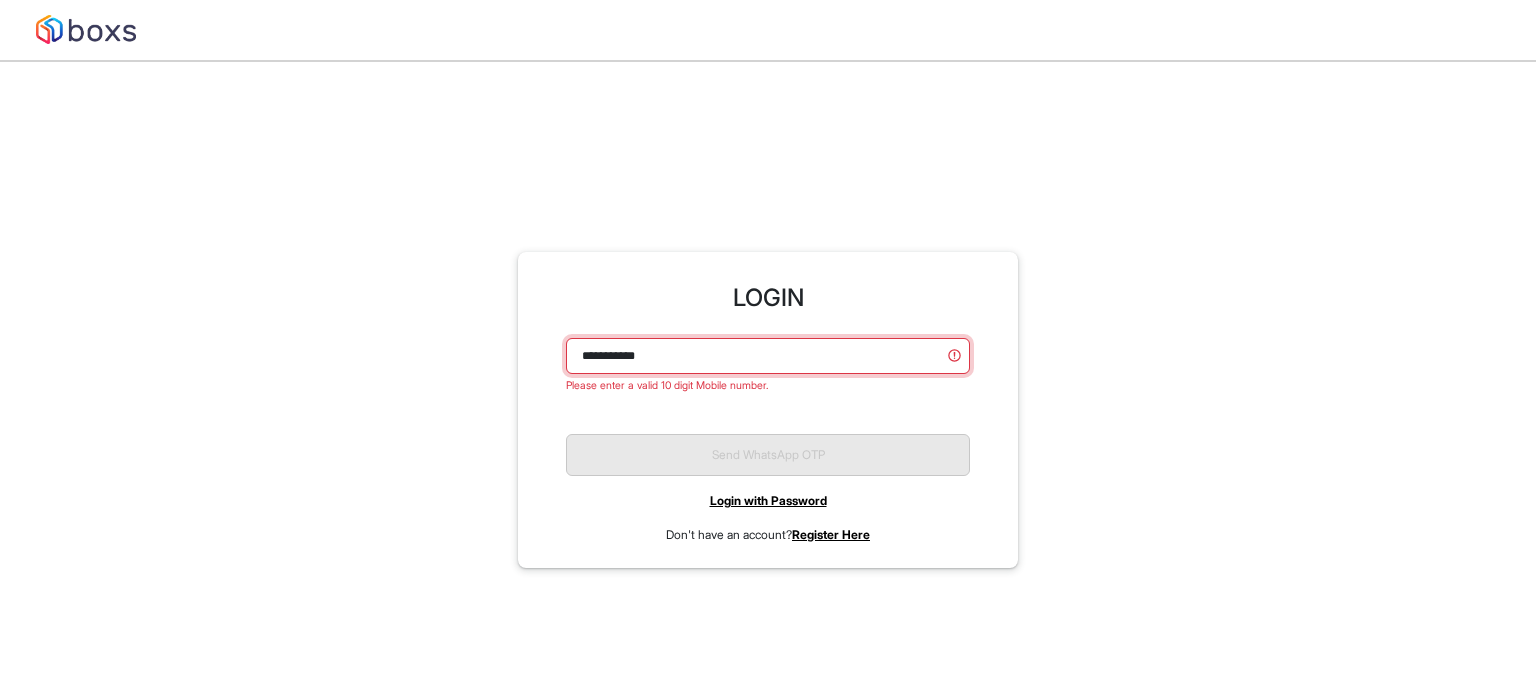 click on "**********" at bounding box center (768, 356) 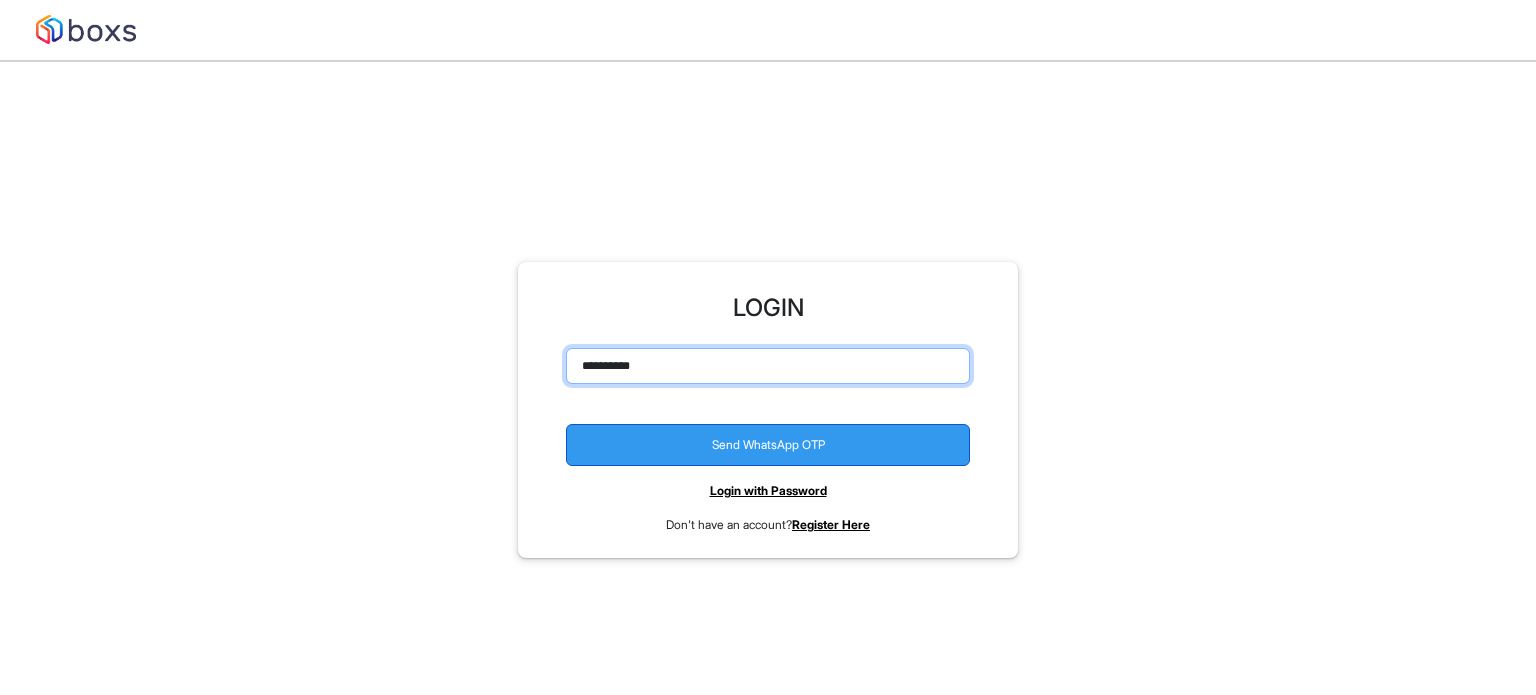 type on "**********" 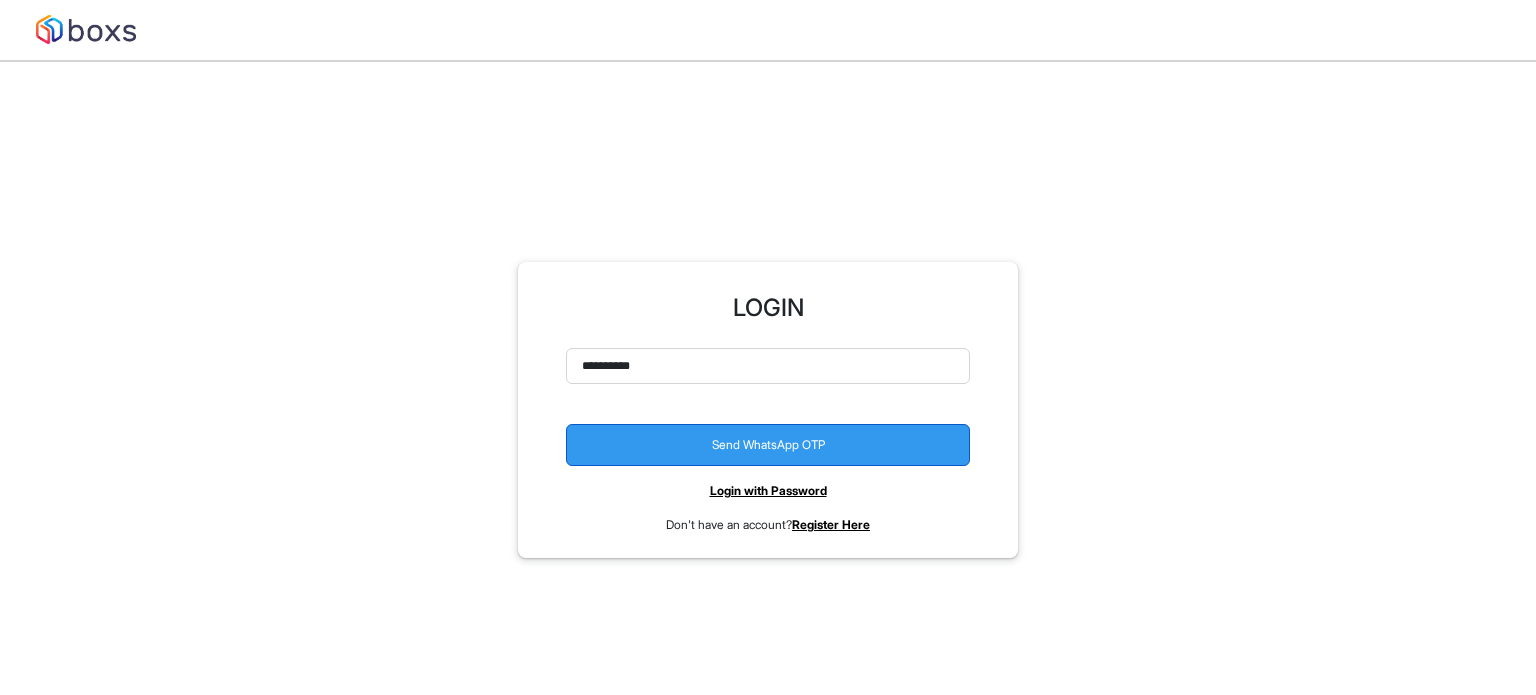 click on "Send WhatsApp OTP" at bounding box center [768, 445] 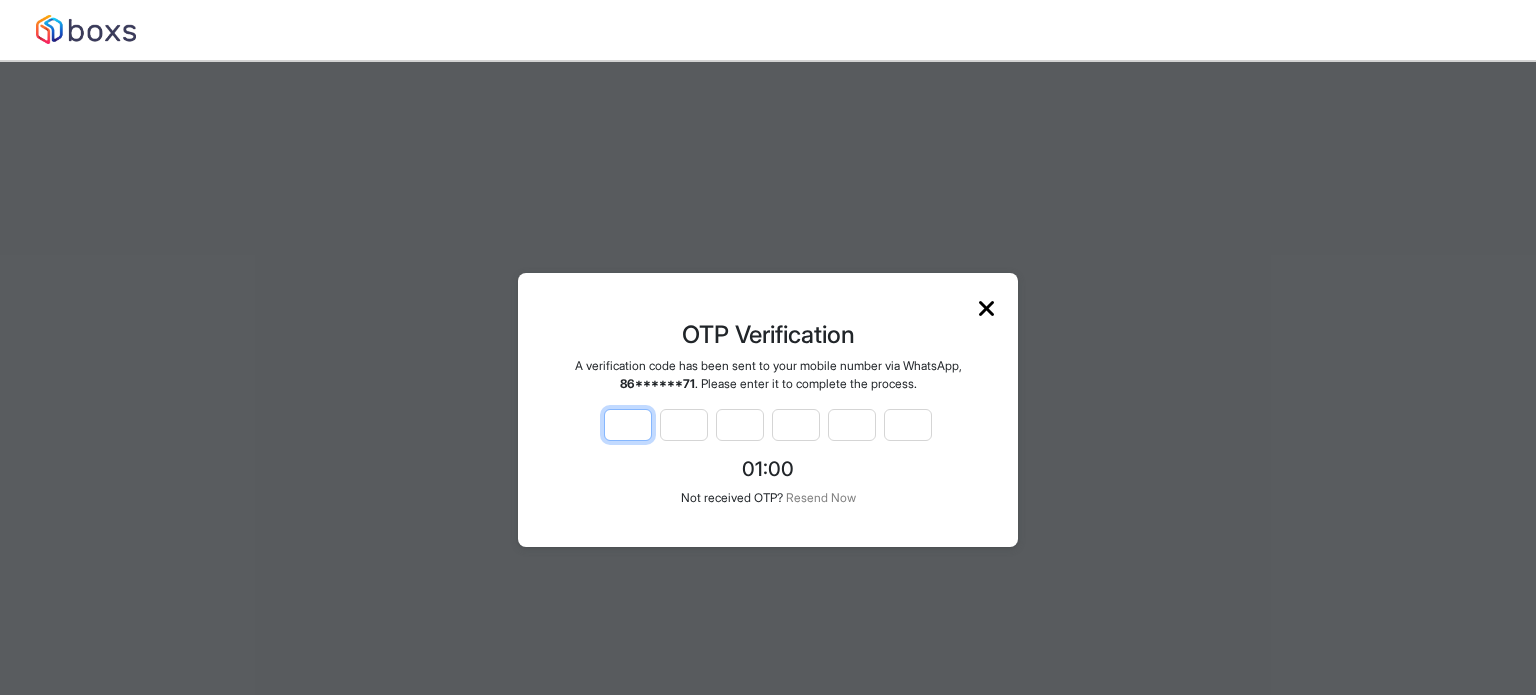 click at bounding box center [628, 425] 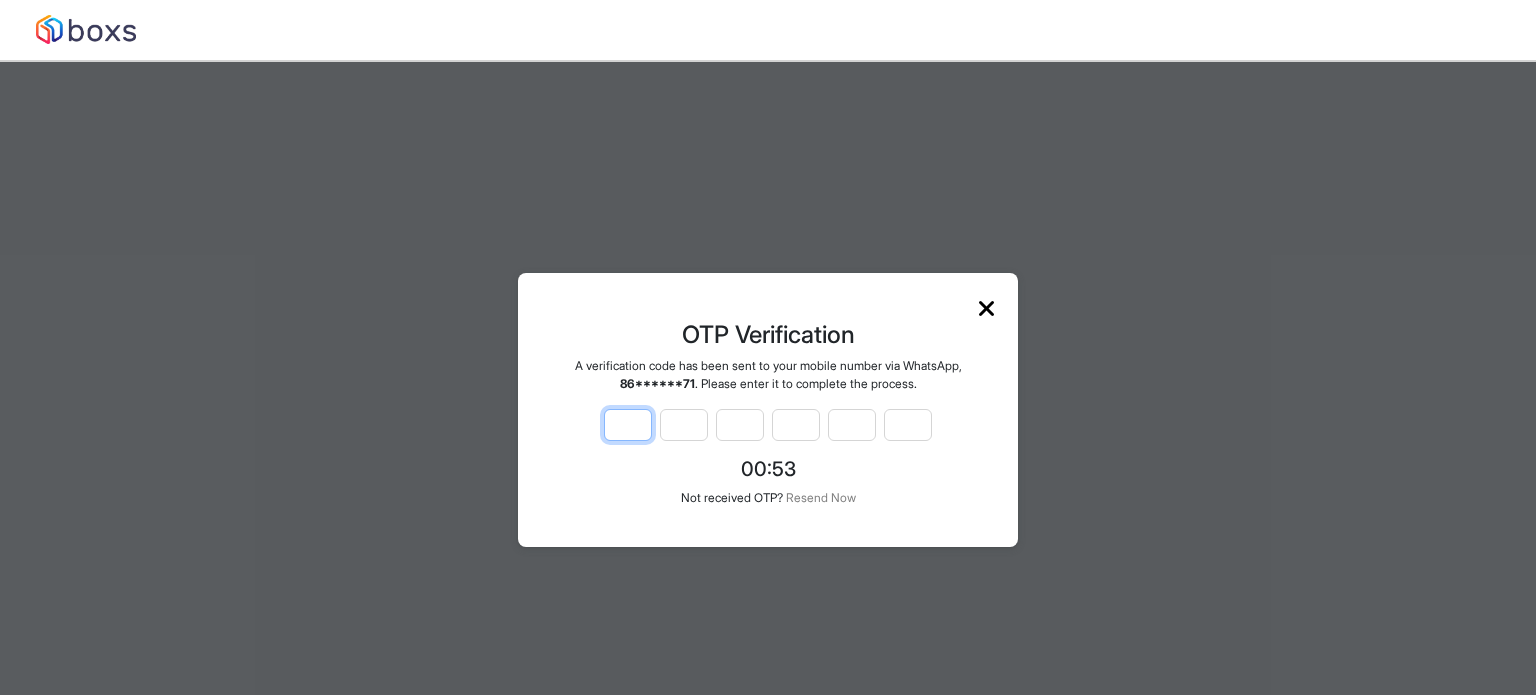 type on "*" 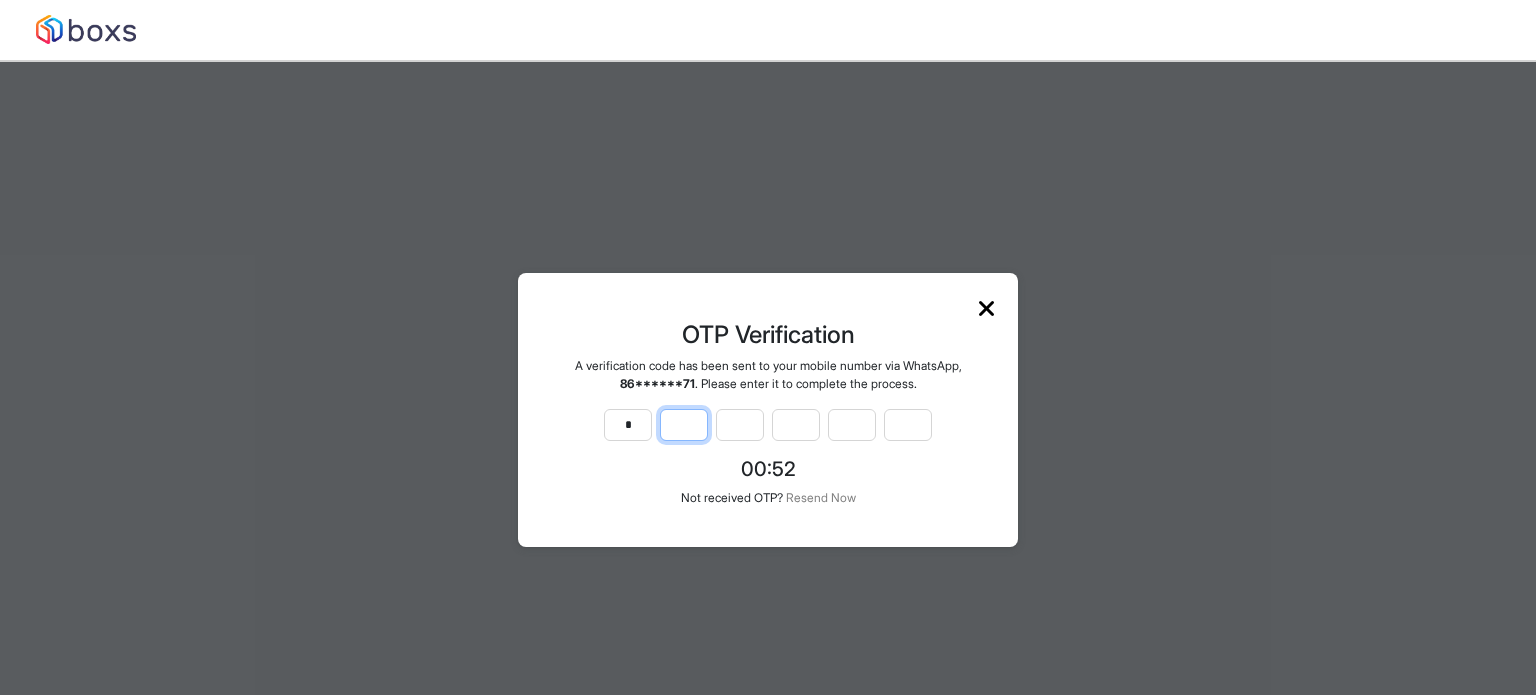 type on "*" 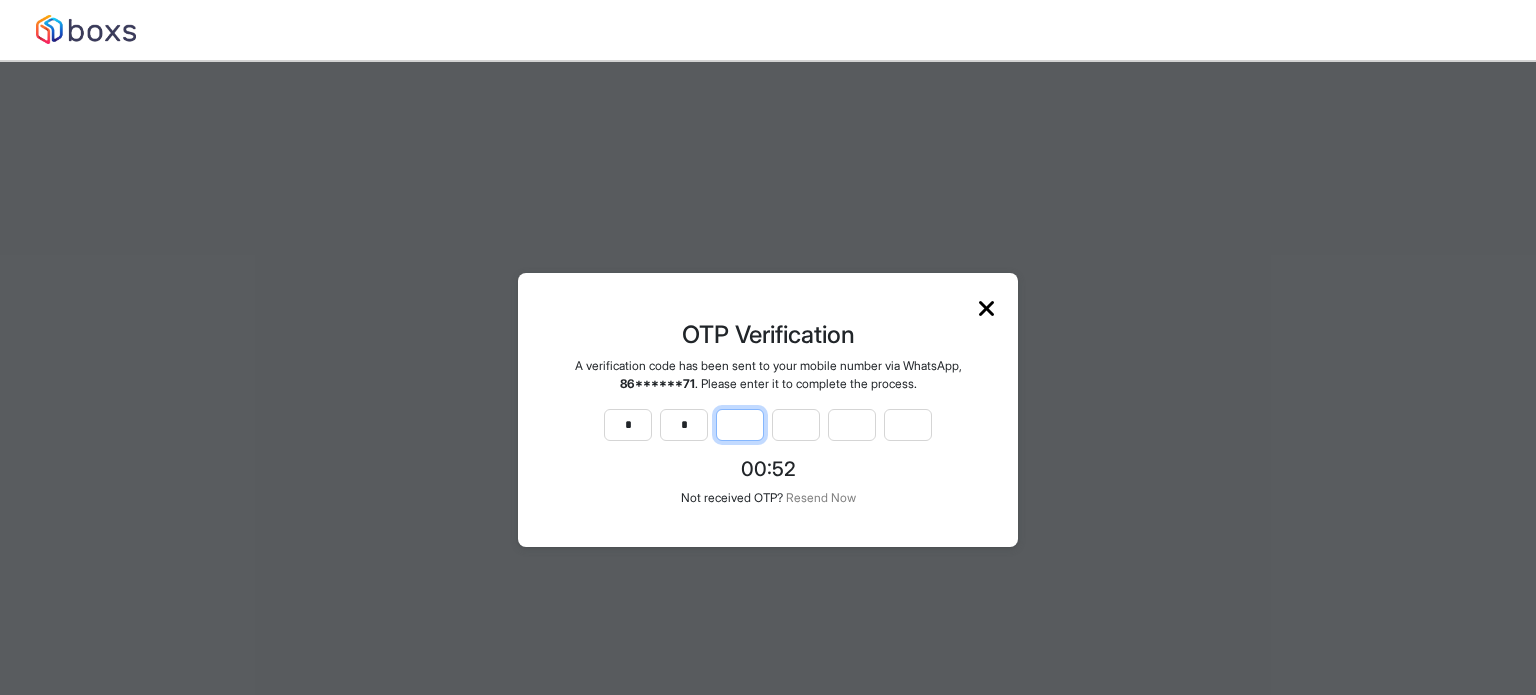 type on "*" 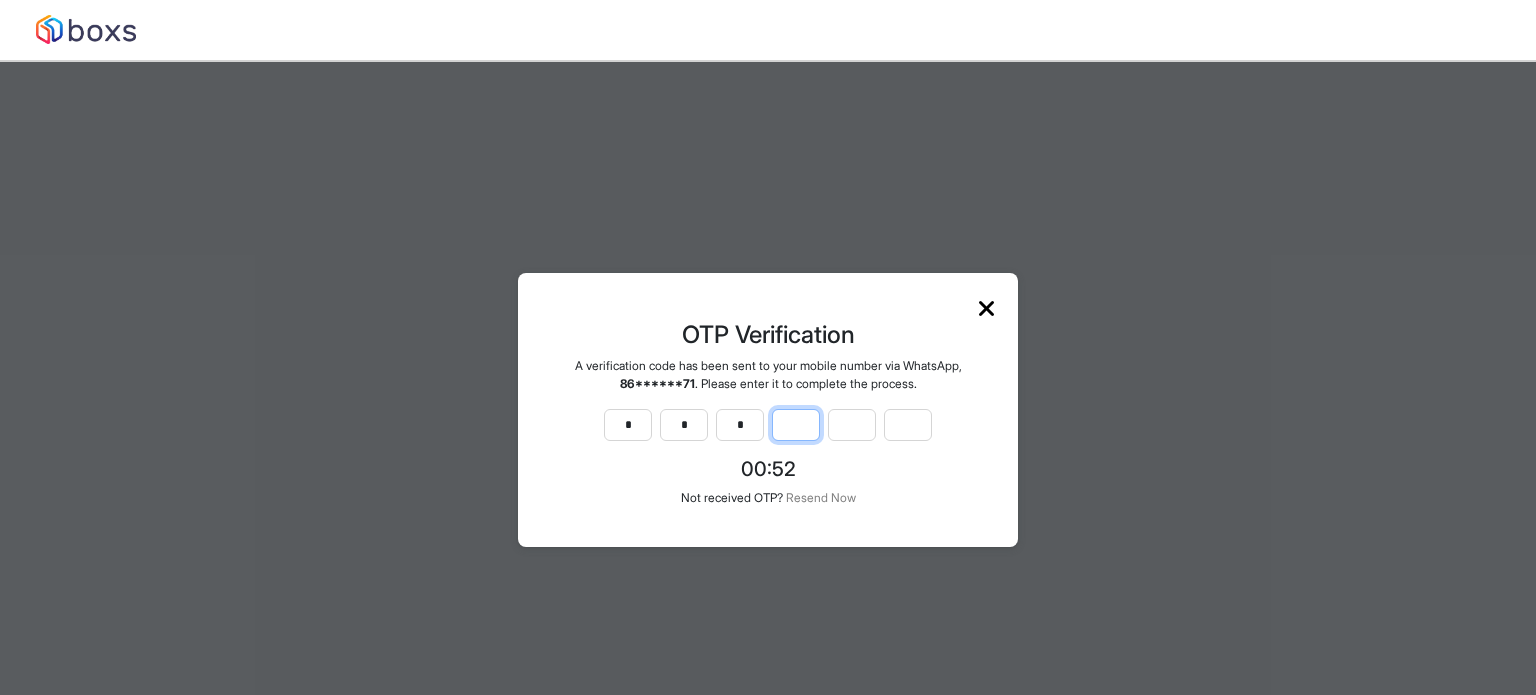 type on "*" 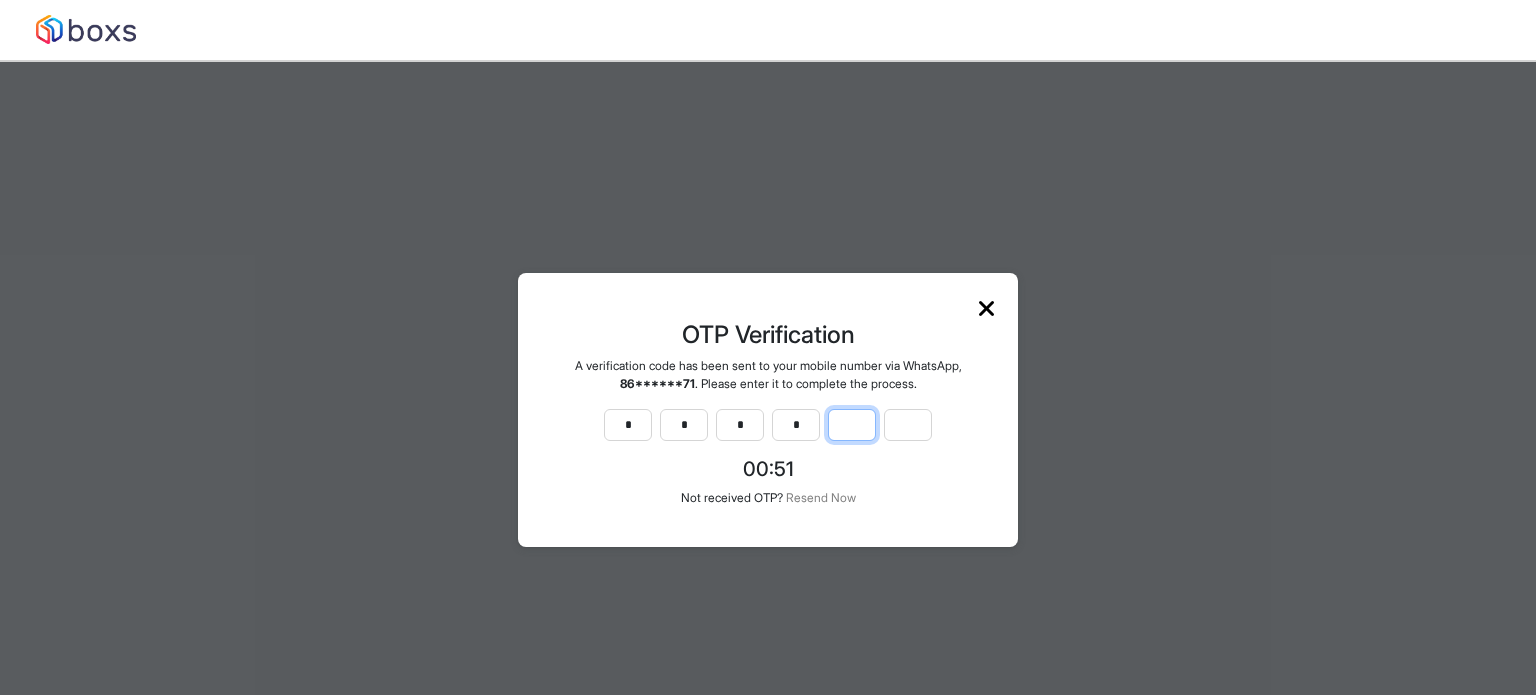 type on "*" 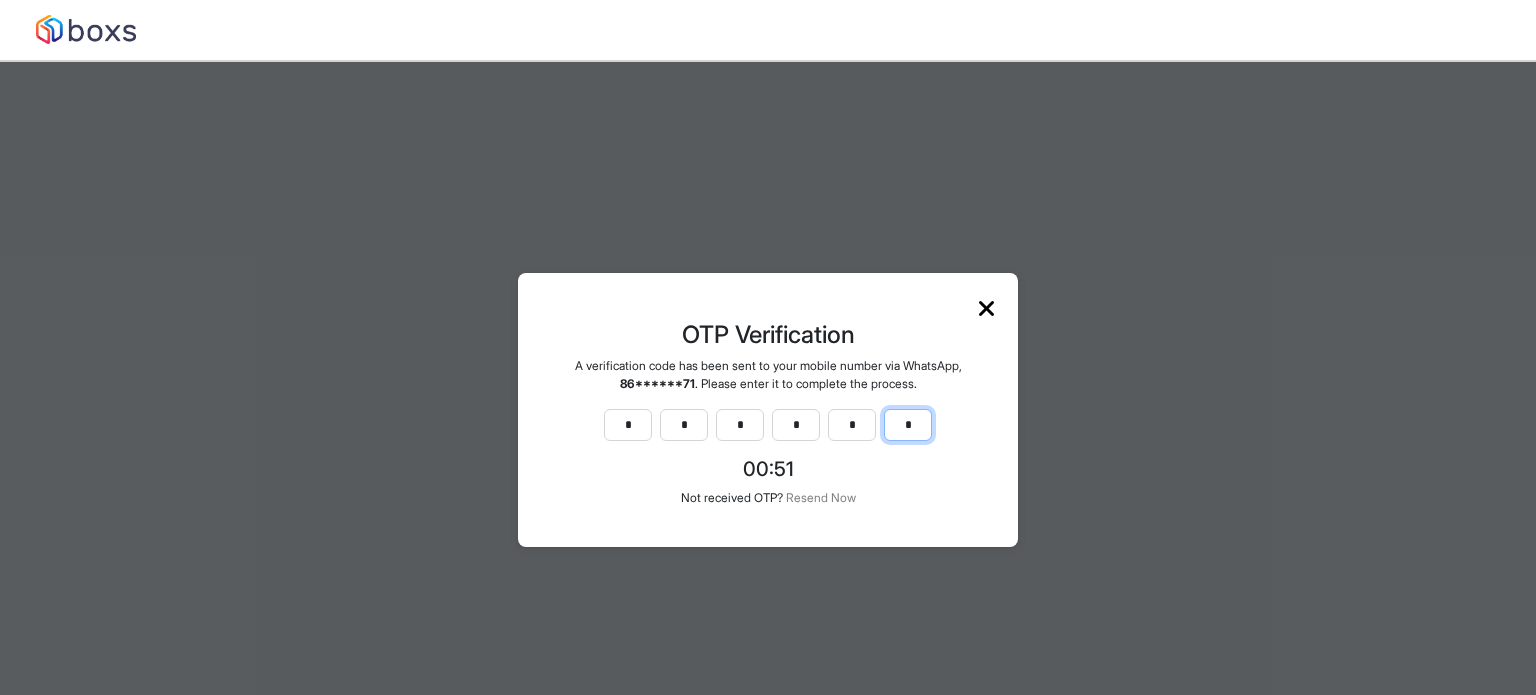 type on "*" 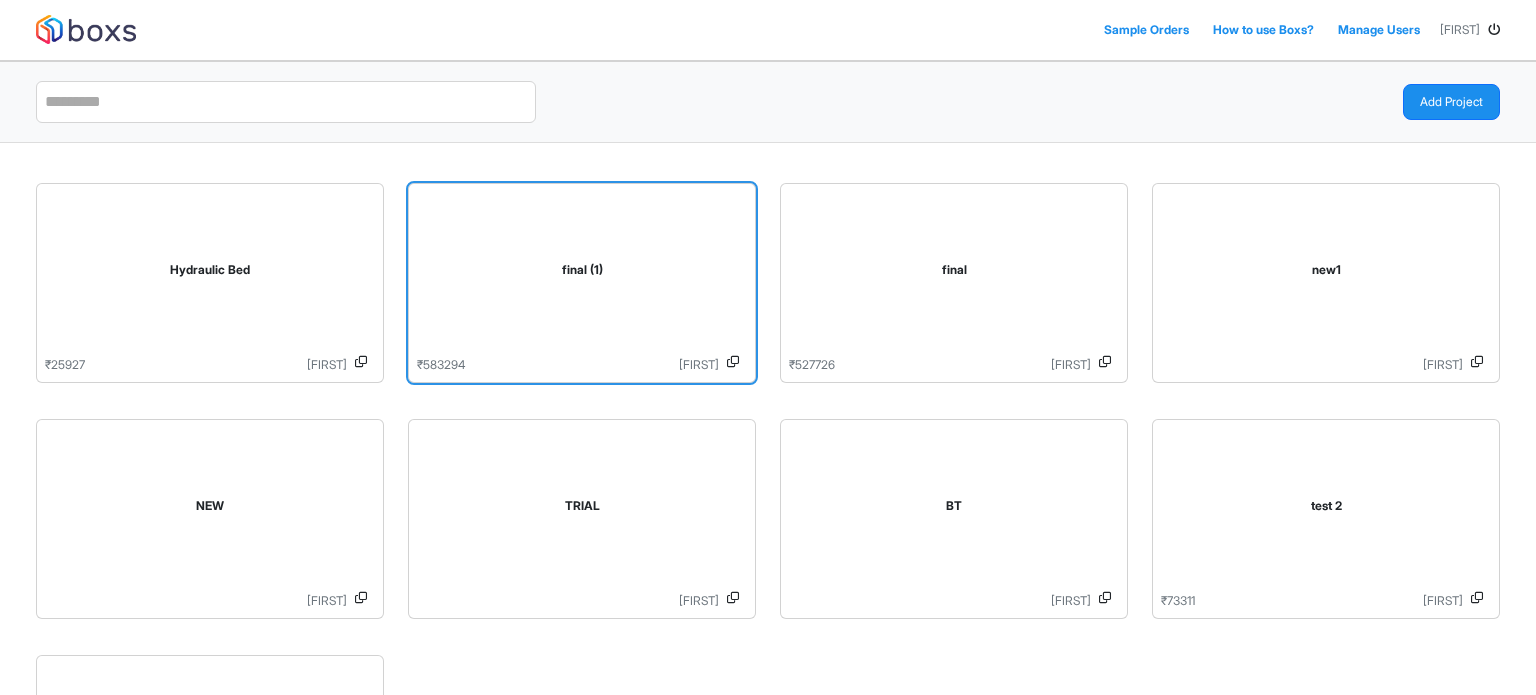 click on "Sindhoori" at bounding box center (592, 365) 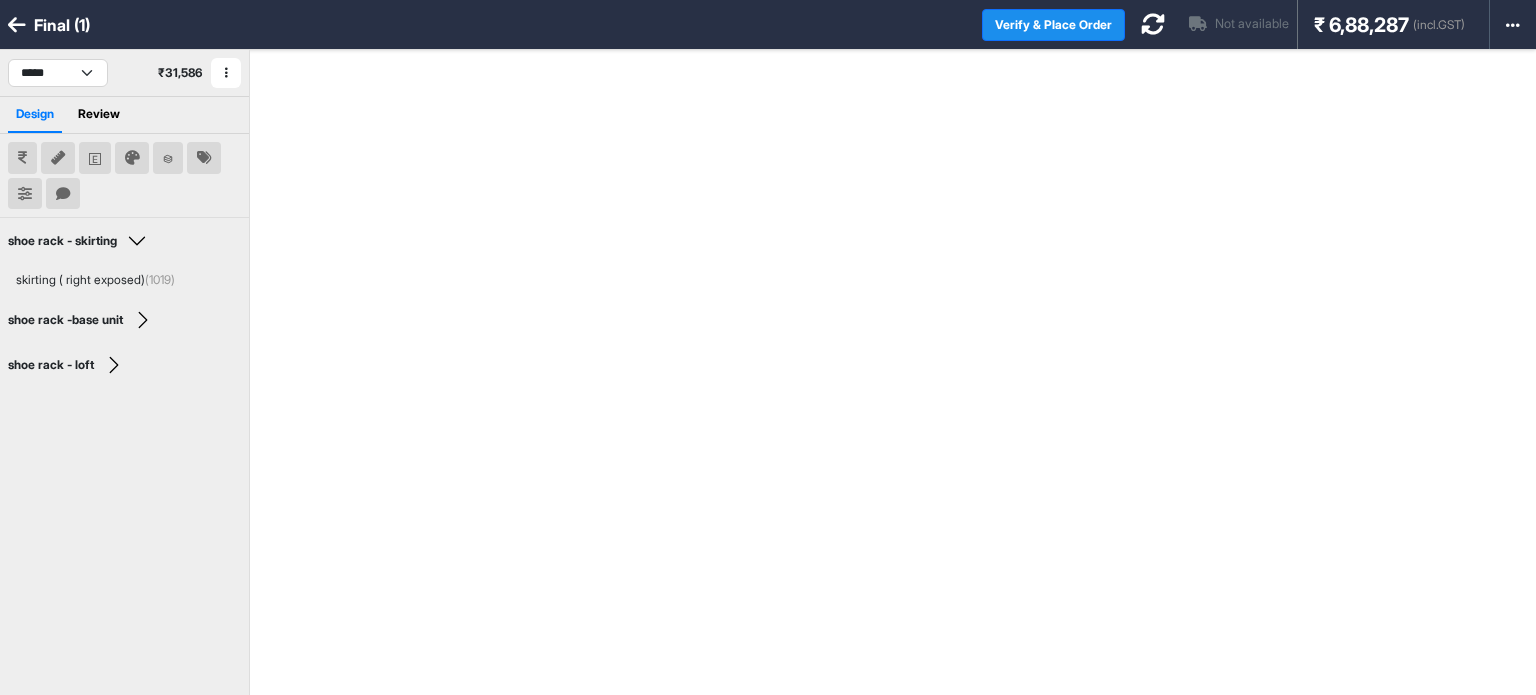 click at bounding box center [17, 25] 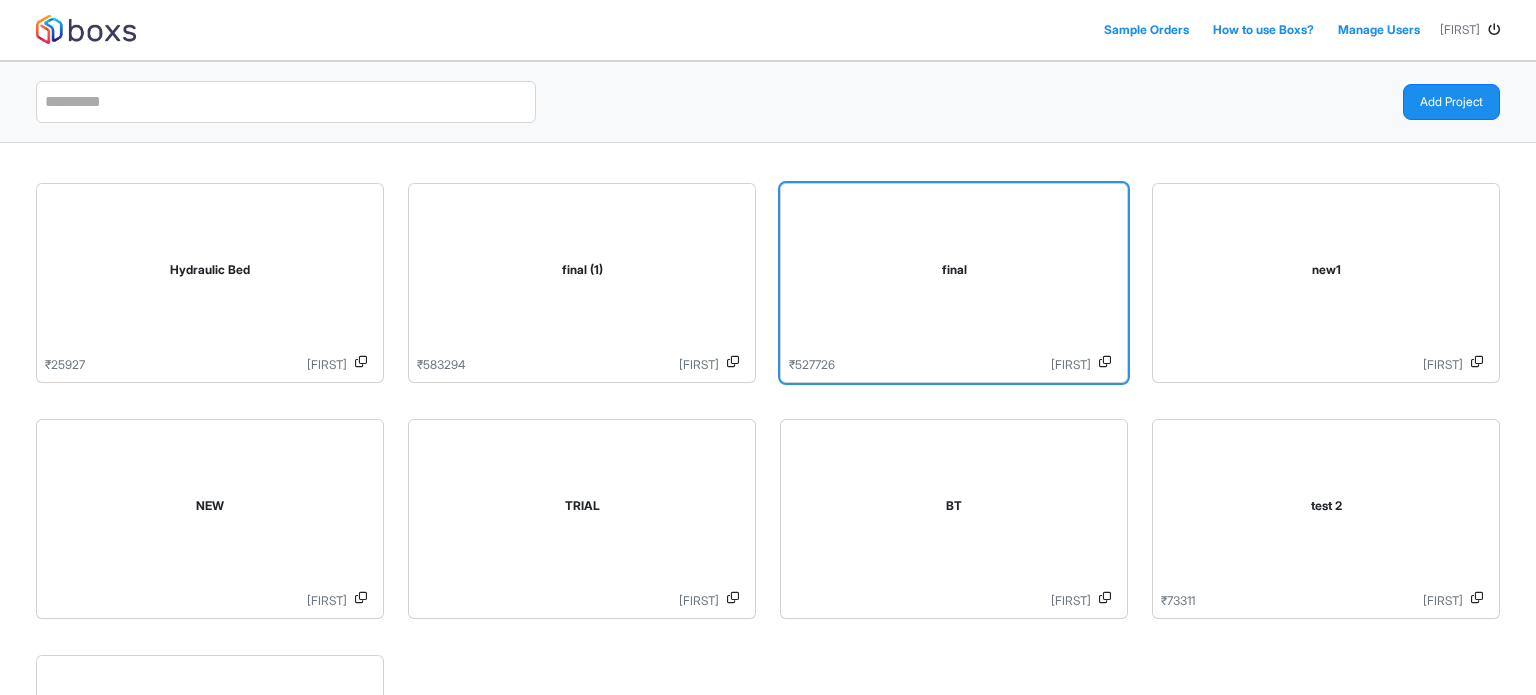 click on "final" at bounding box center [954, 274] 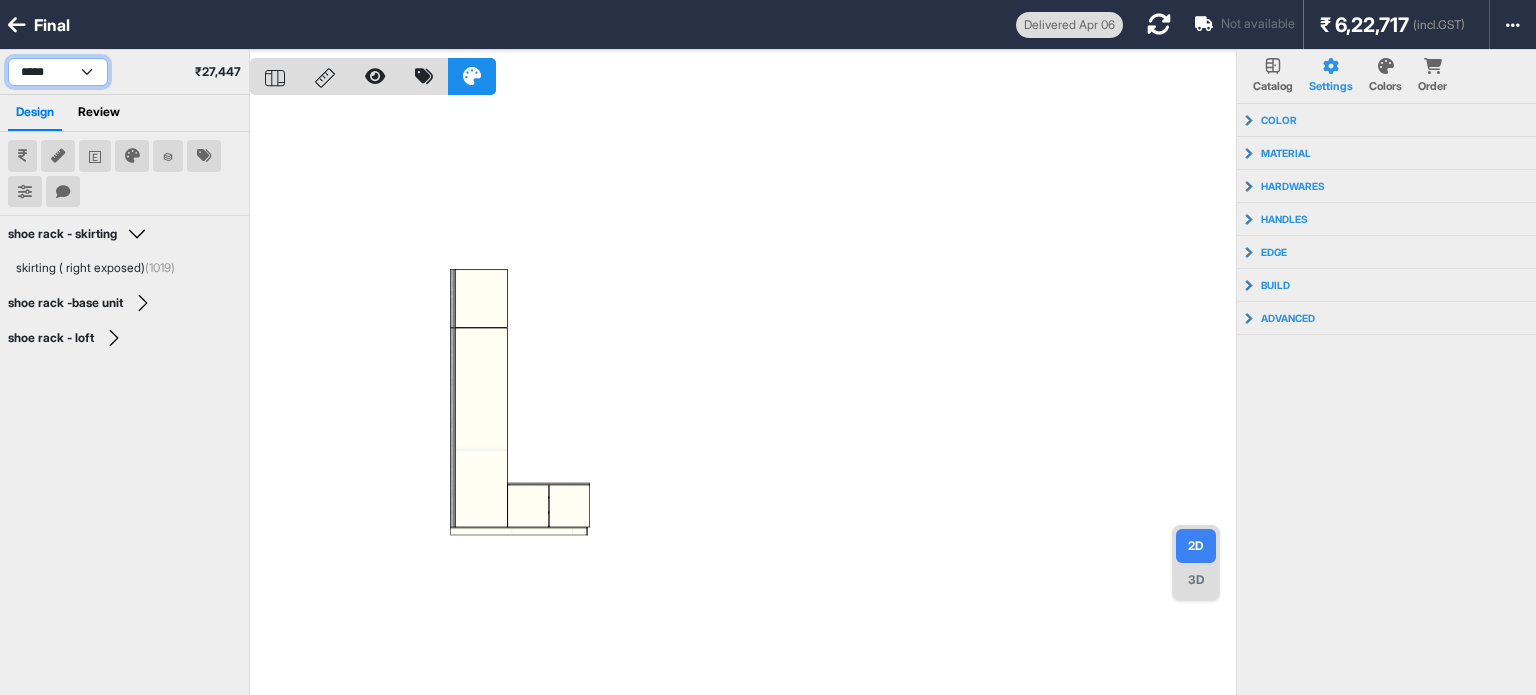 click on "**********" at bounding box center (58, 72) 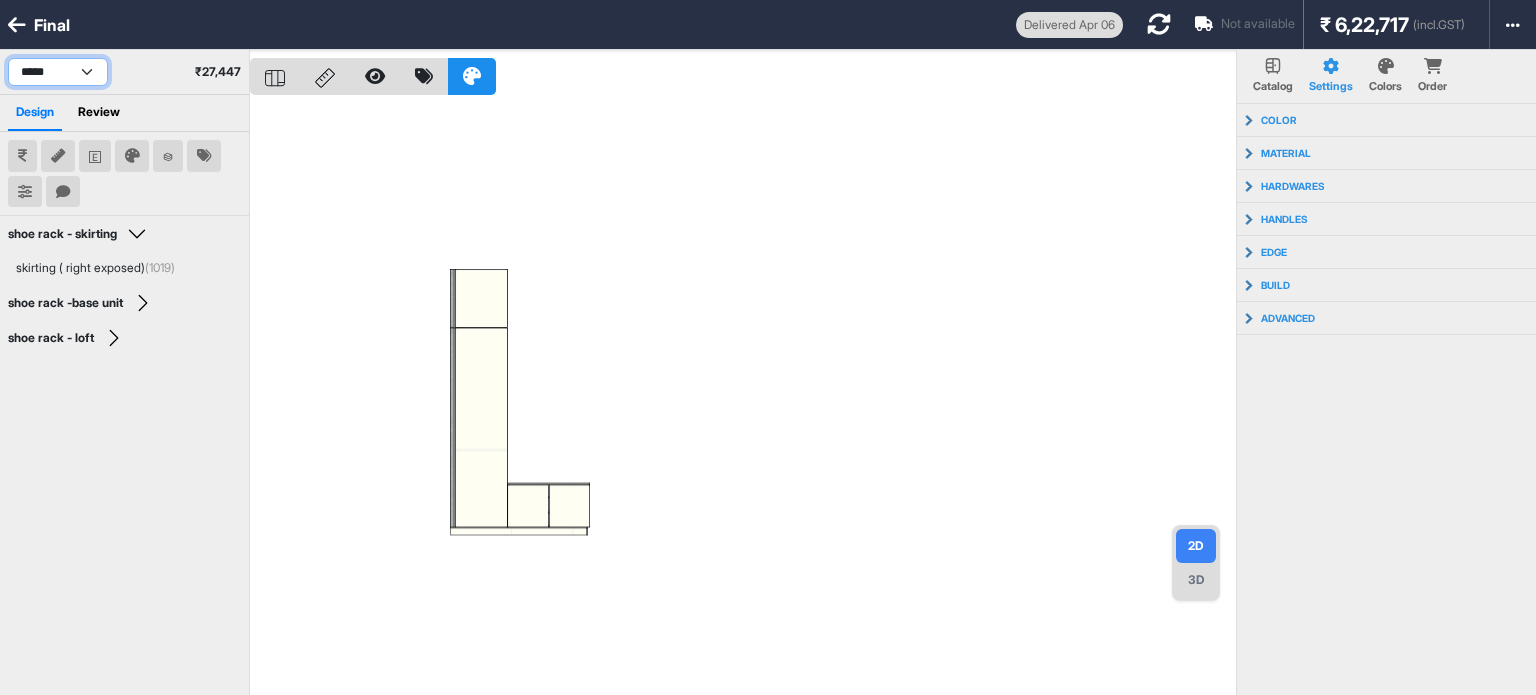click on "**********" at bounding box center (58, 72) 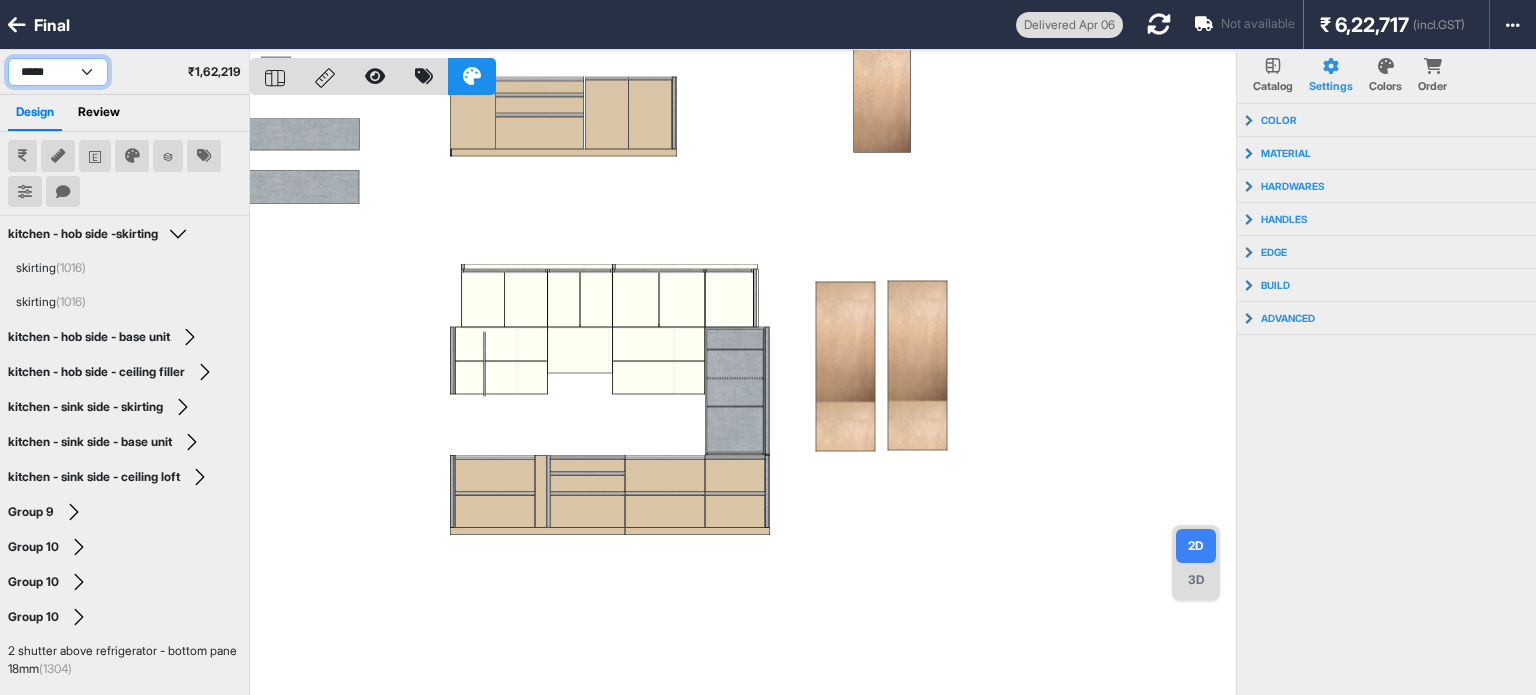 click on "**********" at bounding box center [58, 72] 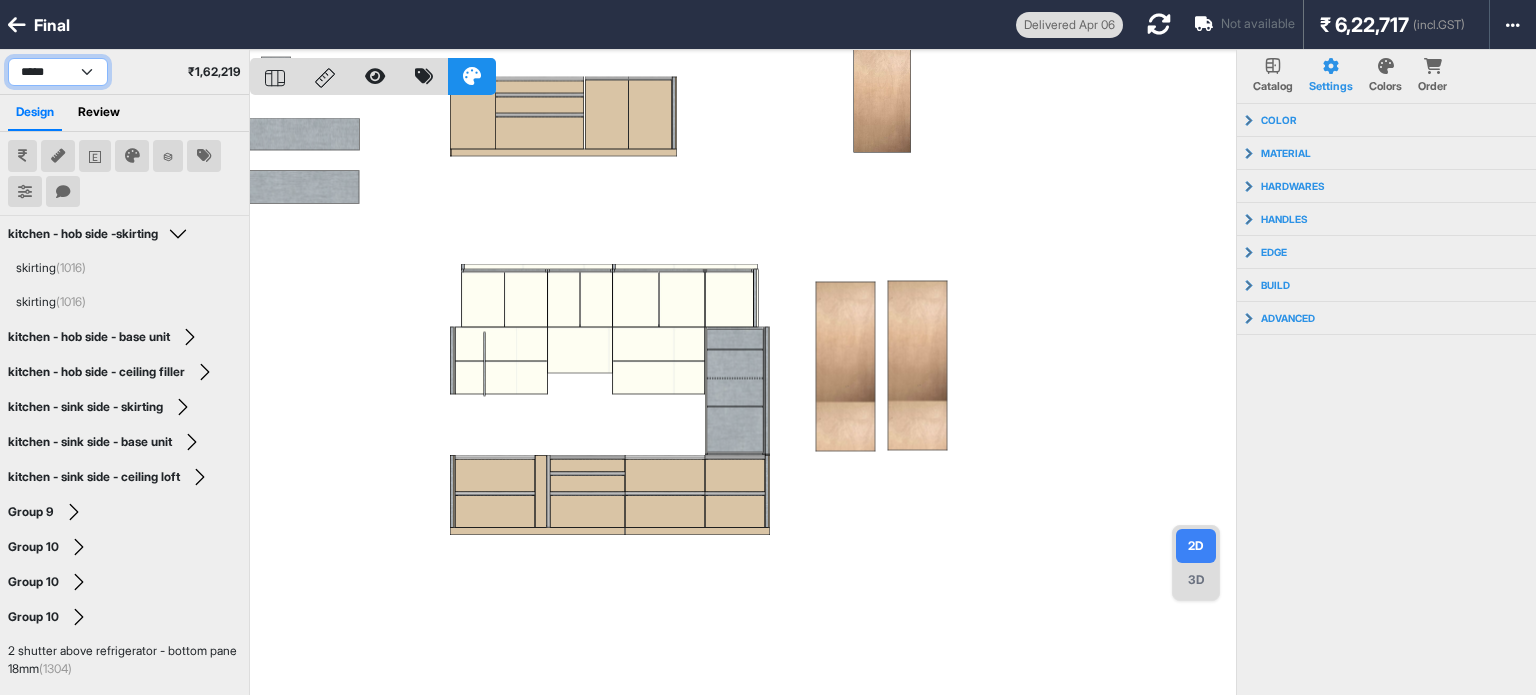 select on "****" 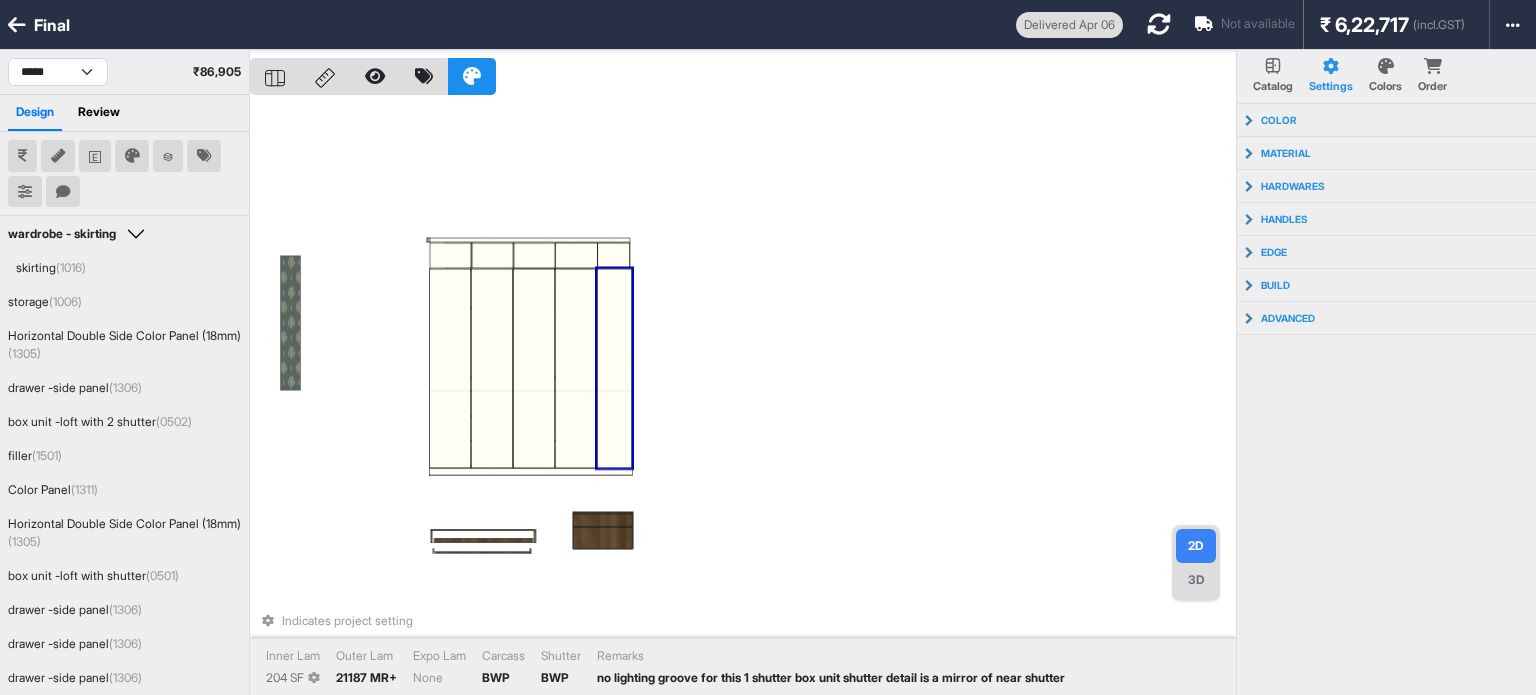 click at bounding box center (614, 369) 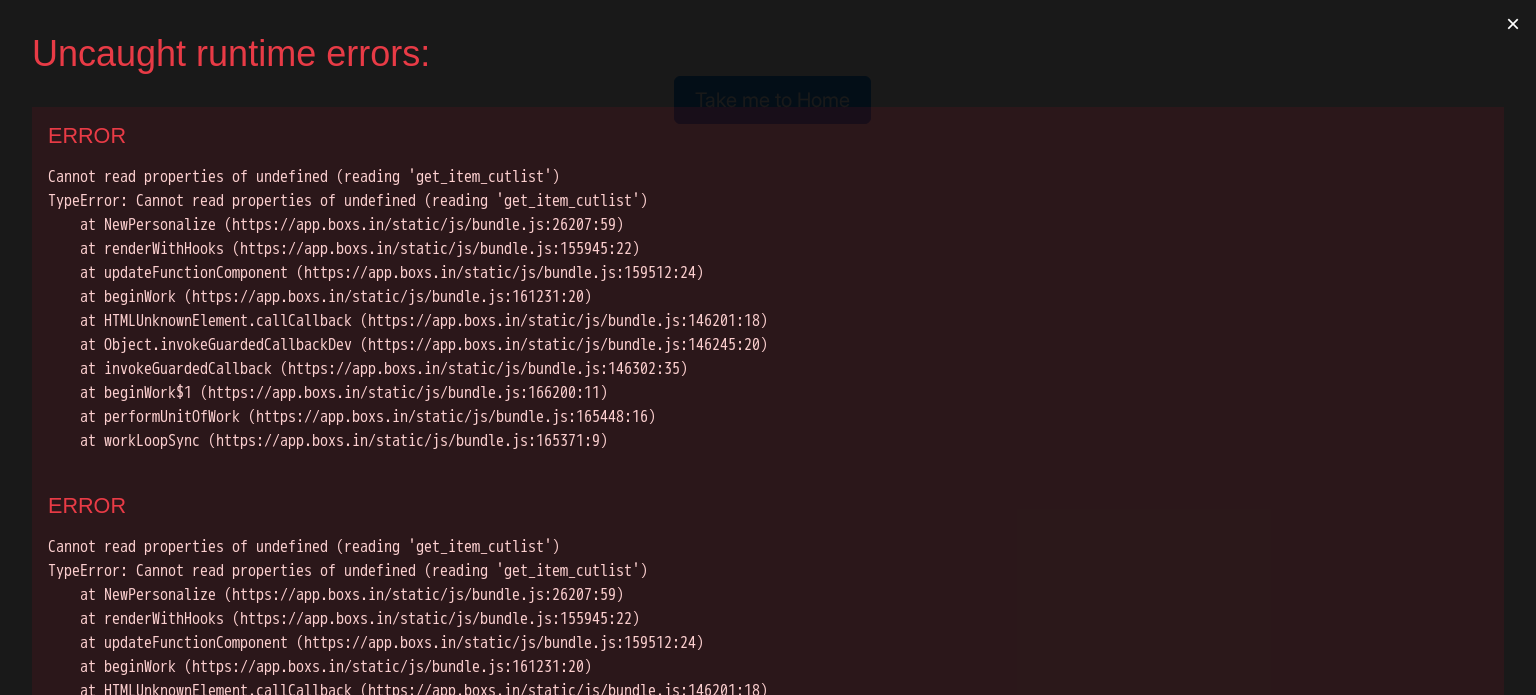 scroll, scrollTop: 0, scrollLeft: 0, axis: both 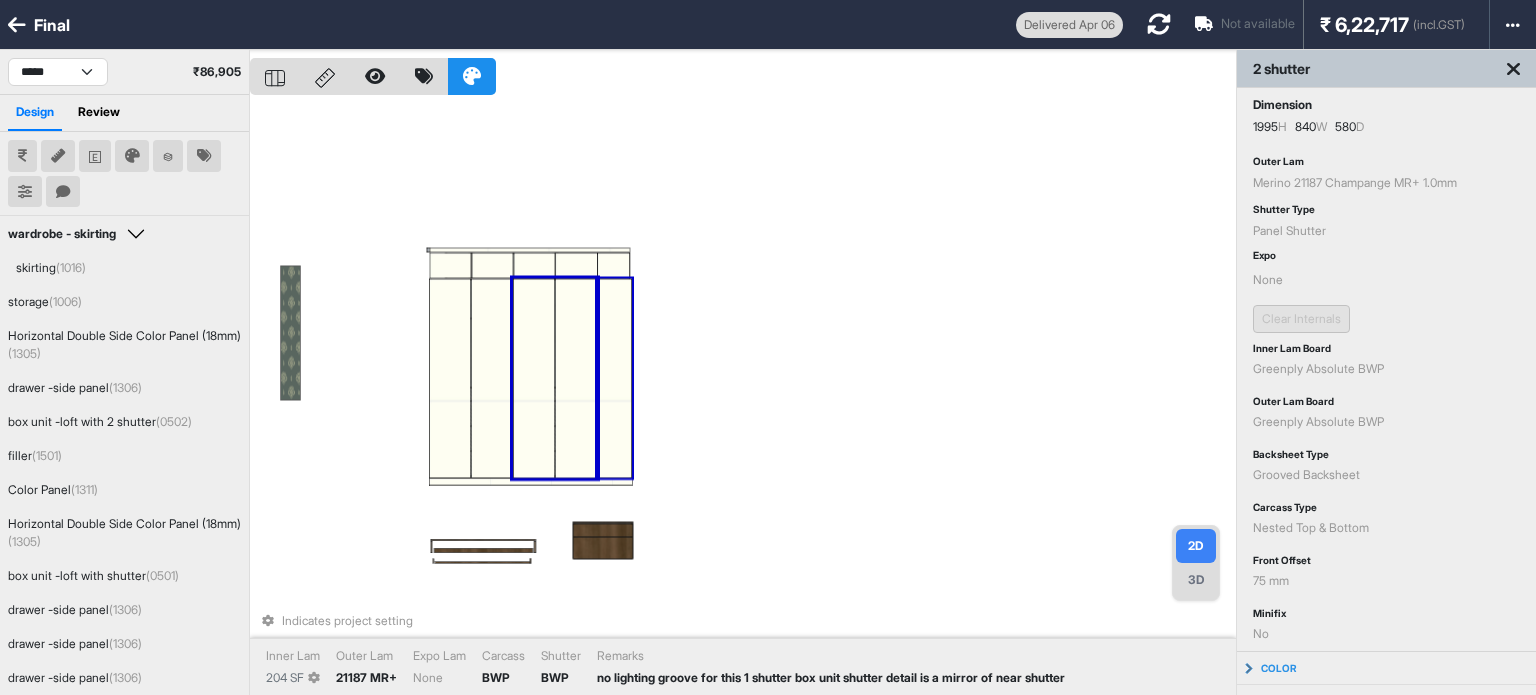 click at bounding box center (614, 379) 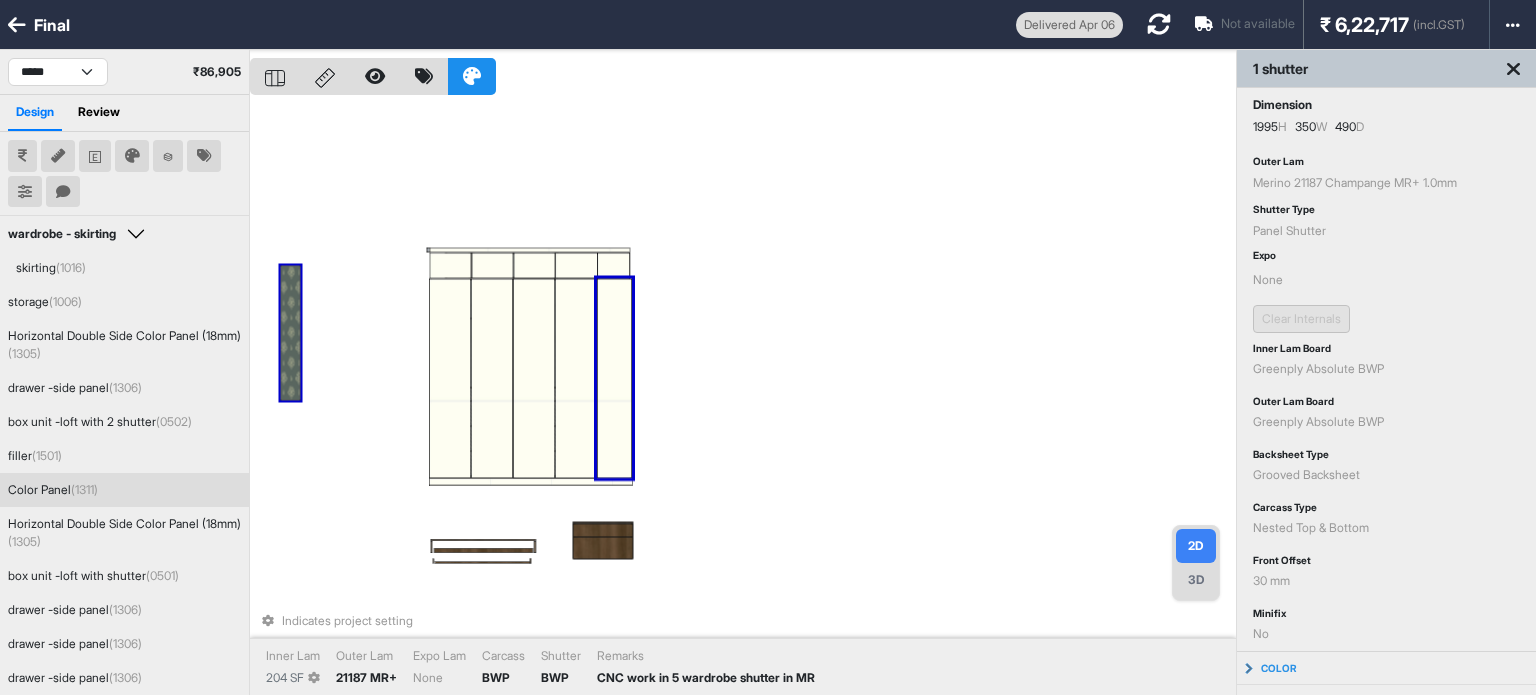 scroll, scrollTop: 215, scrollLeft: 0, axis: vertical 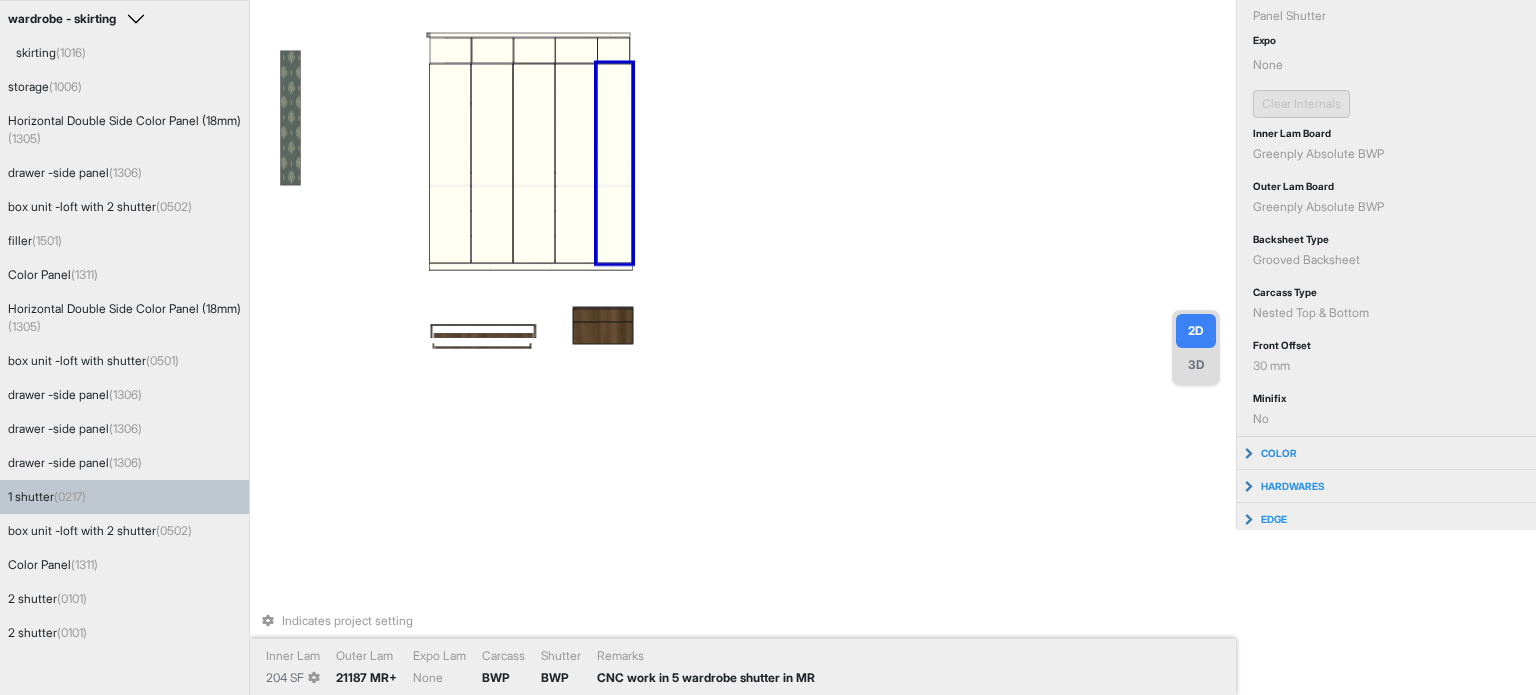click on "1 shutter  ([NUMBER])" at bounding box center [124, 497] 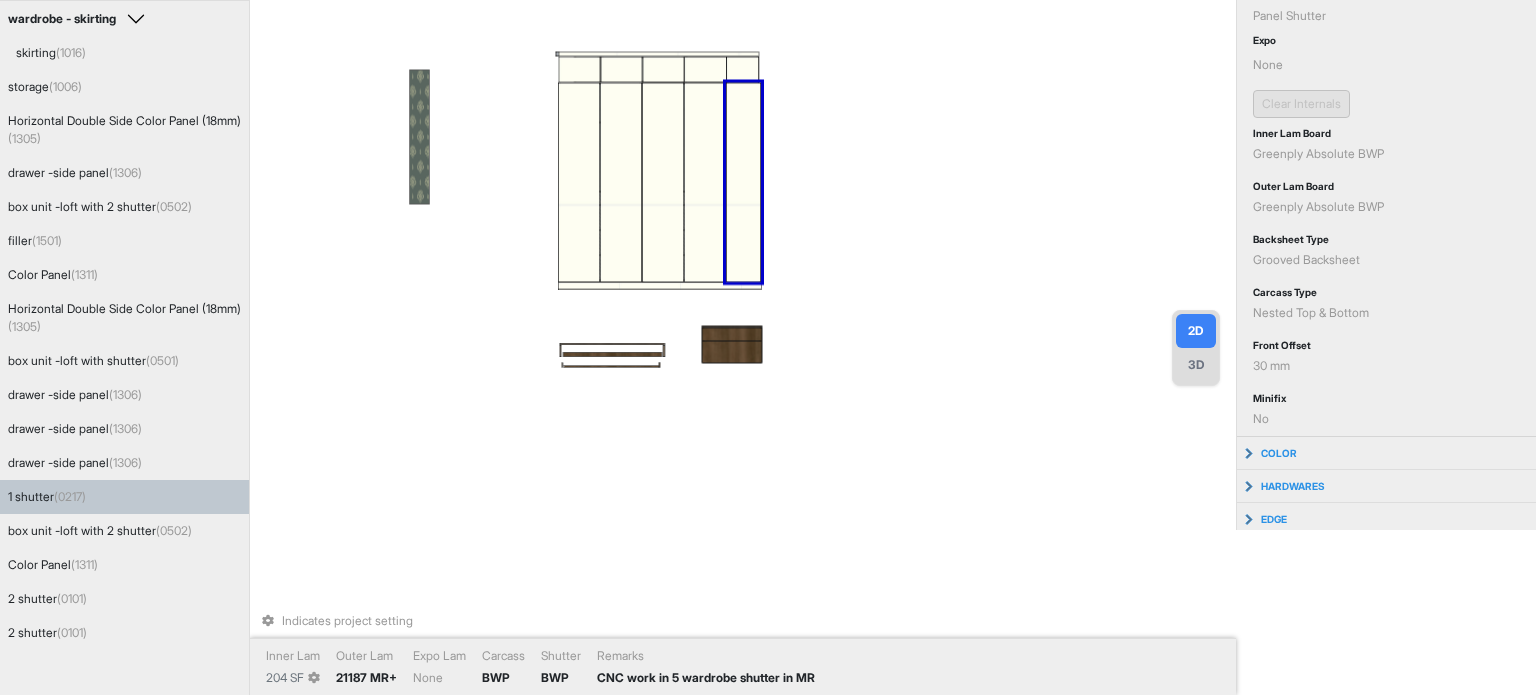 click on "1 shutter  ([NUMBER])" at bounding box center (47, 497) 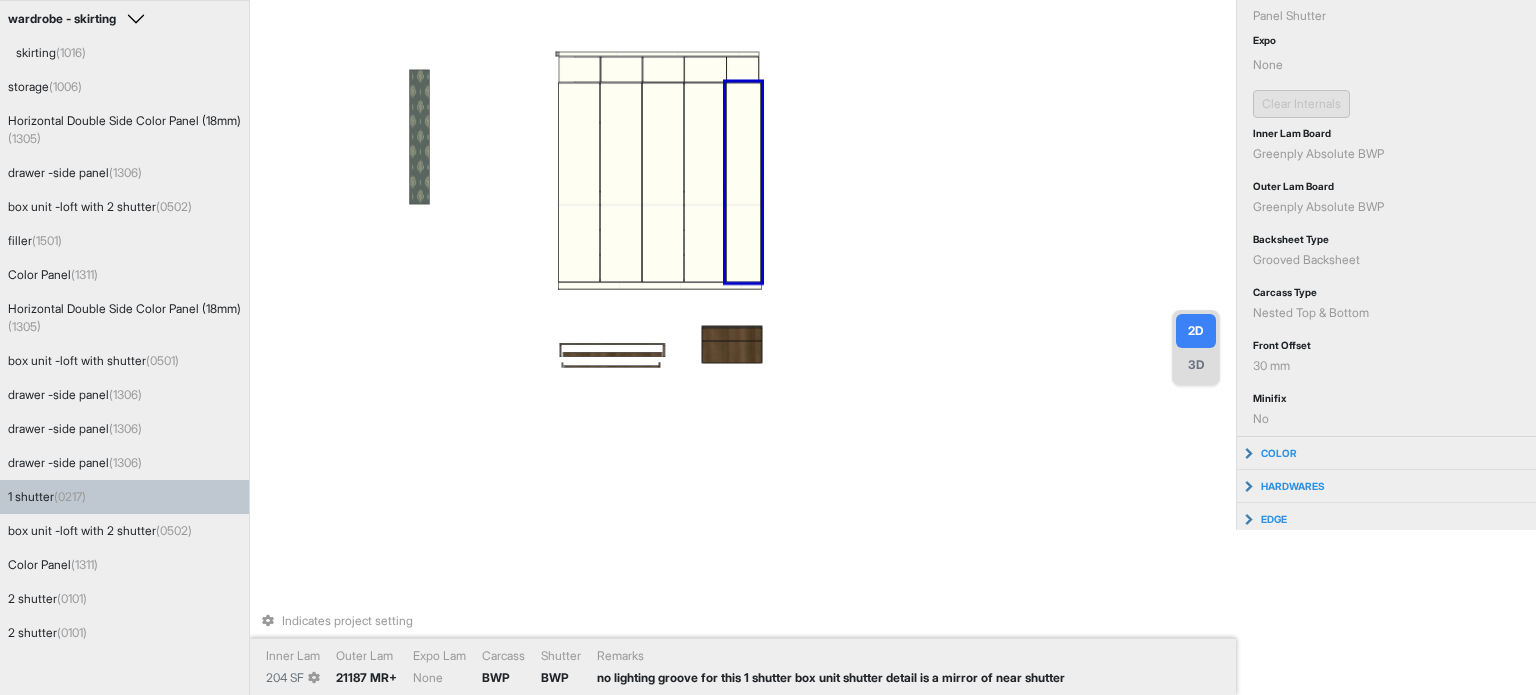 click at bounding box center (743, 183) 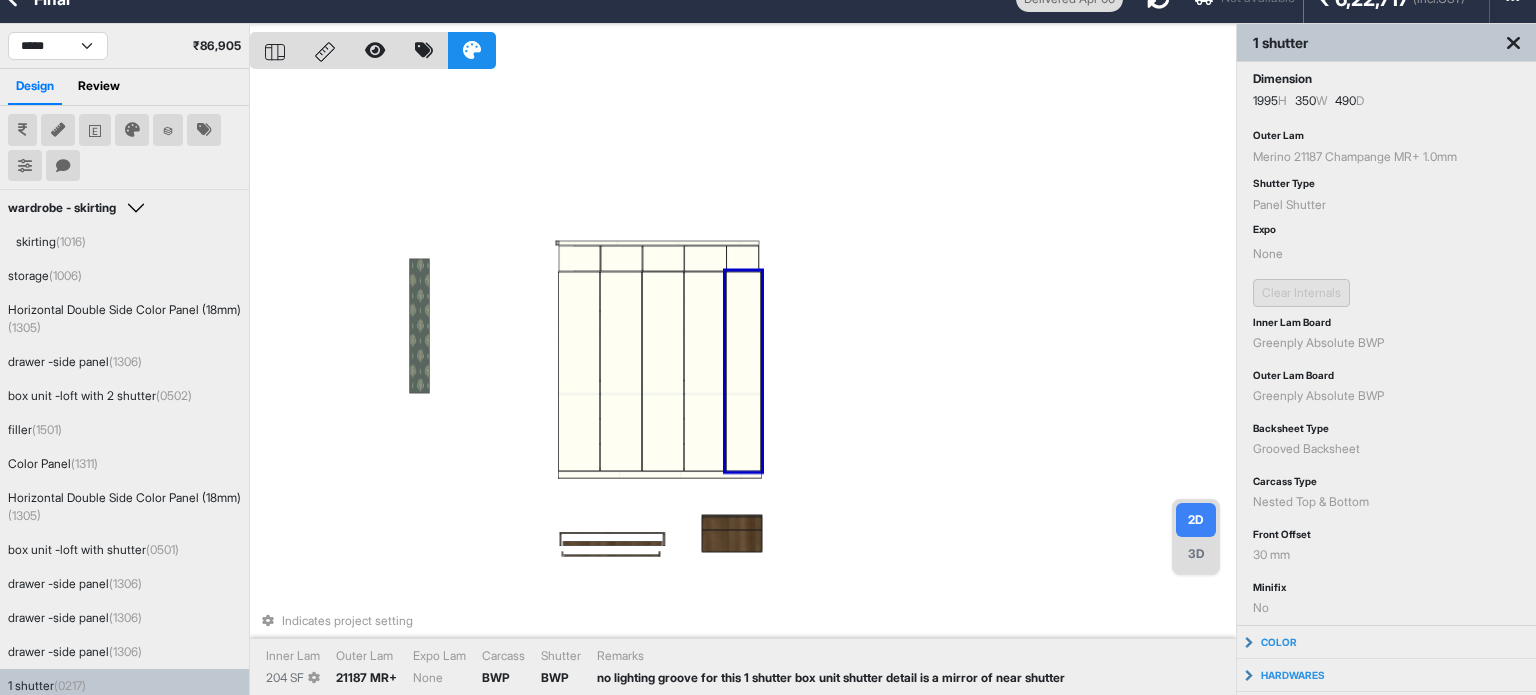scroll, scrollTop: 15, scrollLeft: 0, axis: vertical 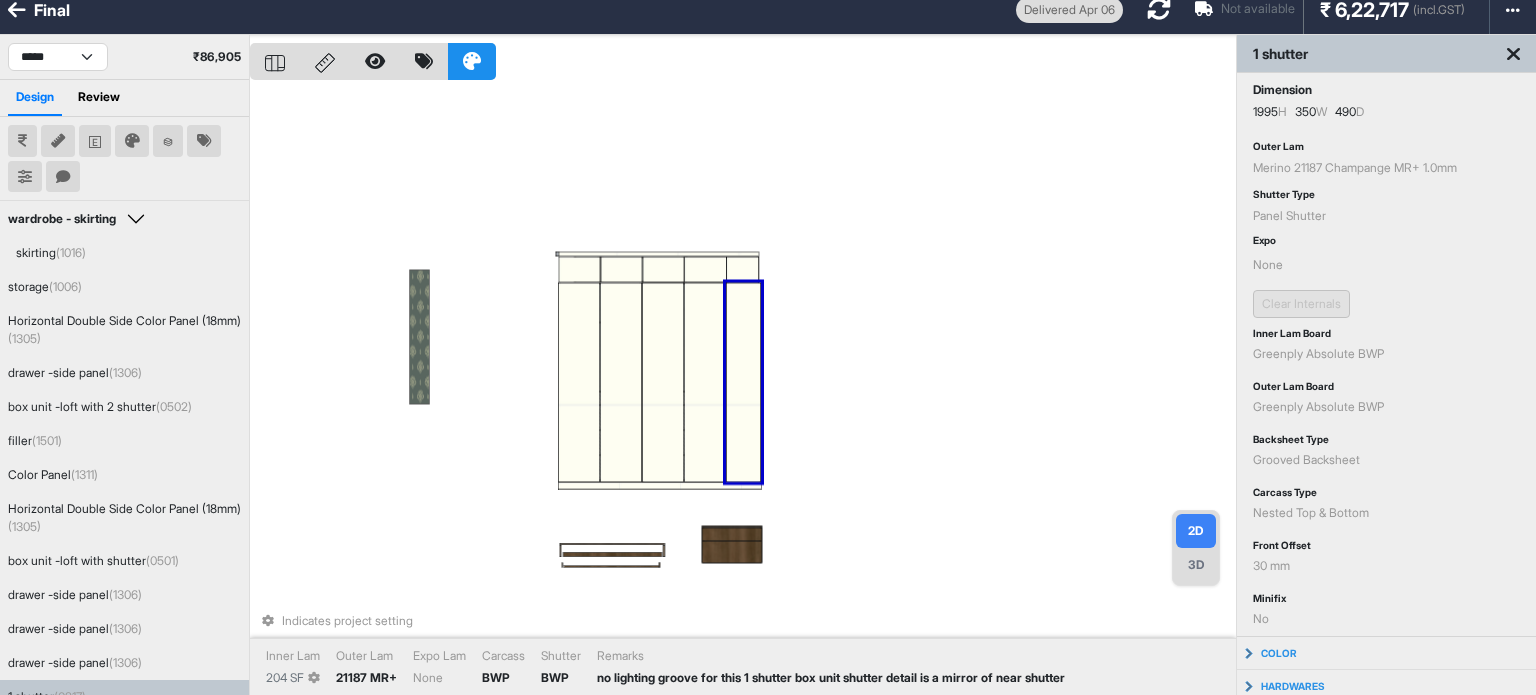 click at bounding box center [743, 383] 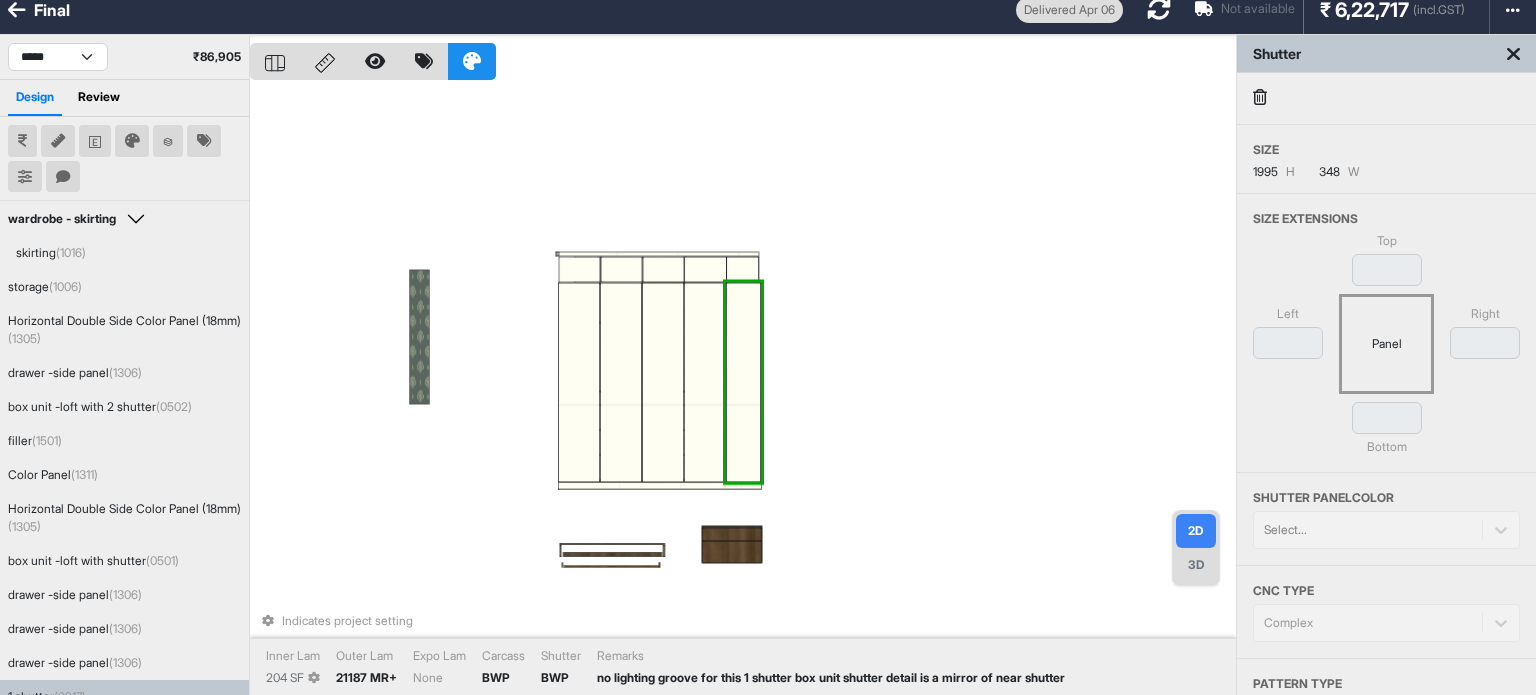 click at bounding box center [743, 383] 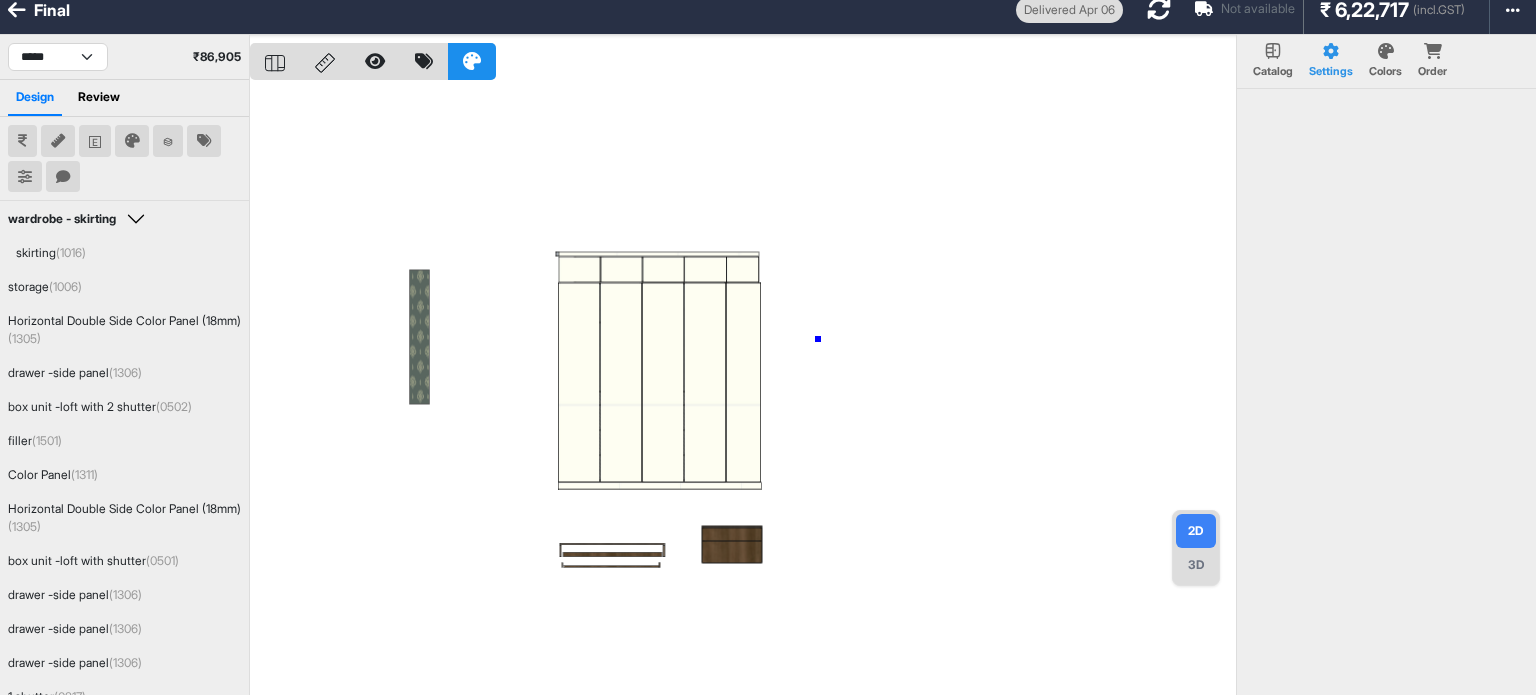 click at bounding box center (743, 382) 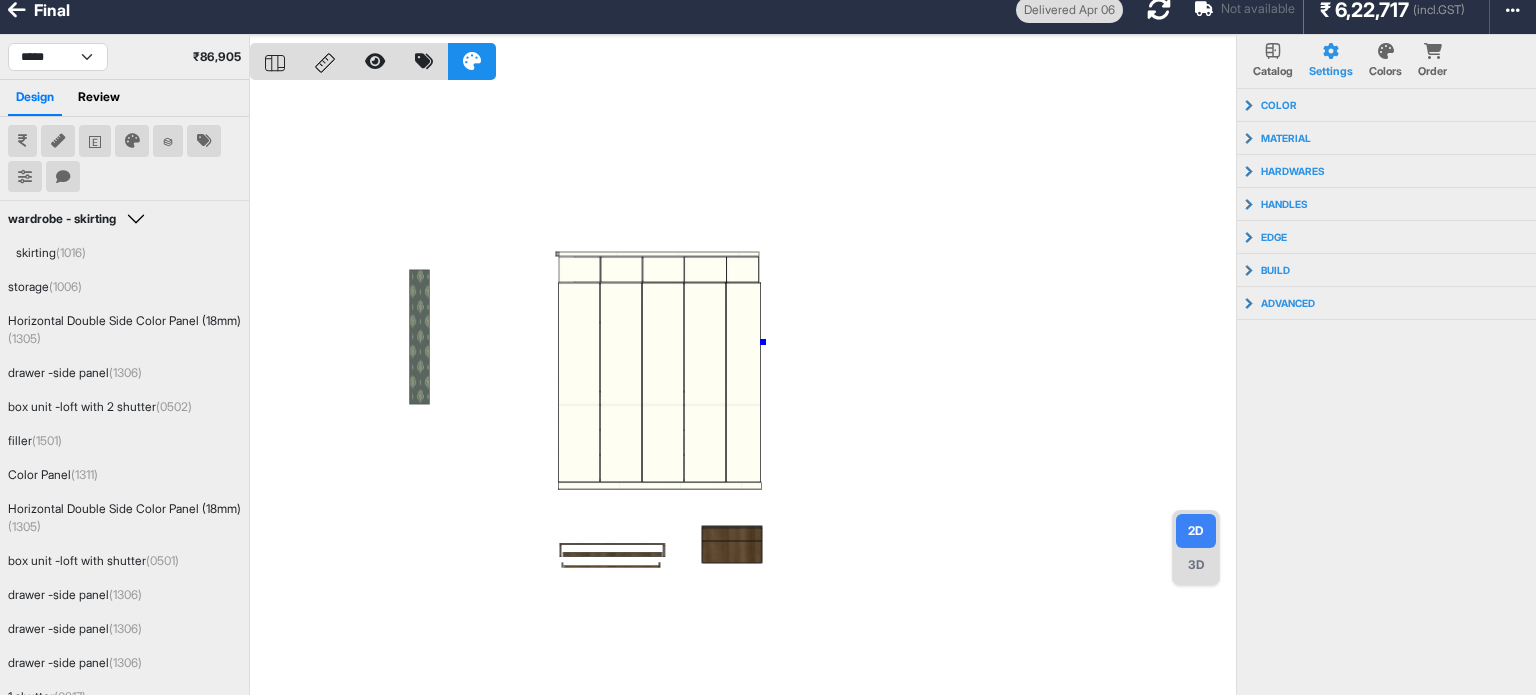 click at bounding box center [743, 382] 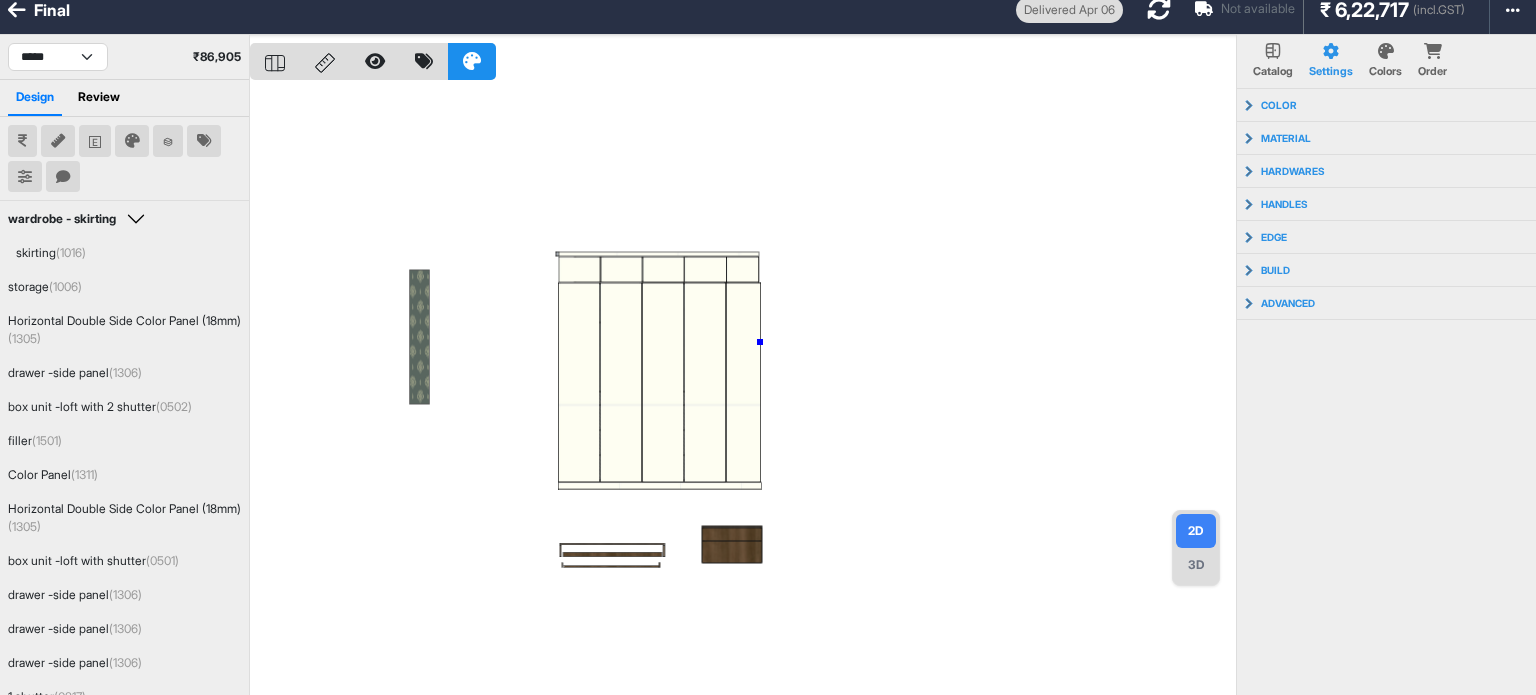 click at bounding box center (743, 382) 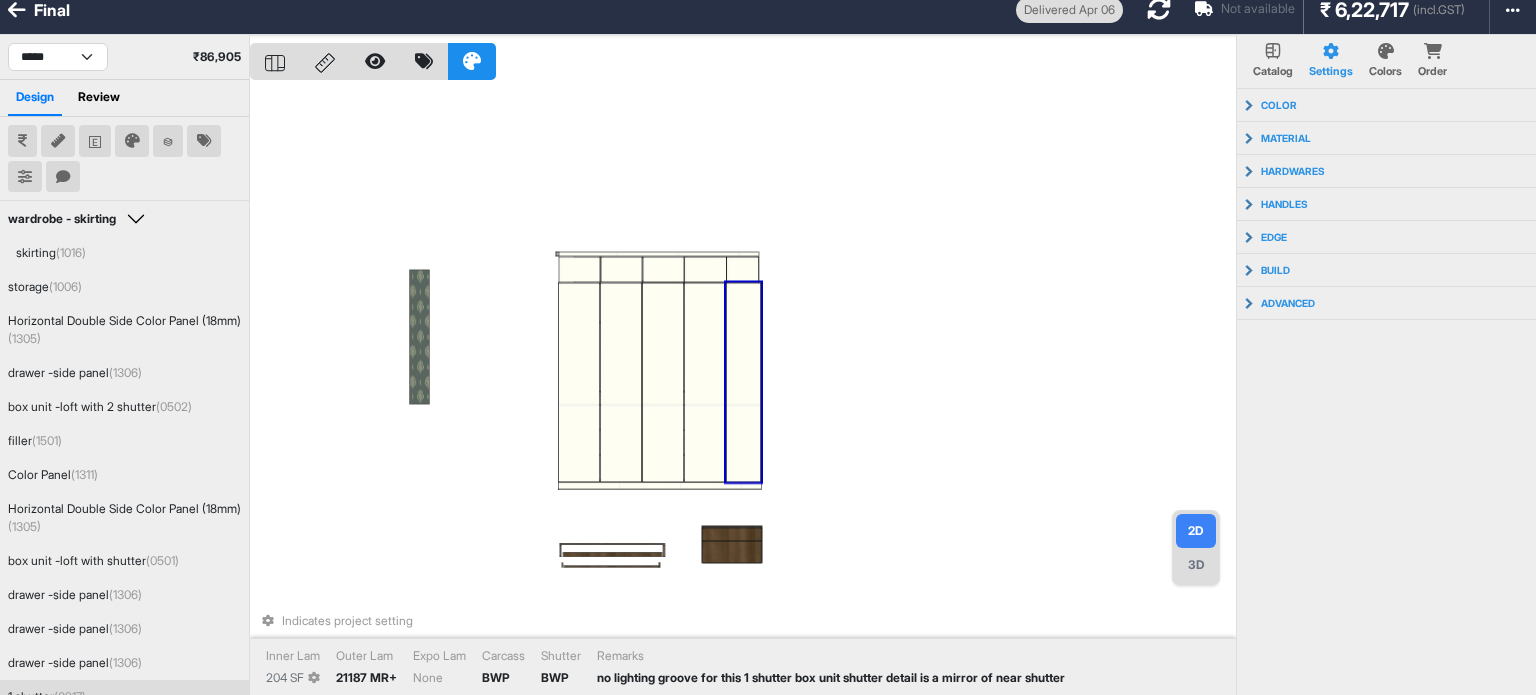 click at bounding box center [743, 383] 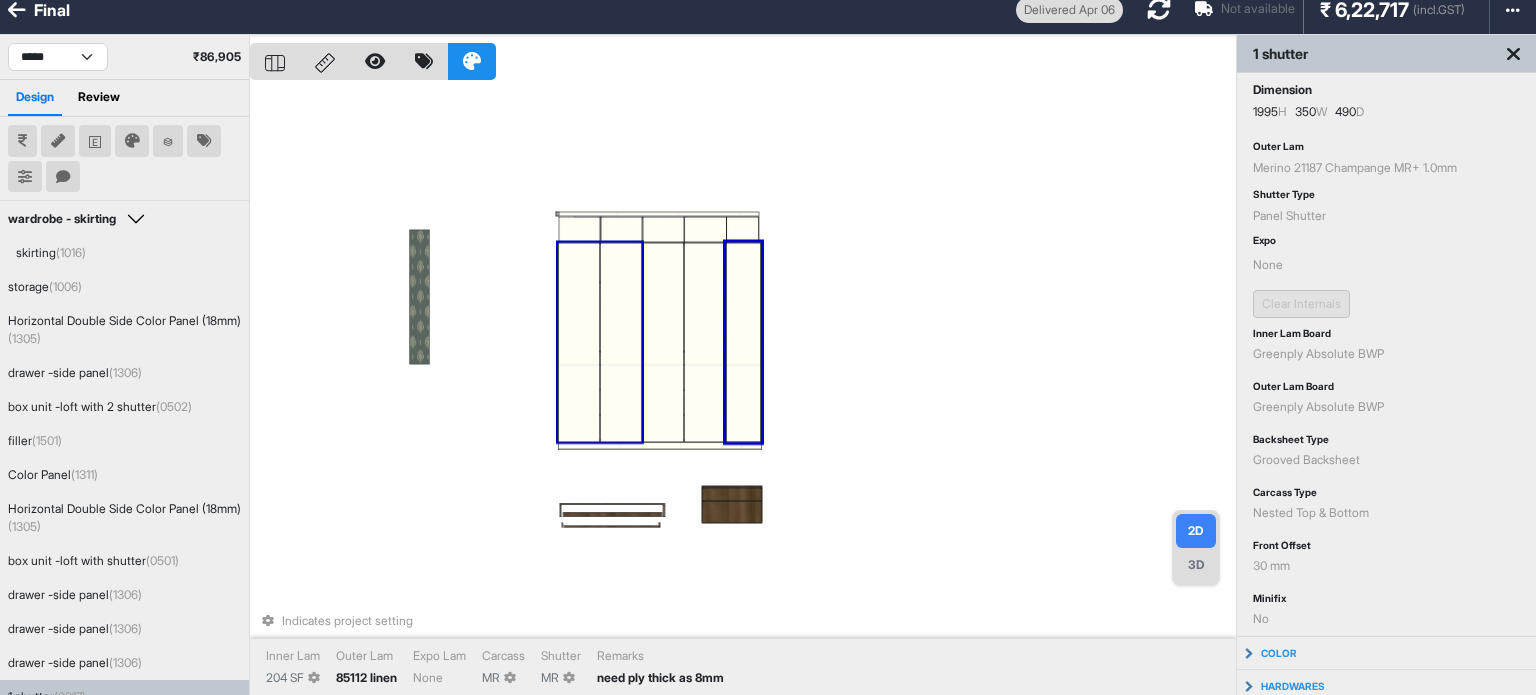 scroll, scrollTop: 215, scrollLeft: 0, axis: vertical 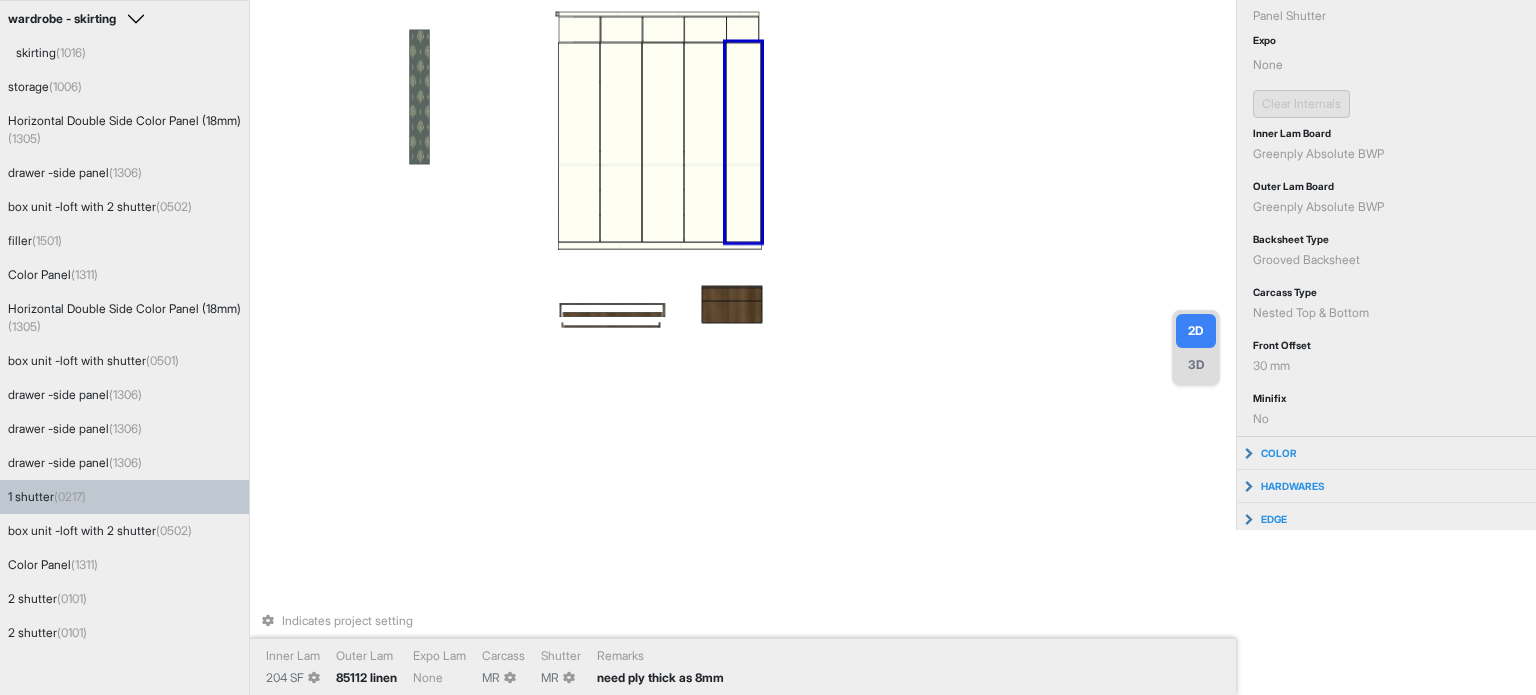 click on "1 shutter  ([NUMBER])" at bounding box center (124, 497) 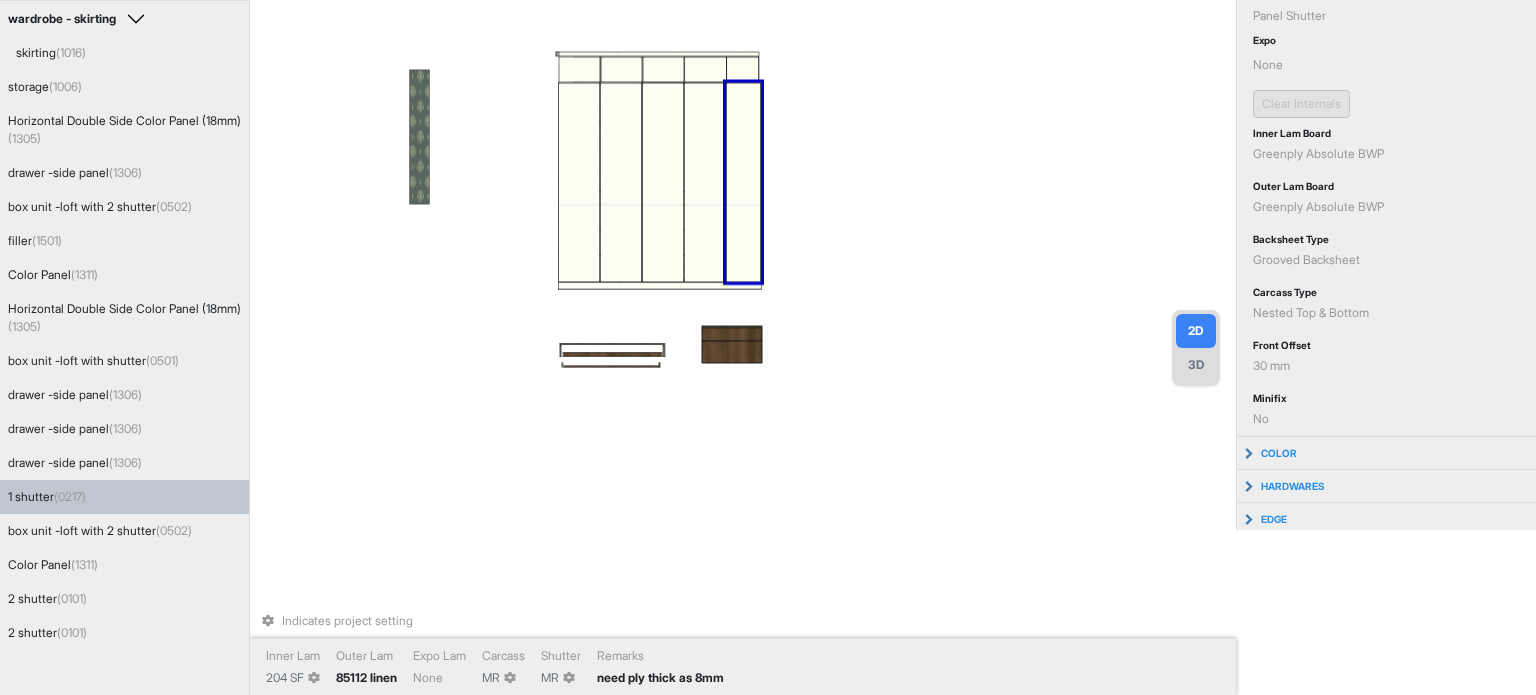 click on "(0217)" at bounding box center (70, 496) 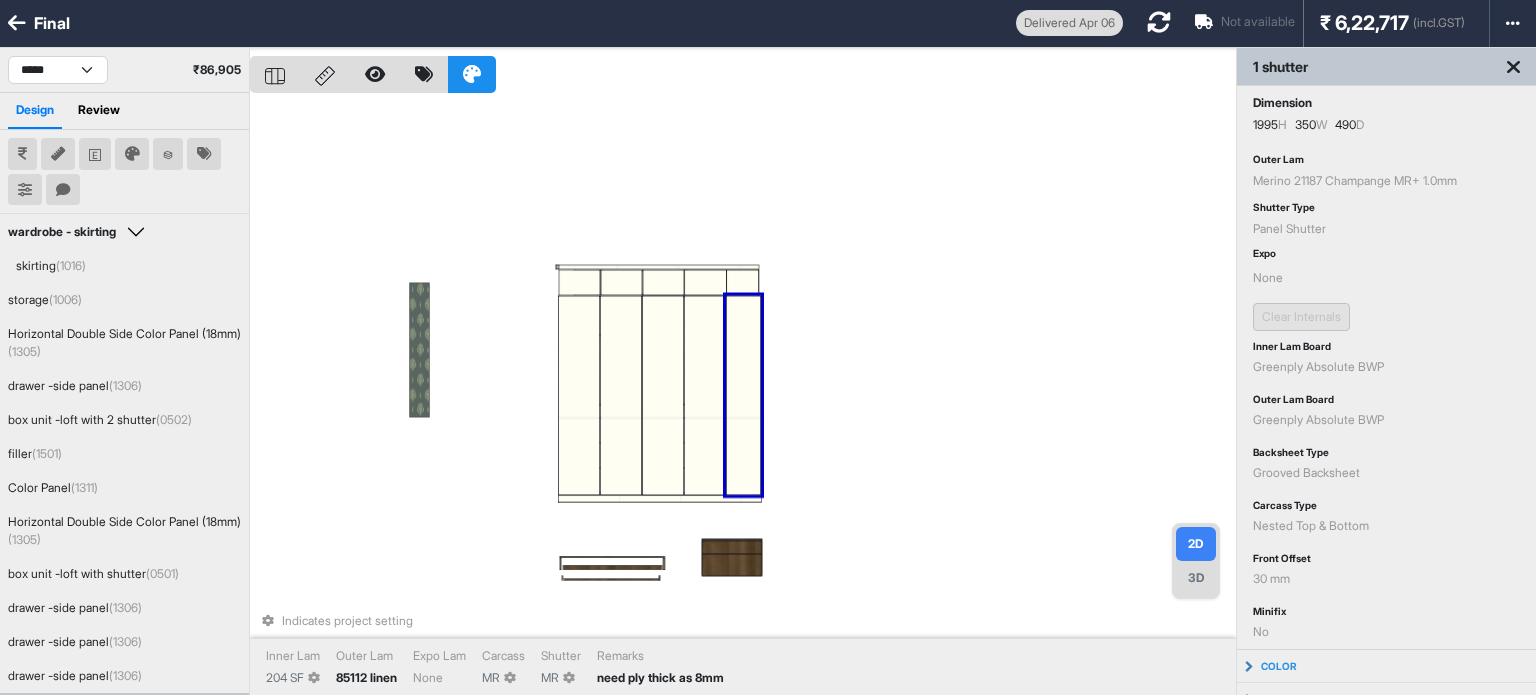 scroll, scrollTop: 0, scrollLeft: 0, axis: both 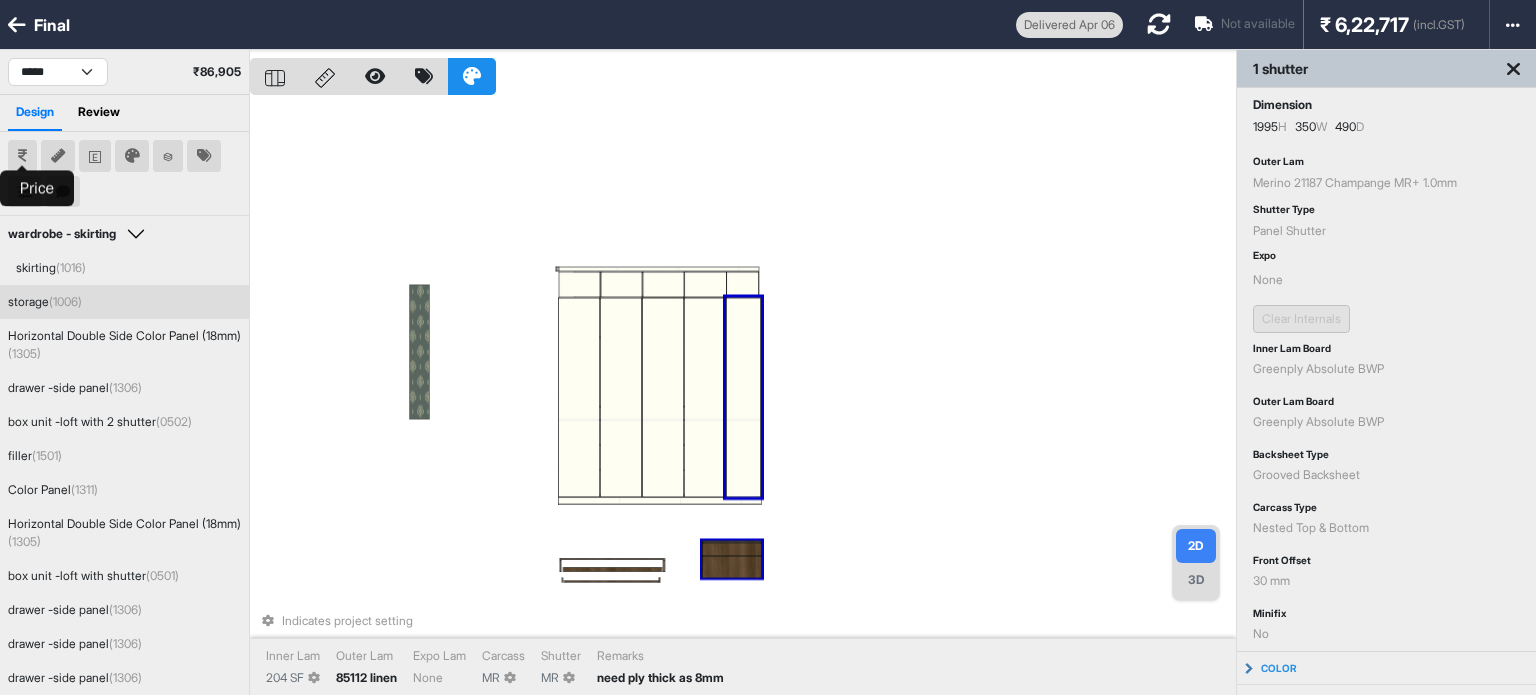 click at bounding box center [22, 156] 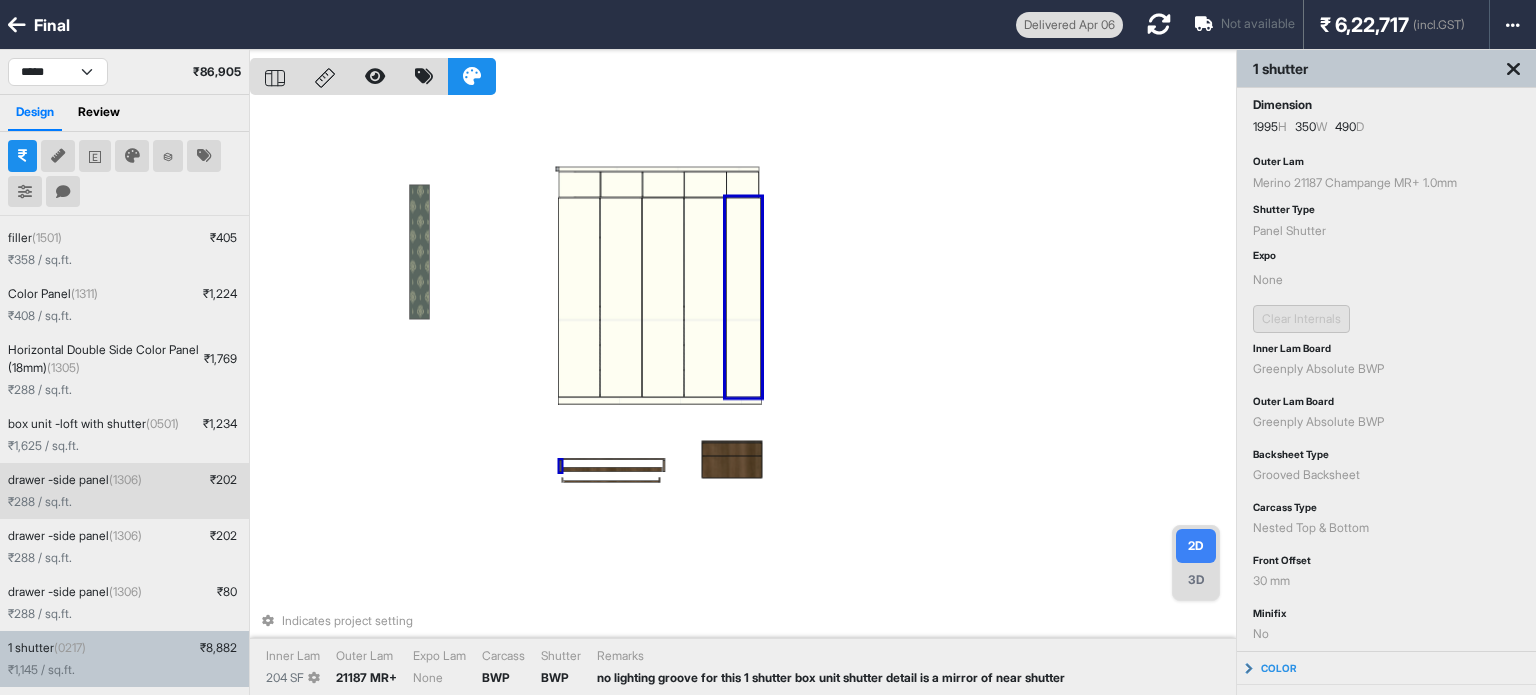 scroll, scrollTop: 399, scrollLeft: 0, axis: vertical 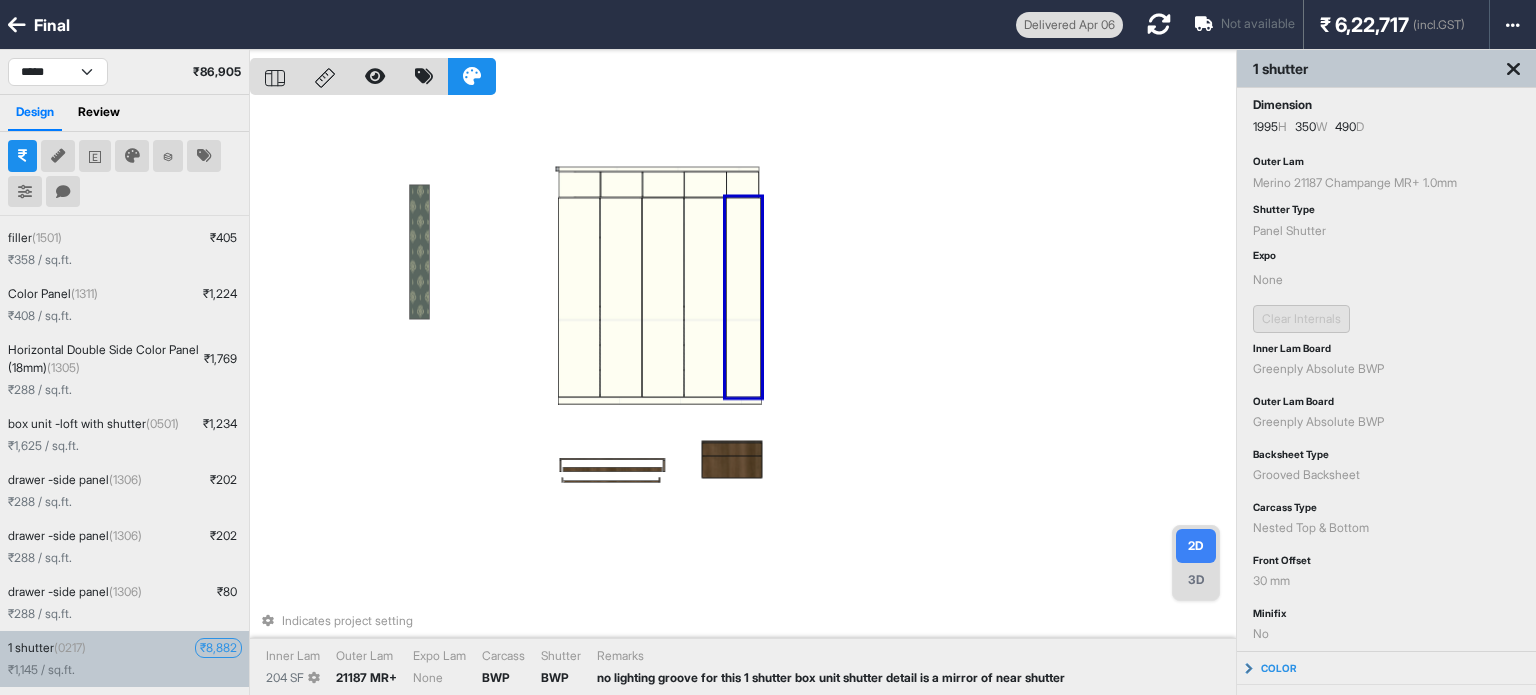 click on "₹ 8,882" at bounding box center (218, 648) 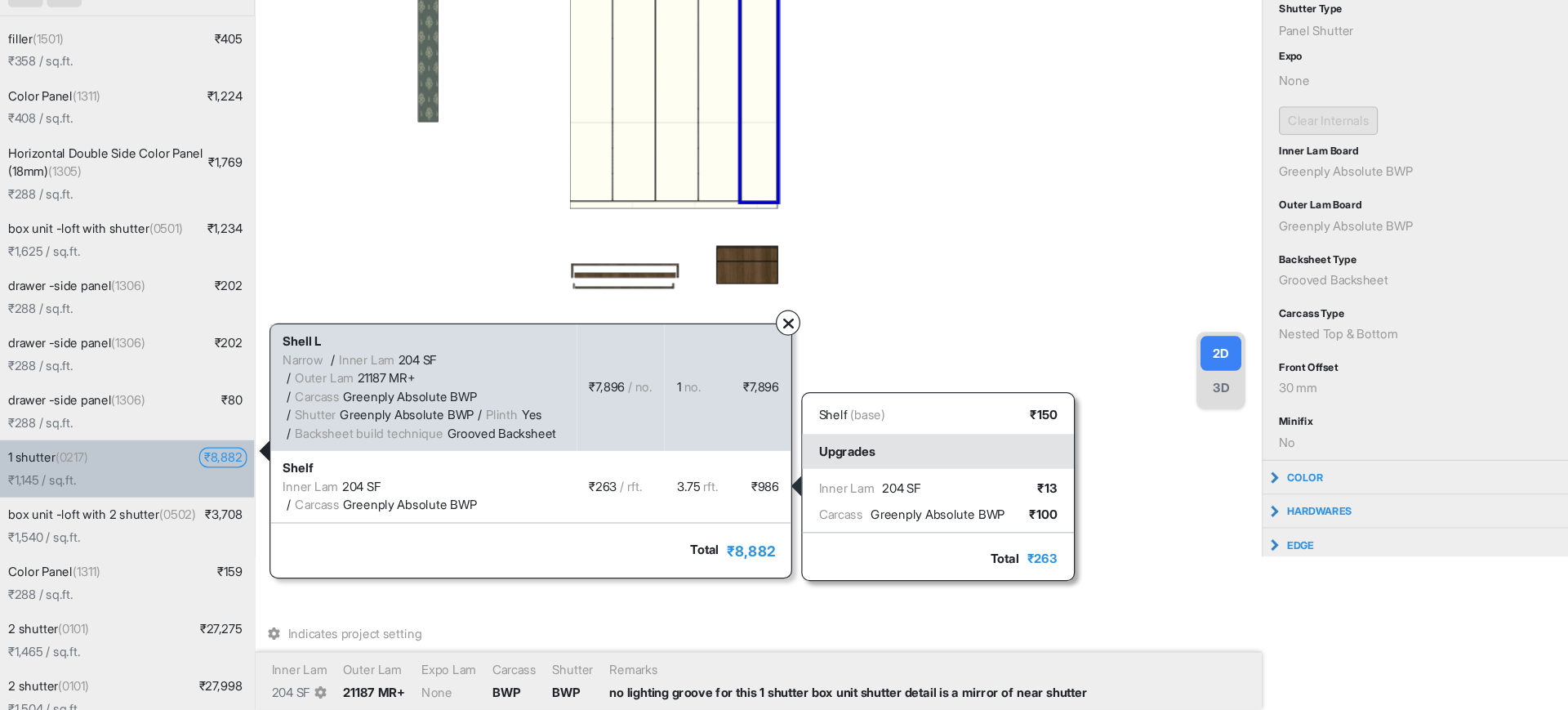 scroll, scrollTop: 163, scrollLeft: 0, axis: vertical 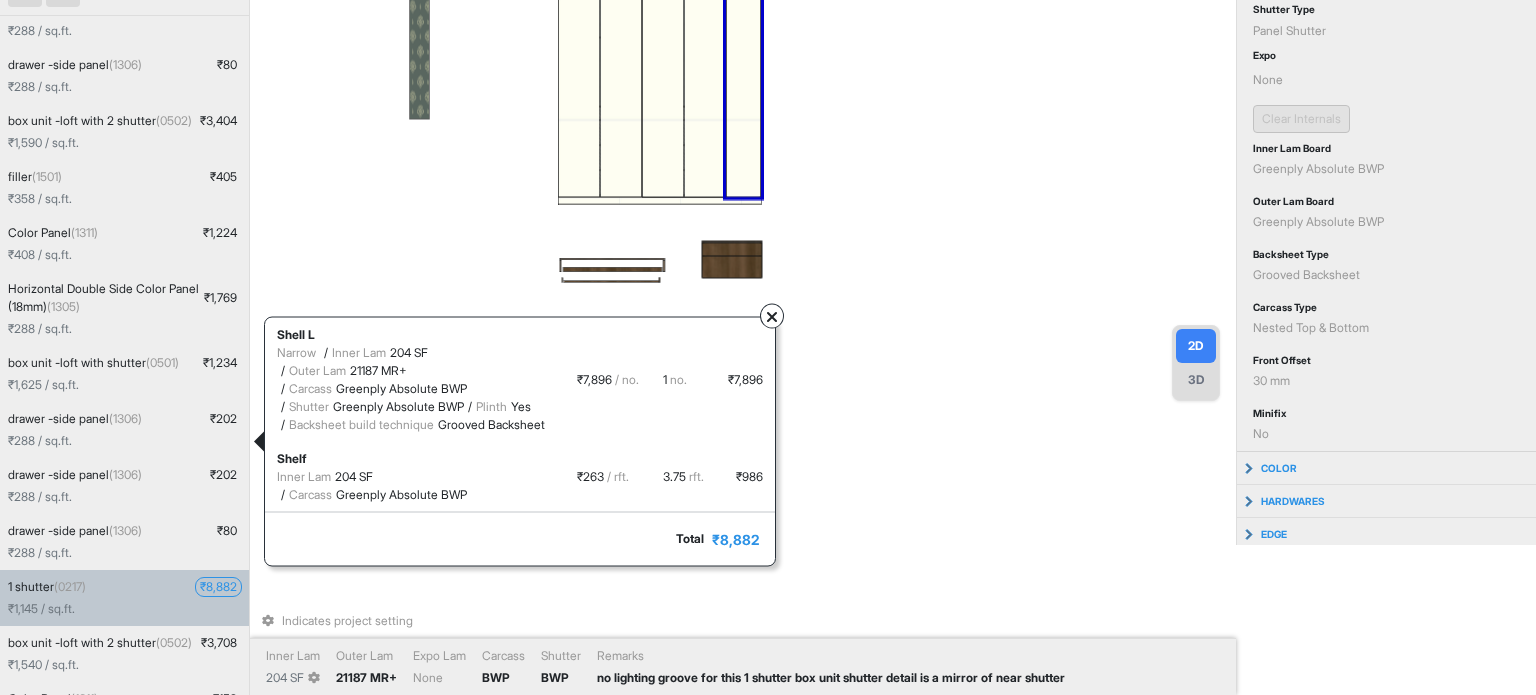 drag, startPoint x: 1204, startPoint y: 372, endPoint x: 1158, endPoint y: 323, distance: 67.20863 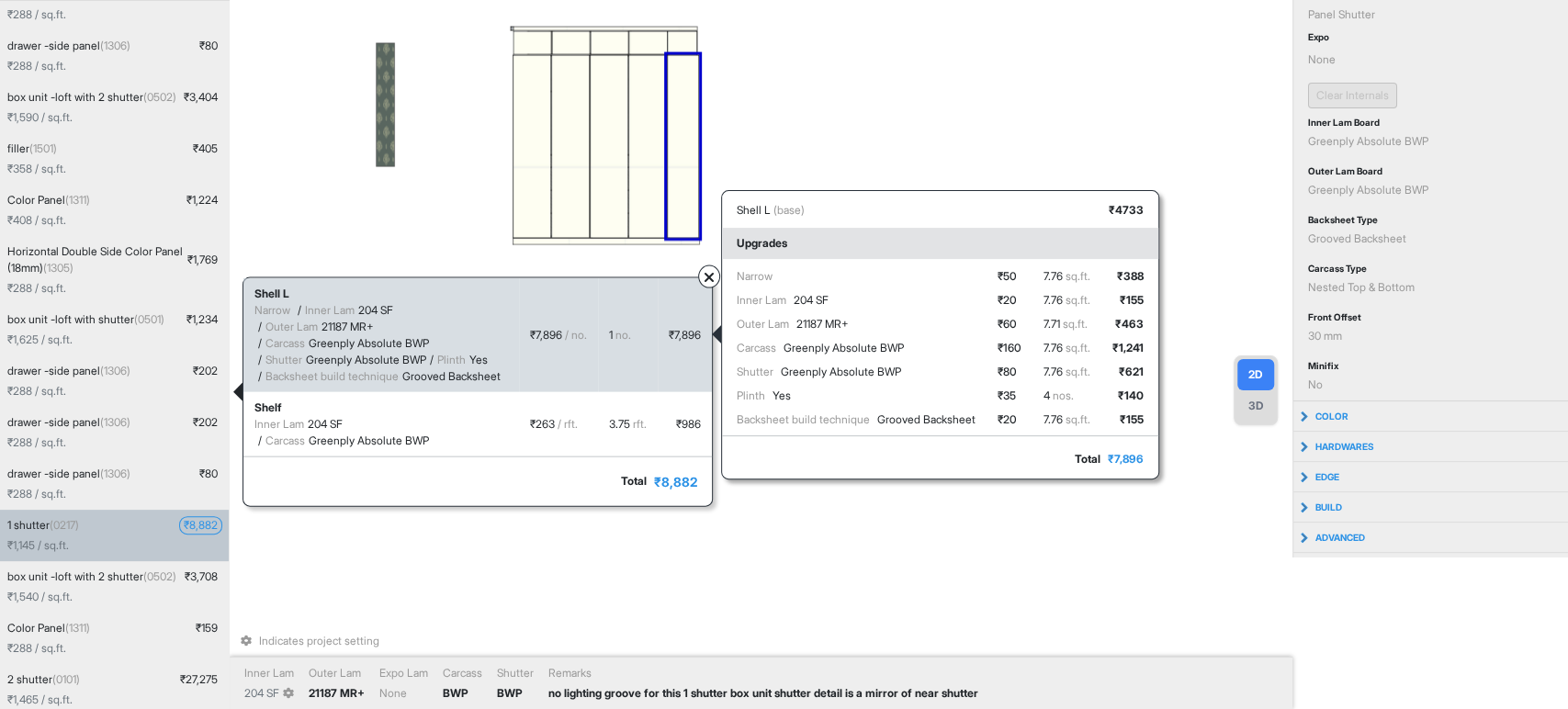 scroll, scrollTop: 197, scrollLeft: 0, axis: vertical 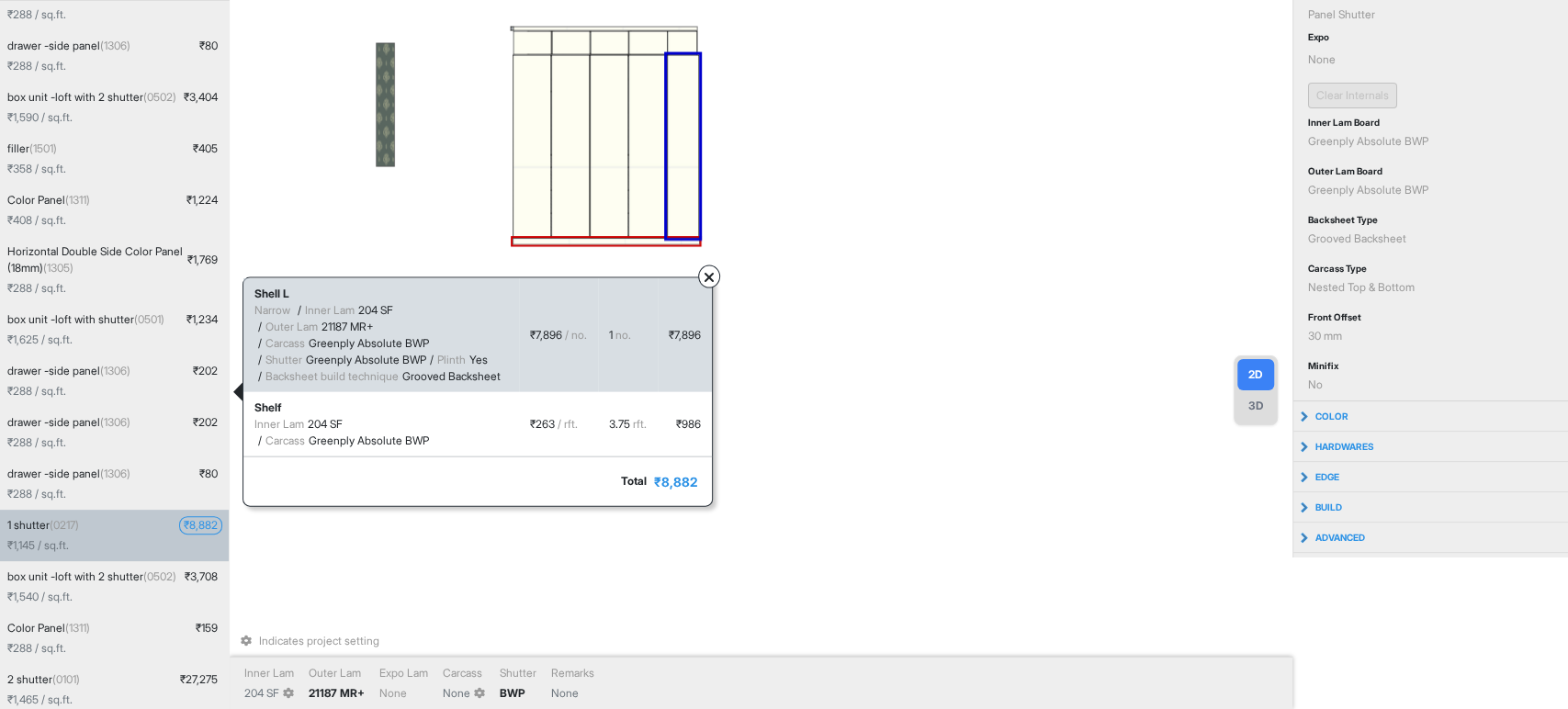 click on "Indicates project setting Inner Lam 204 SF Outer Lam 21187 MR+ Expo Lam None Carcass None Shutter BWP Remarks None" at bounding box center (761, 203) 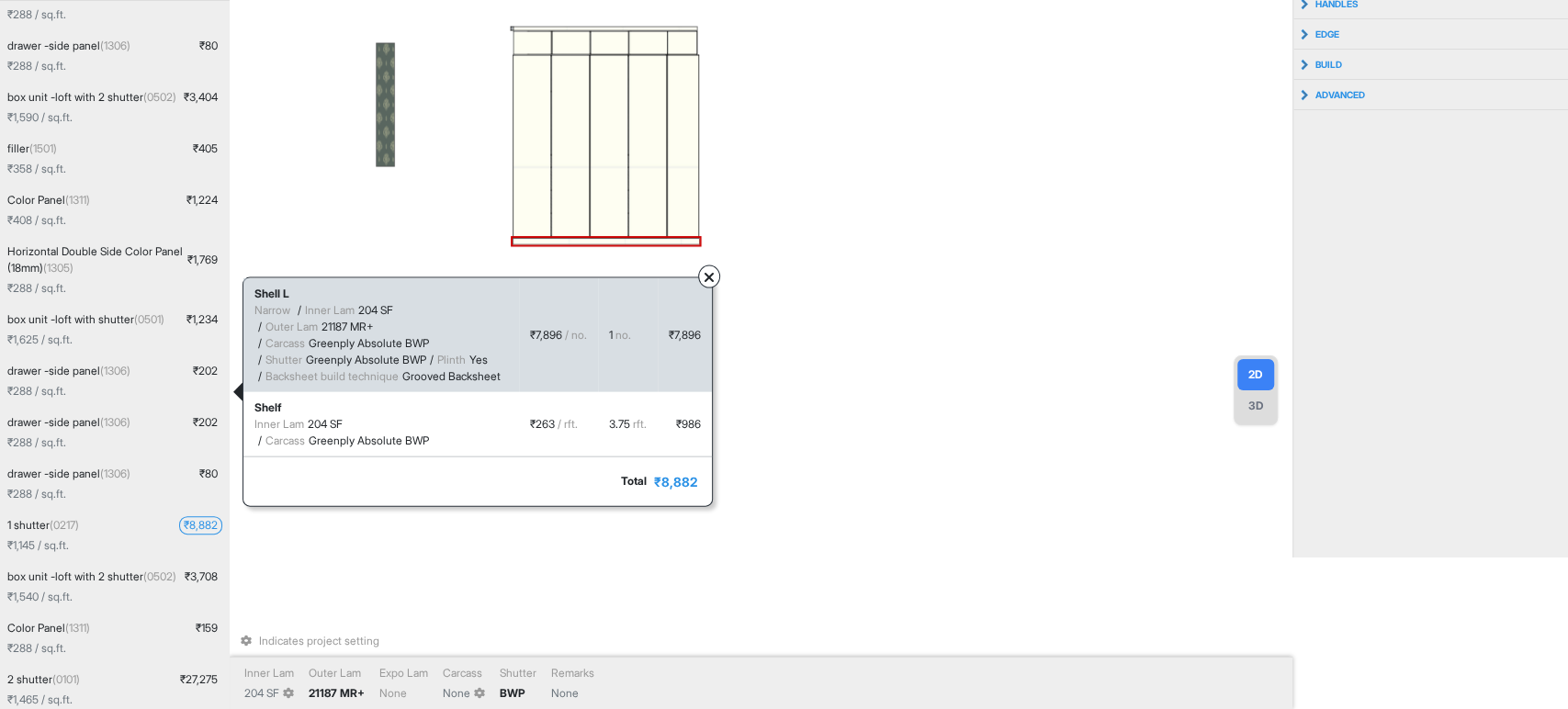 click at bounding box center [606, 242] 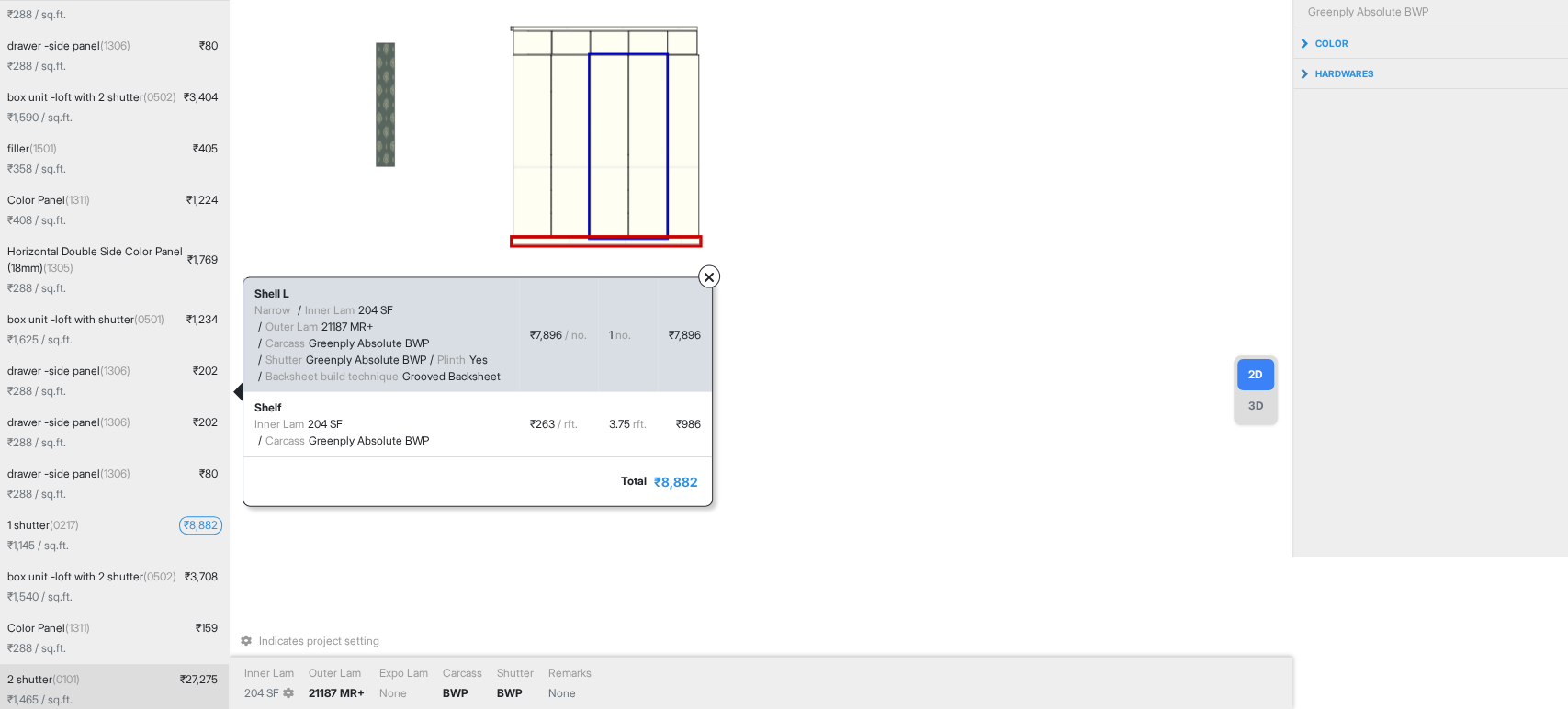 click at bounding box center (648, 147) 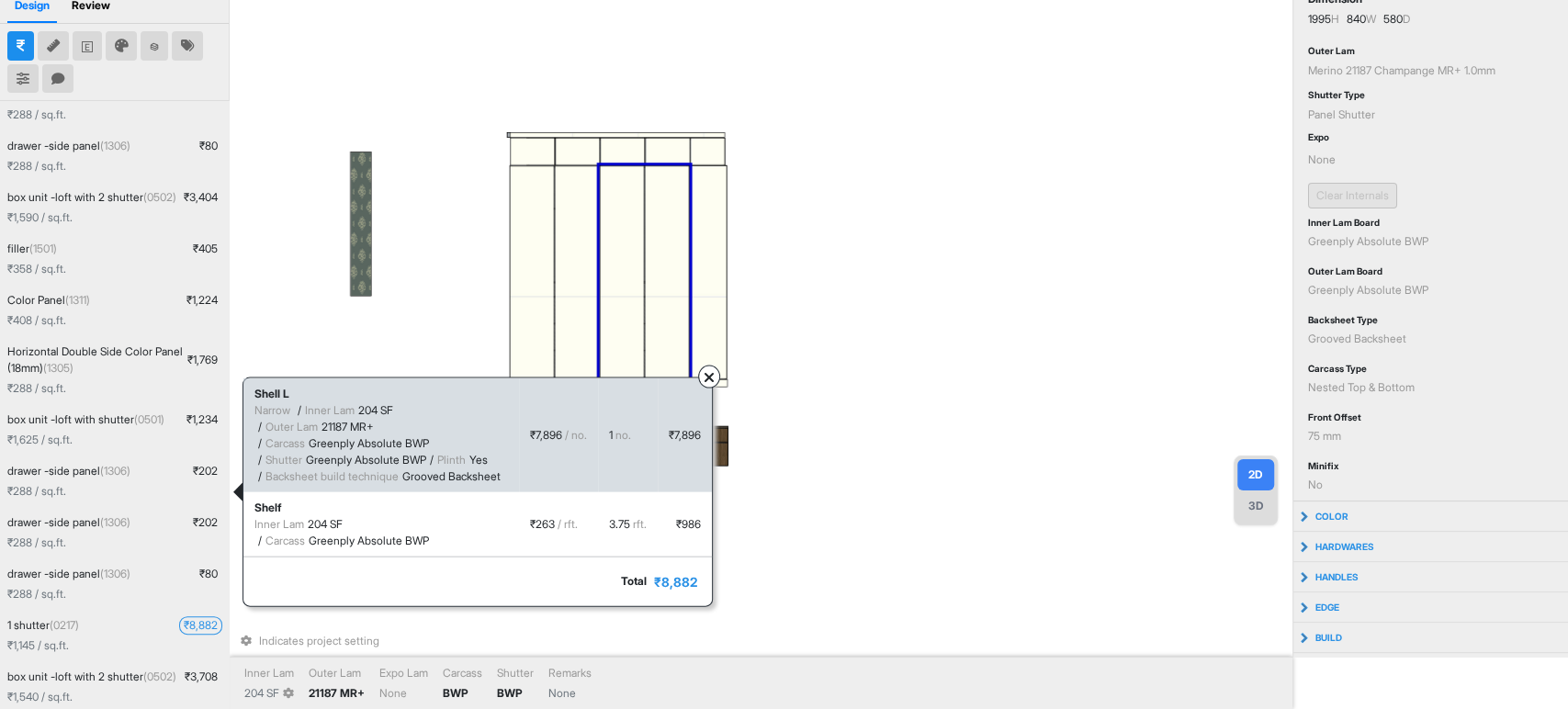 scroll, scrollTop: 0, scrollLeft: 0, axis: both 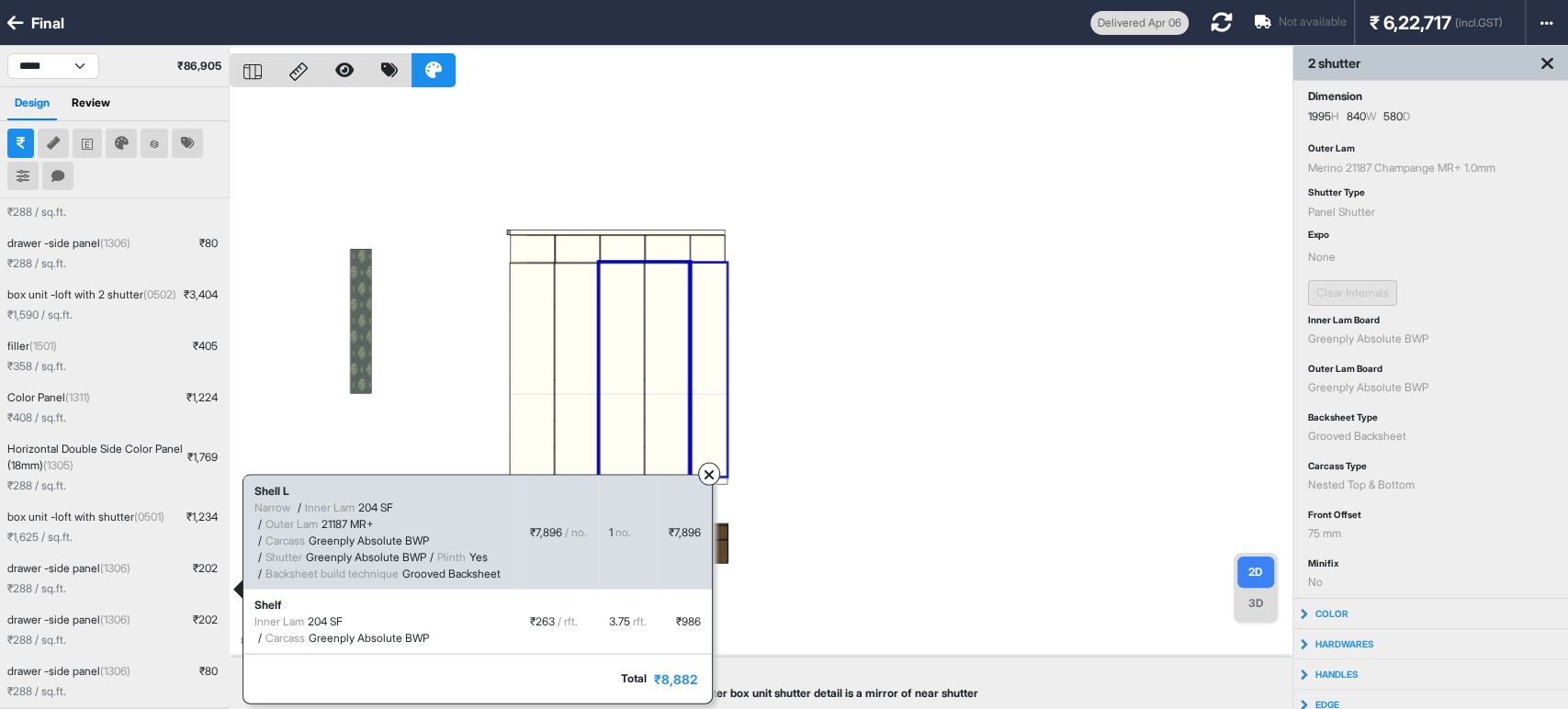 click at bounding box center [709, 474] 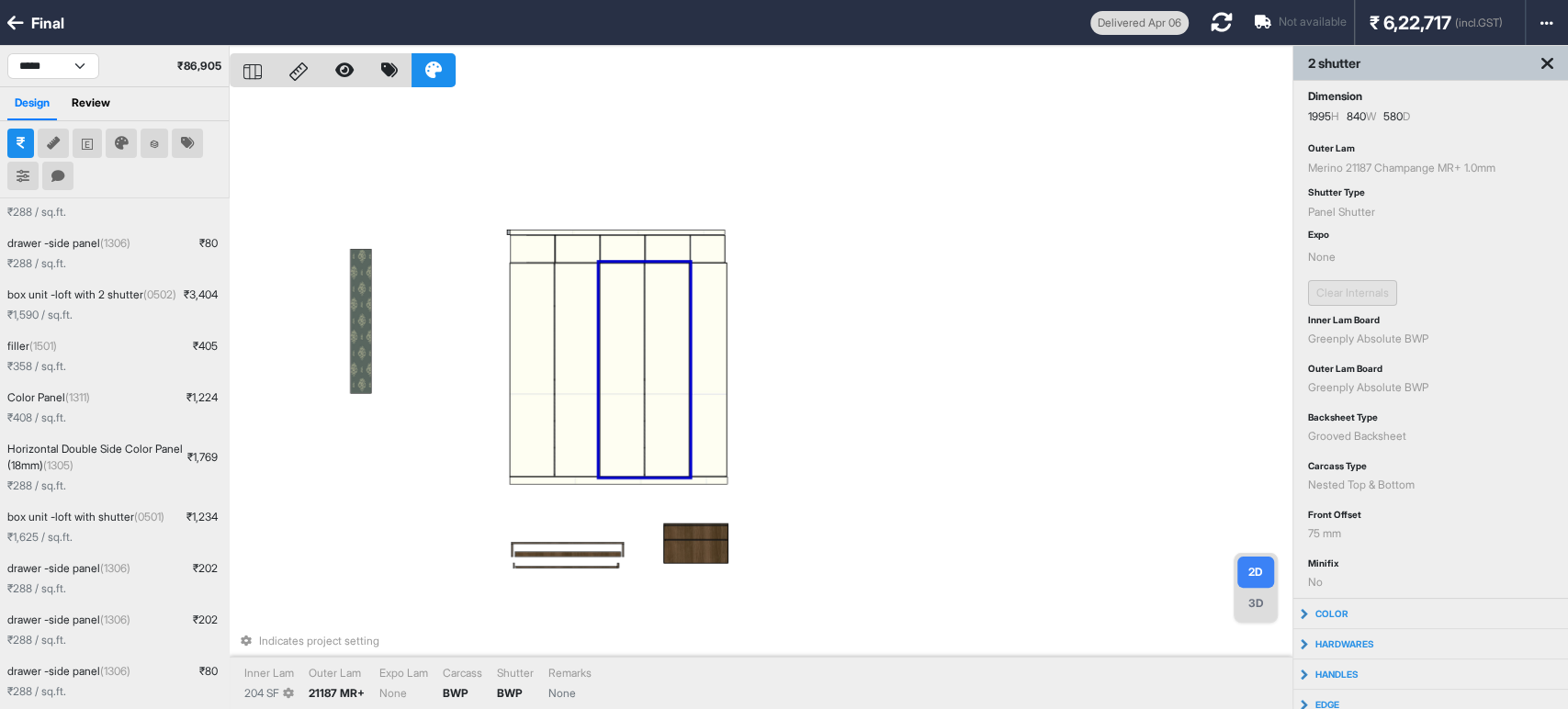 click on "Indicates project setting Inner Lam 204 SF Outer Lam 21187 MR+ Expo Lam None Carcass BWP Shutter BWP Remarks None" at bounding box center (761, 400) 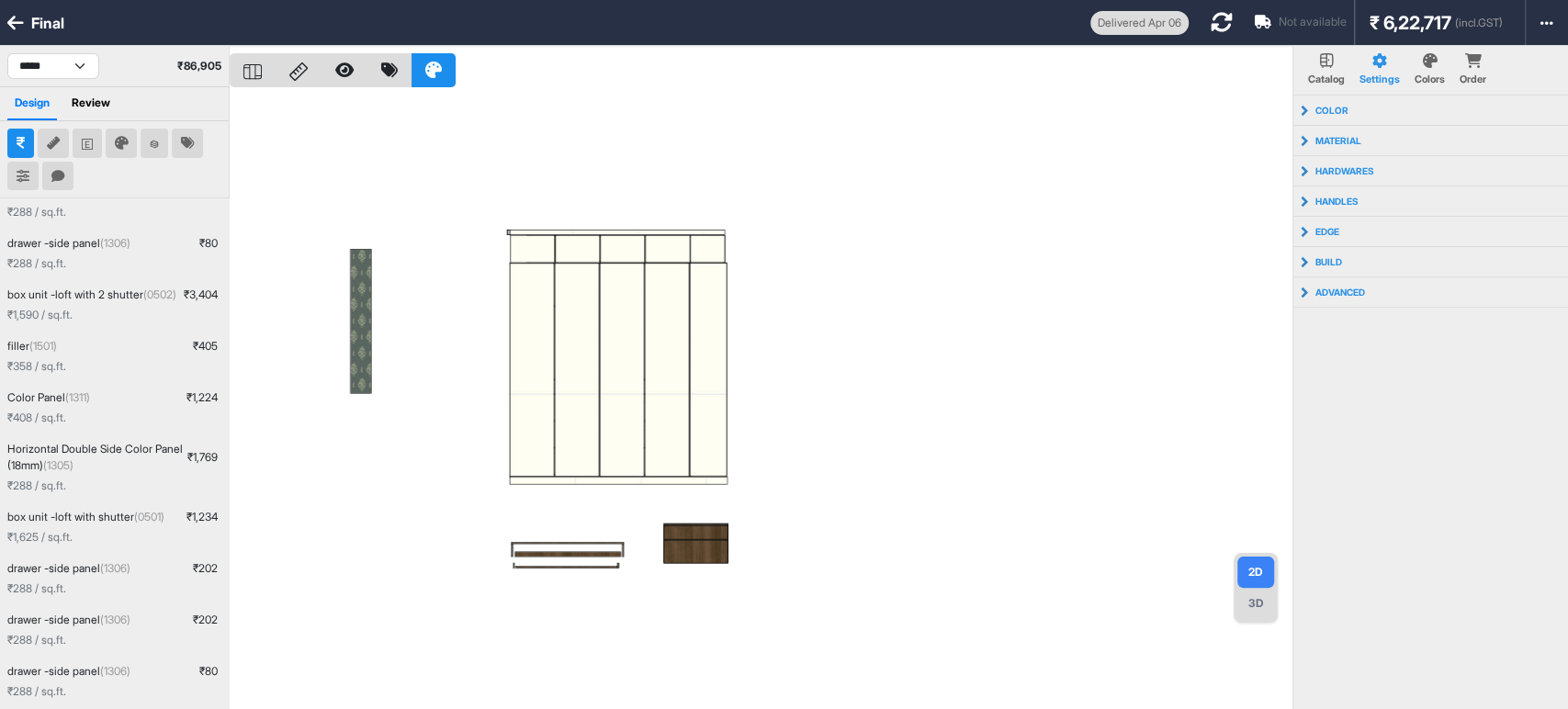 click at bounding box center [761, 400] 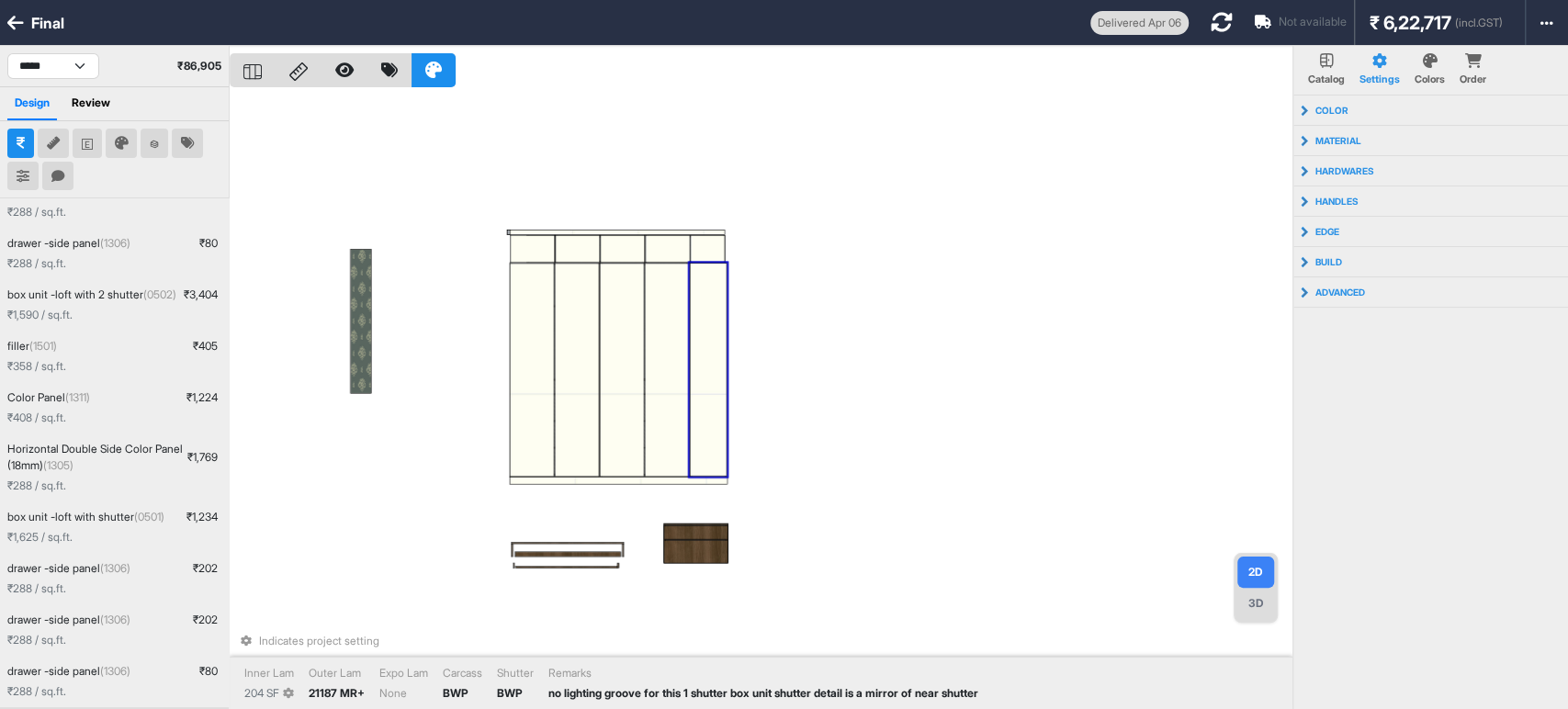 click at bounding box center (707, 369) 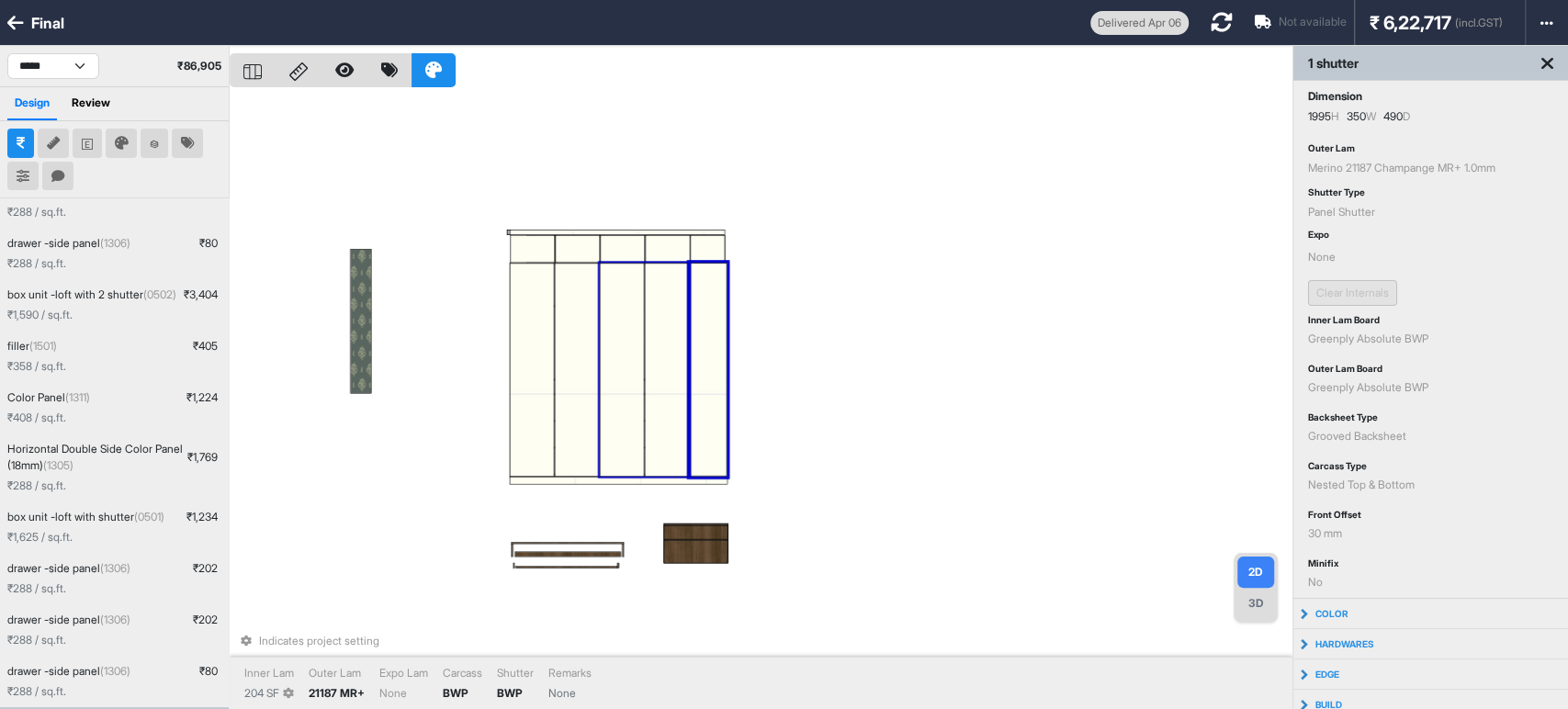 click at bounding box center (666, 369) 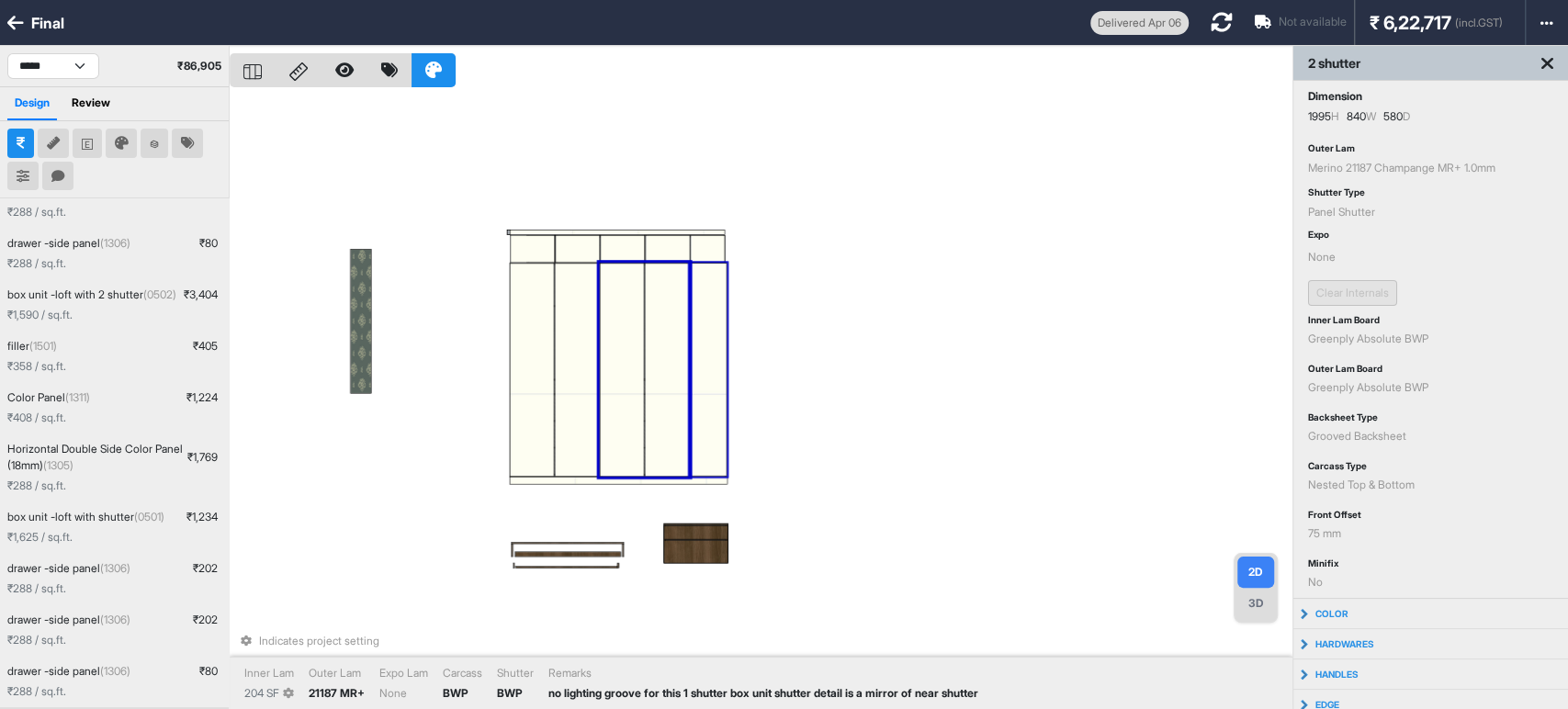 click at bounding box center [707, 369] 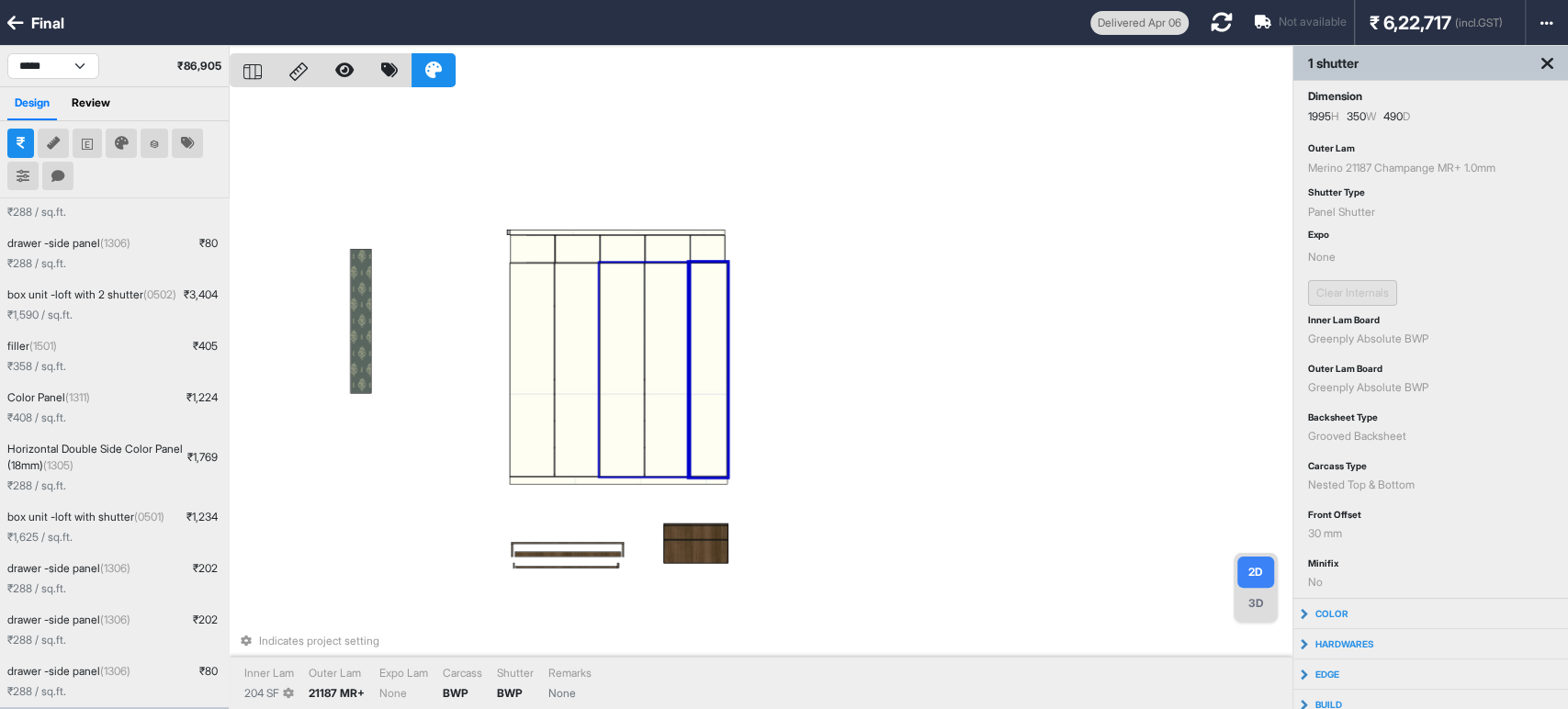 click at bounding box center (621, 369) 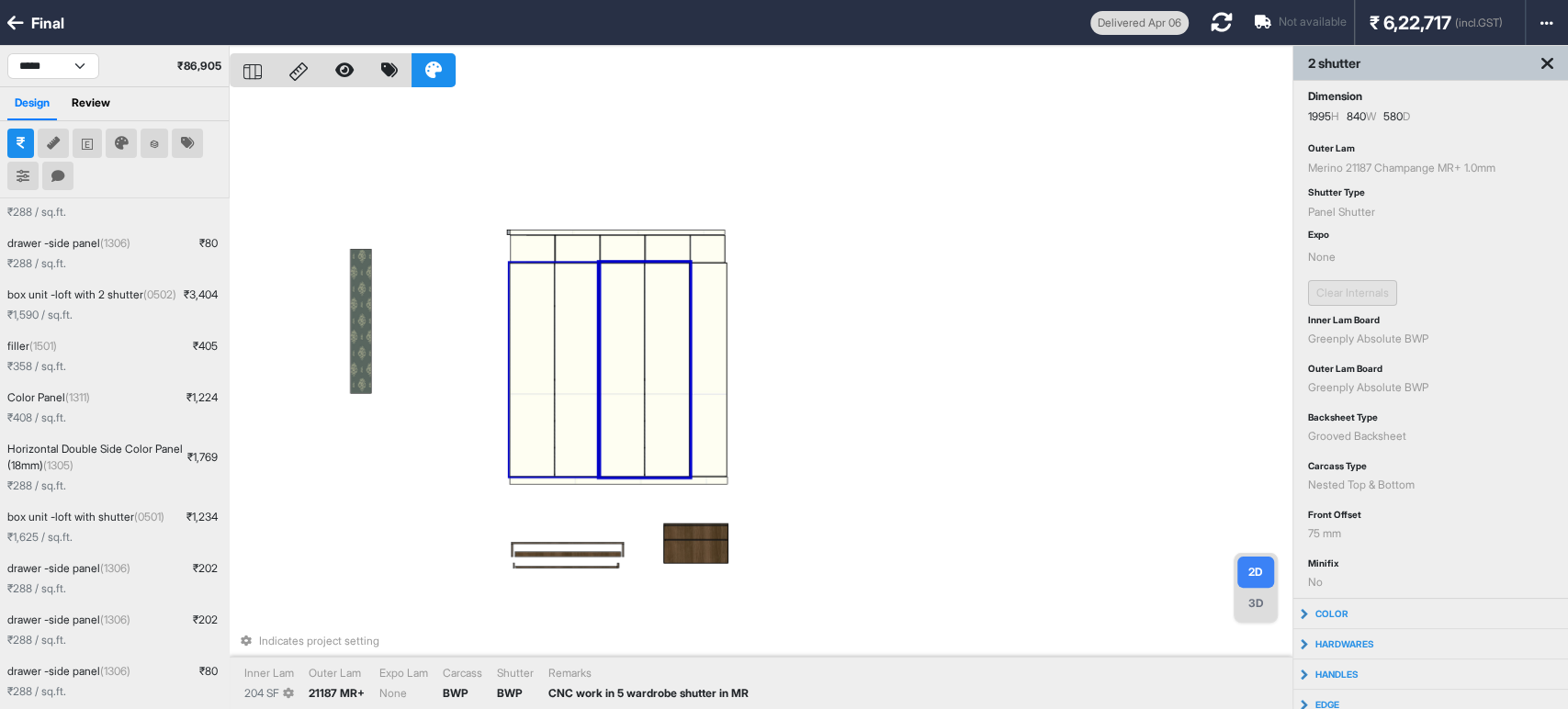 click at bounding box center (531, 369) 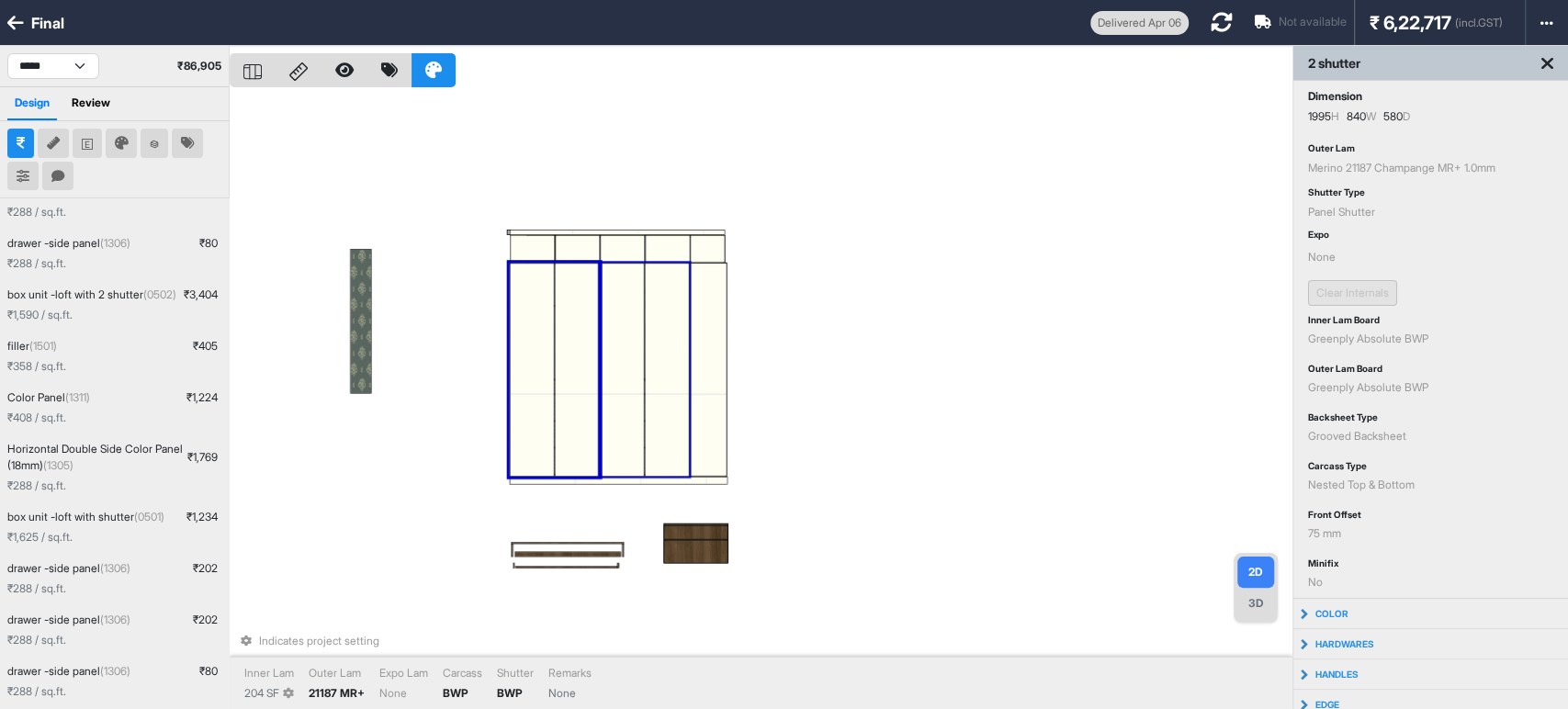 click at bounding box center [666, 369] 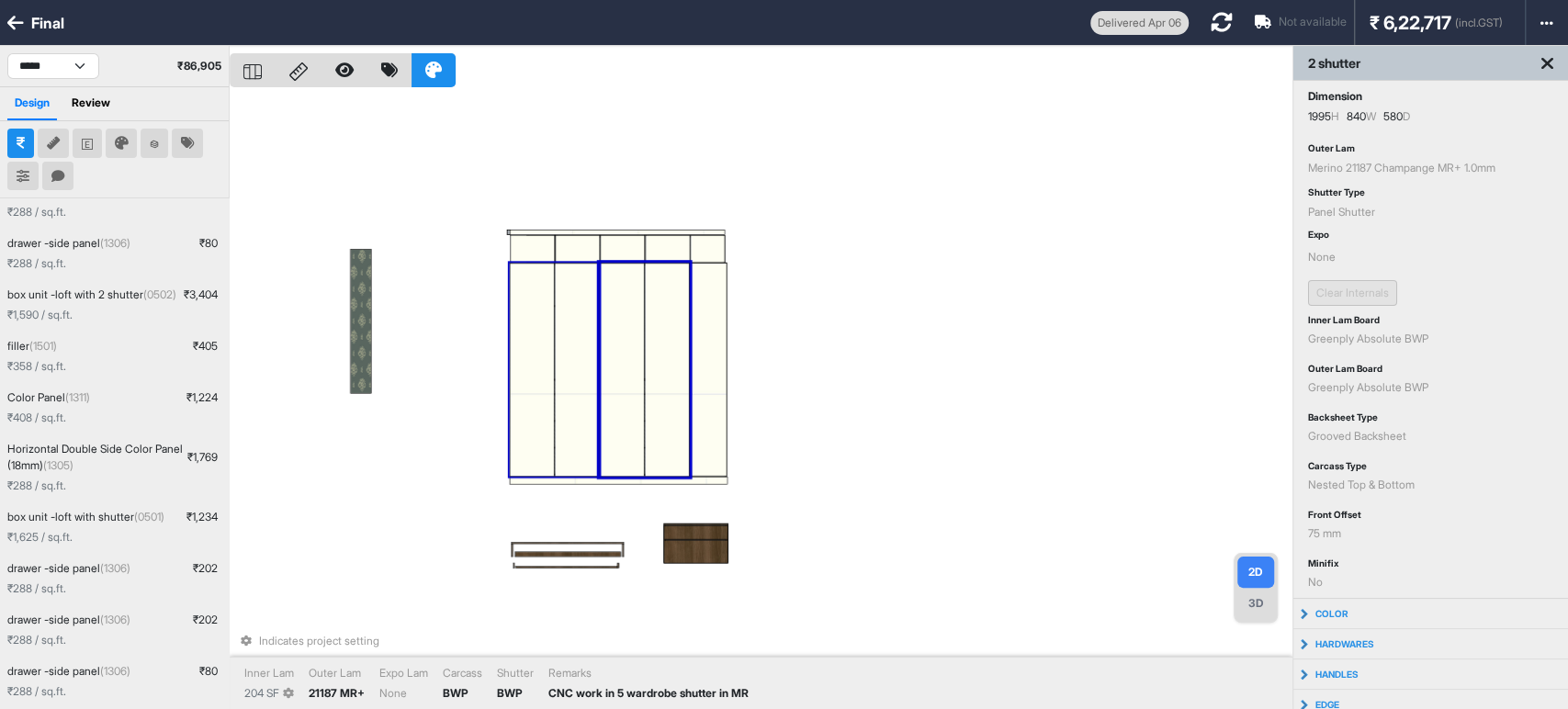 click at bounding box center (576, 369) 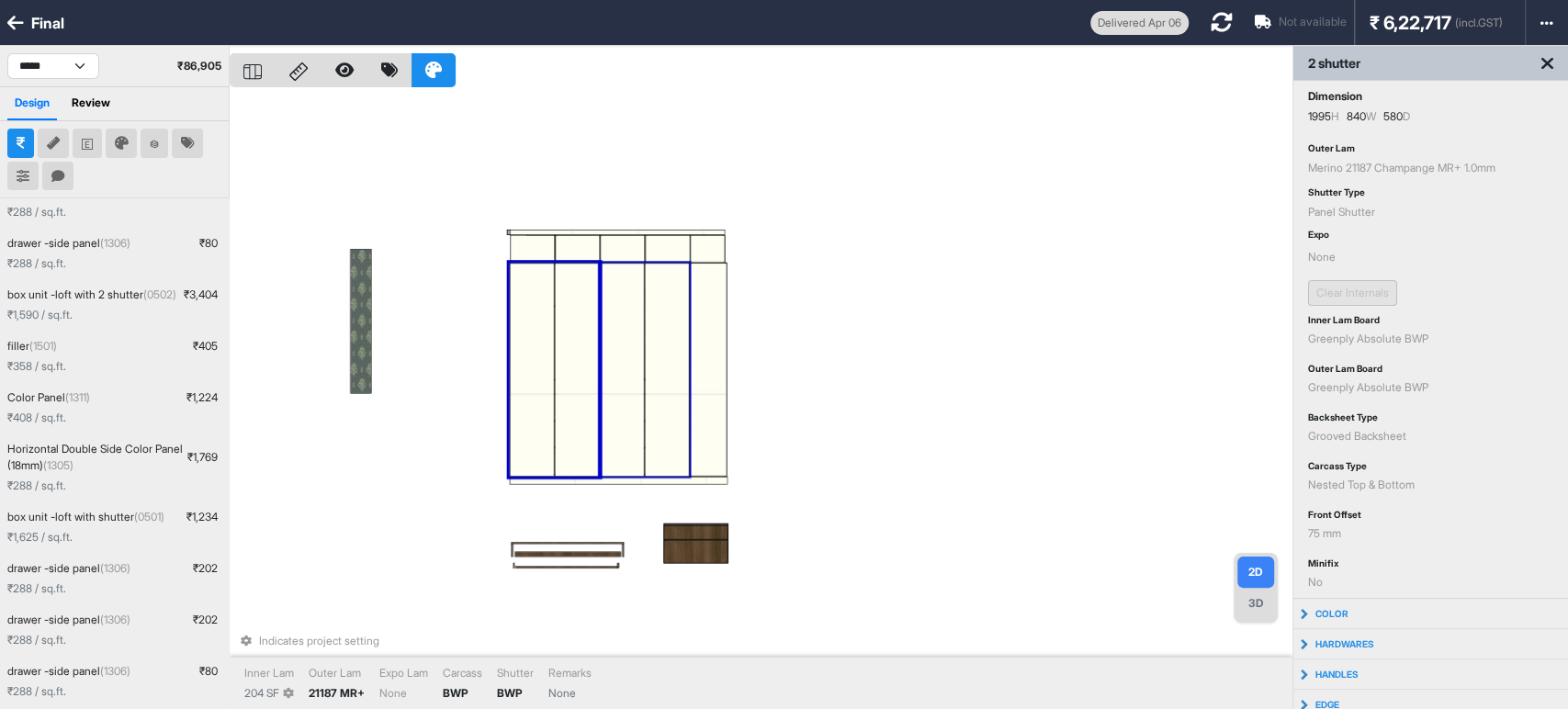 click at bounding box center (666, 369) 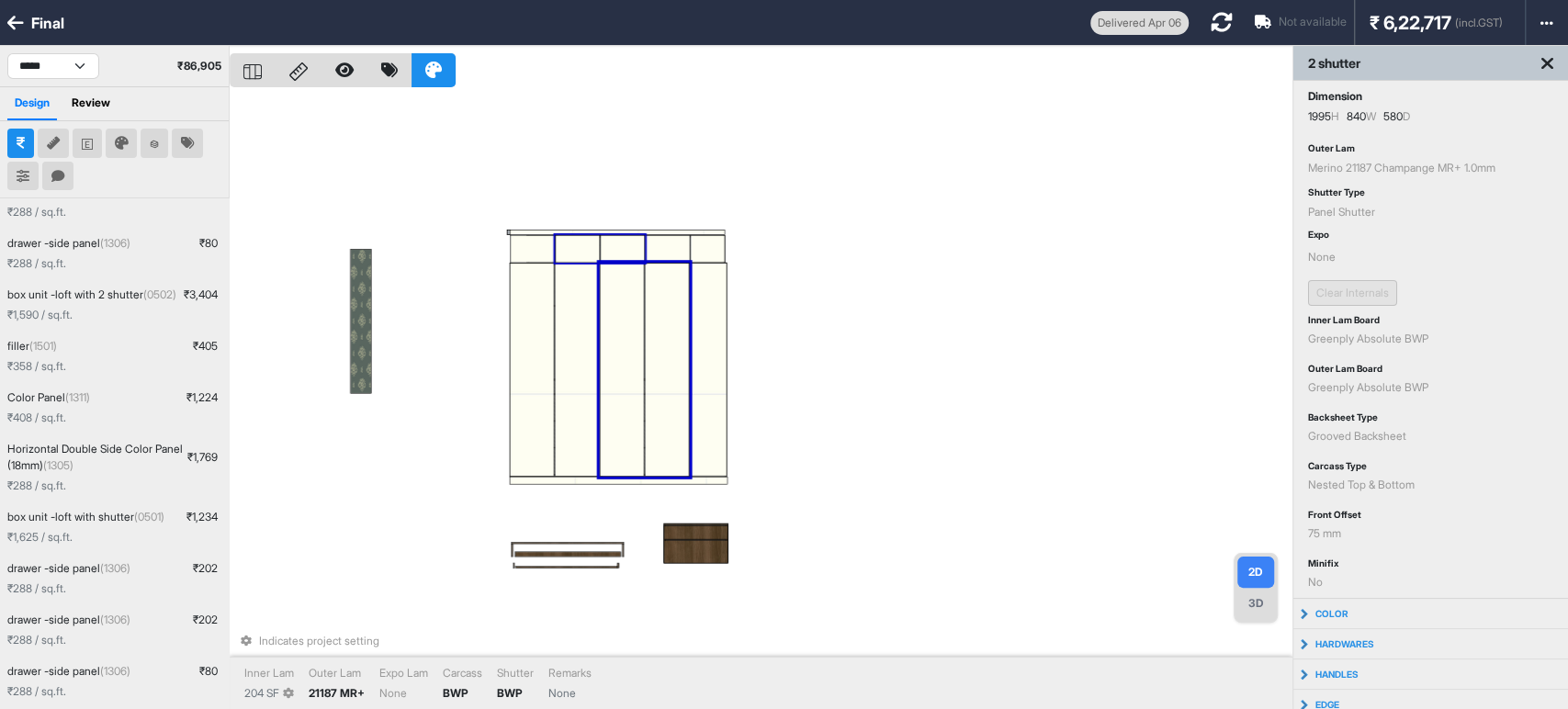 click at bounding box center (622, 249) 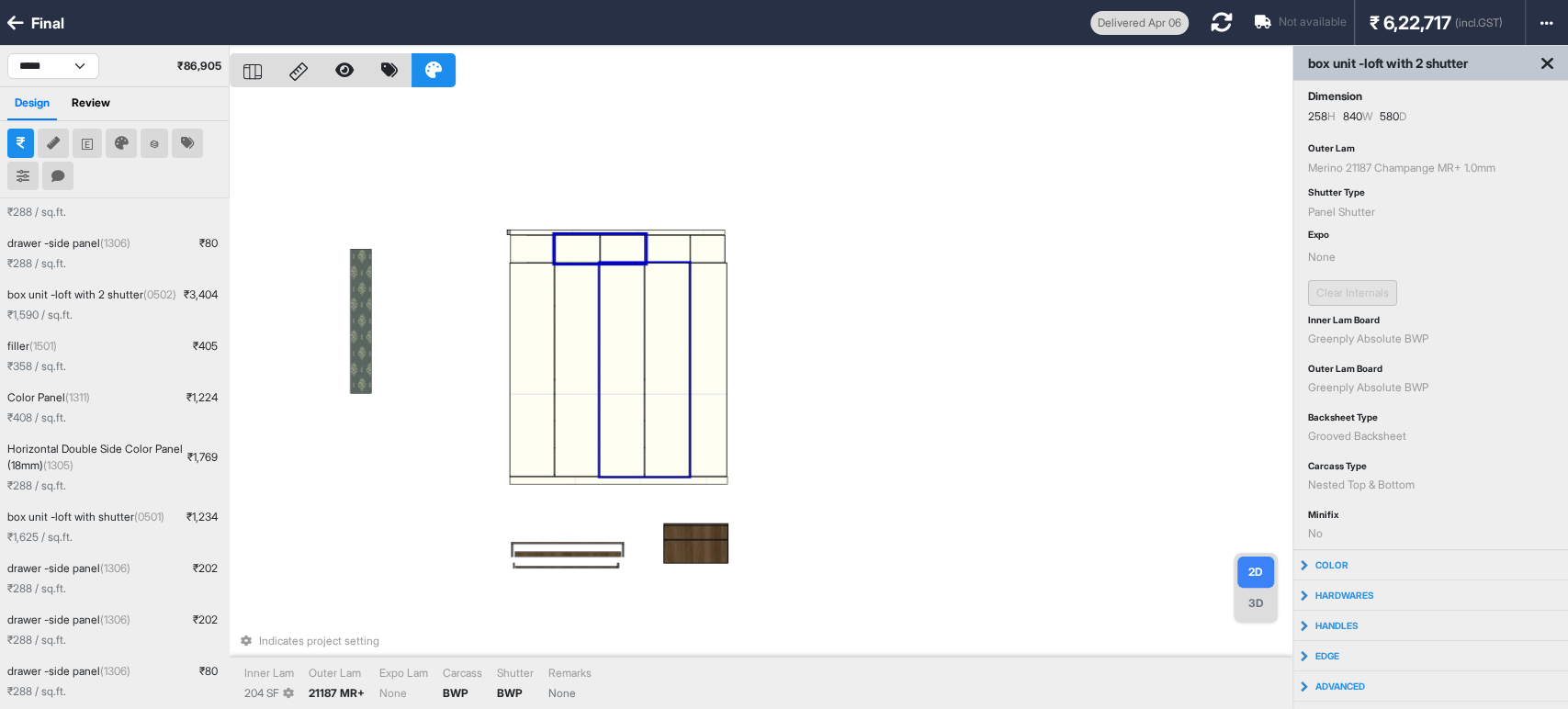 click at bounding box center (621, 369) 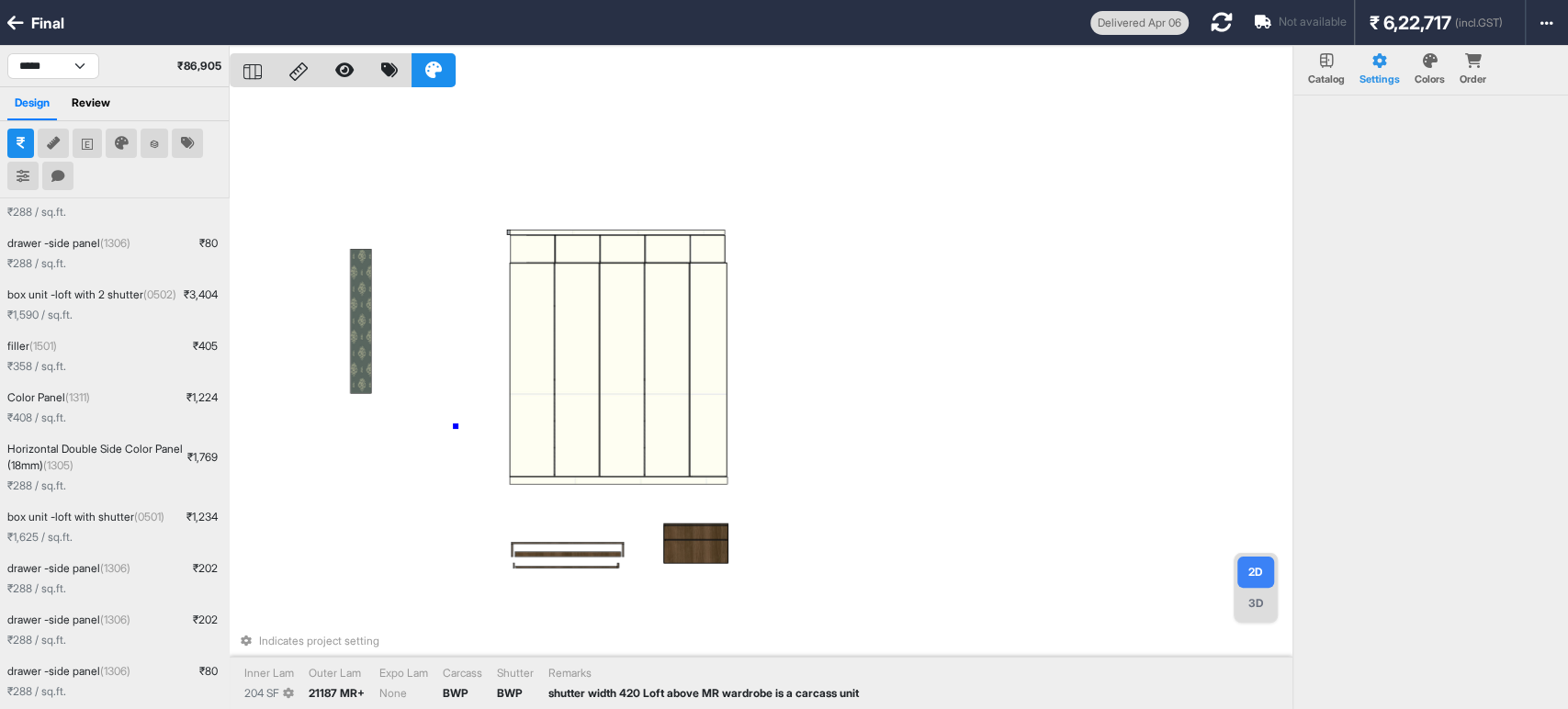 click on "Indicates project setting Inner Lam 204 SF Outer Lam 21187 MR+ Expo Lam None Carcass BWP Shutter BWP Remarks shutter width 420
Loft above  MR wardrobe is a carcass unit" at bounding box center [761, 400] 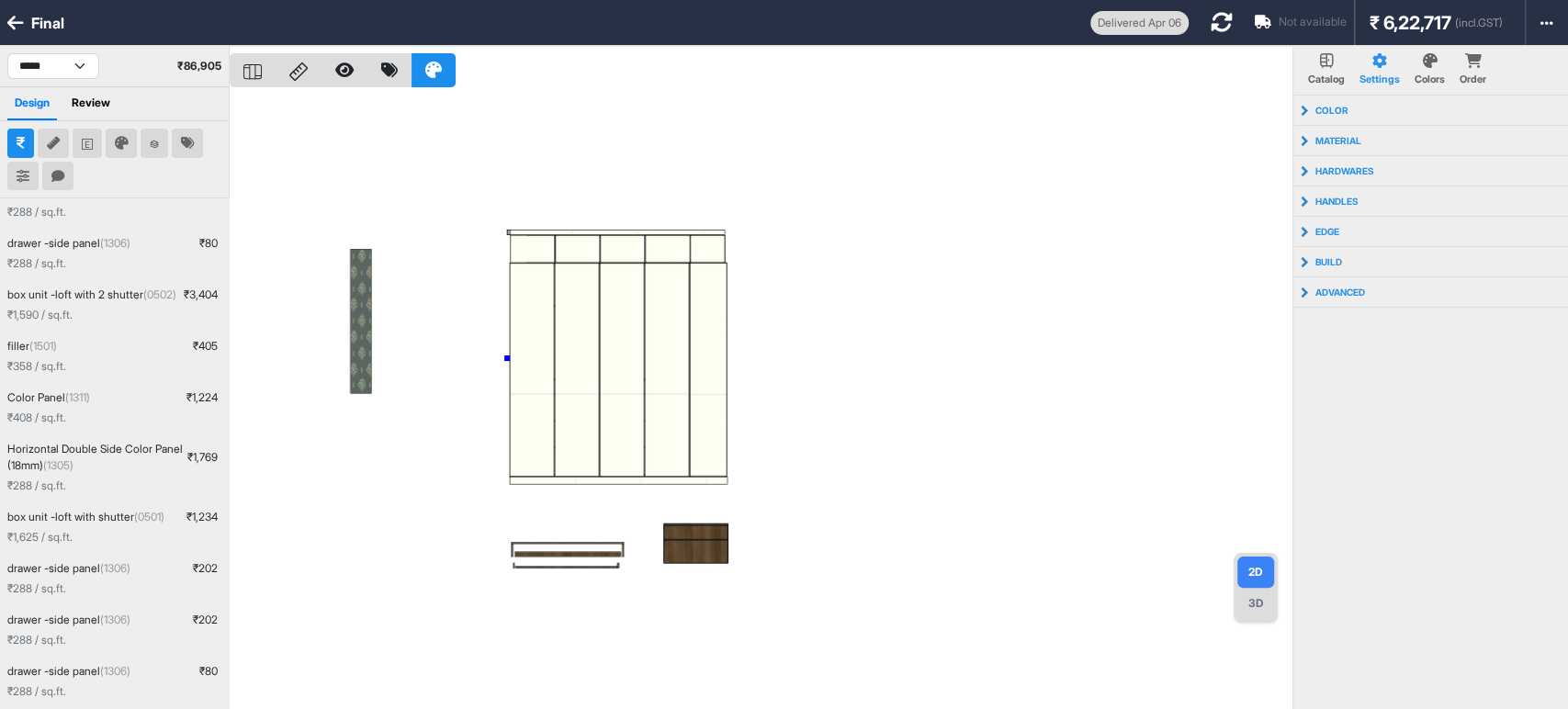 click at bounding box center (761, 400) 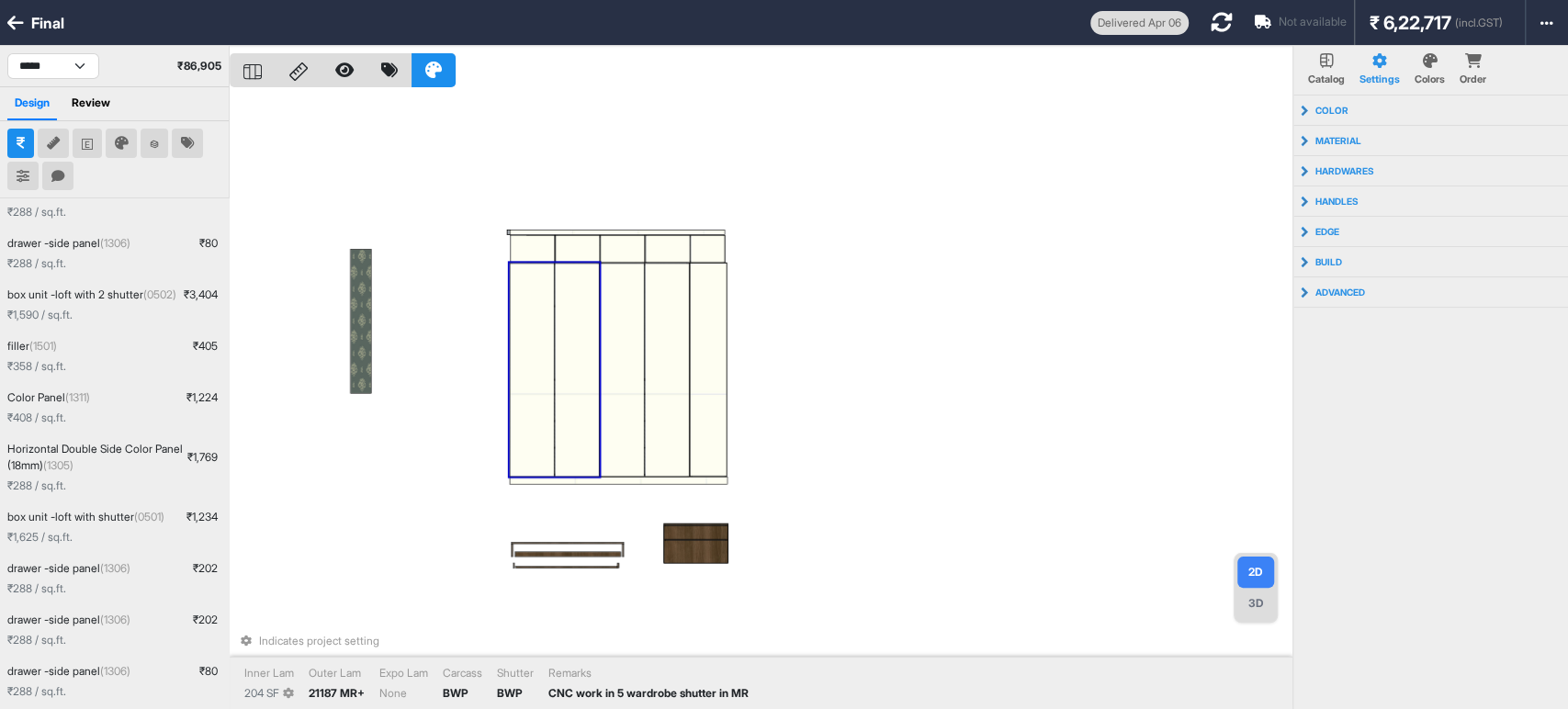 click at bounding box center (531, 369) 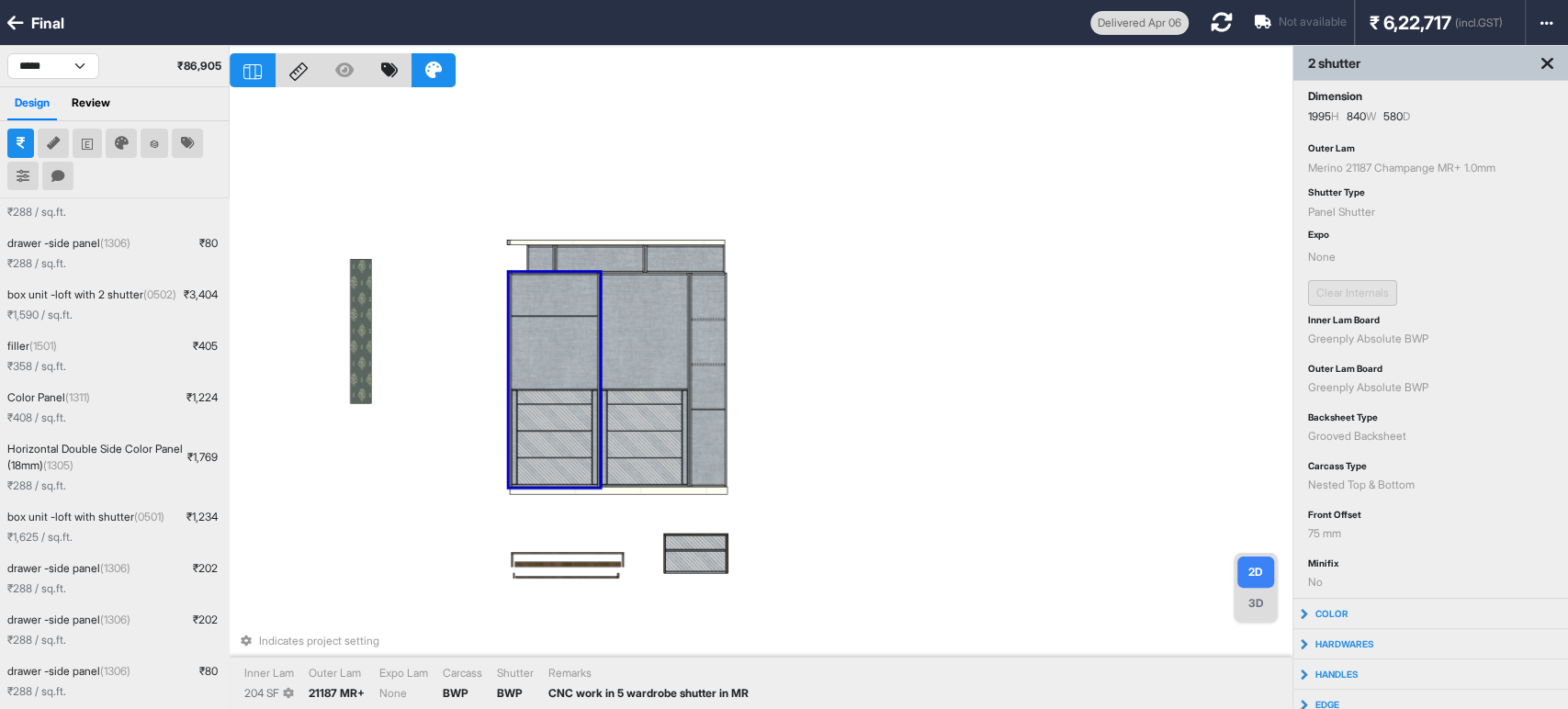 click at bounding box center [554, 470] 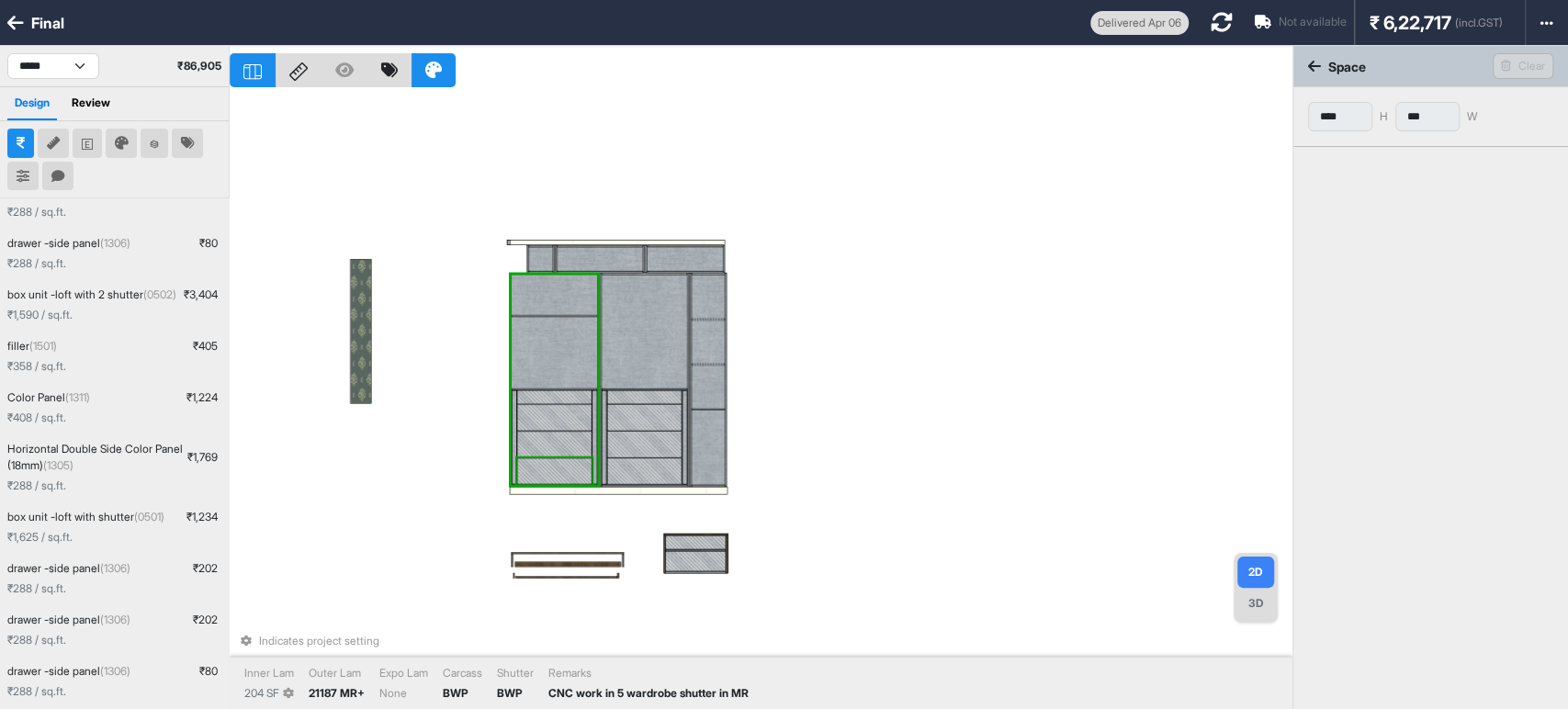click at bounding box center [554, 470] 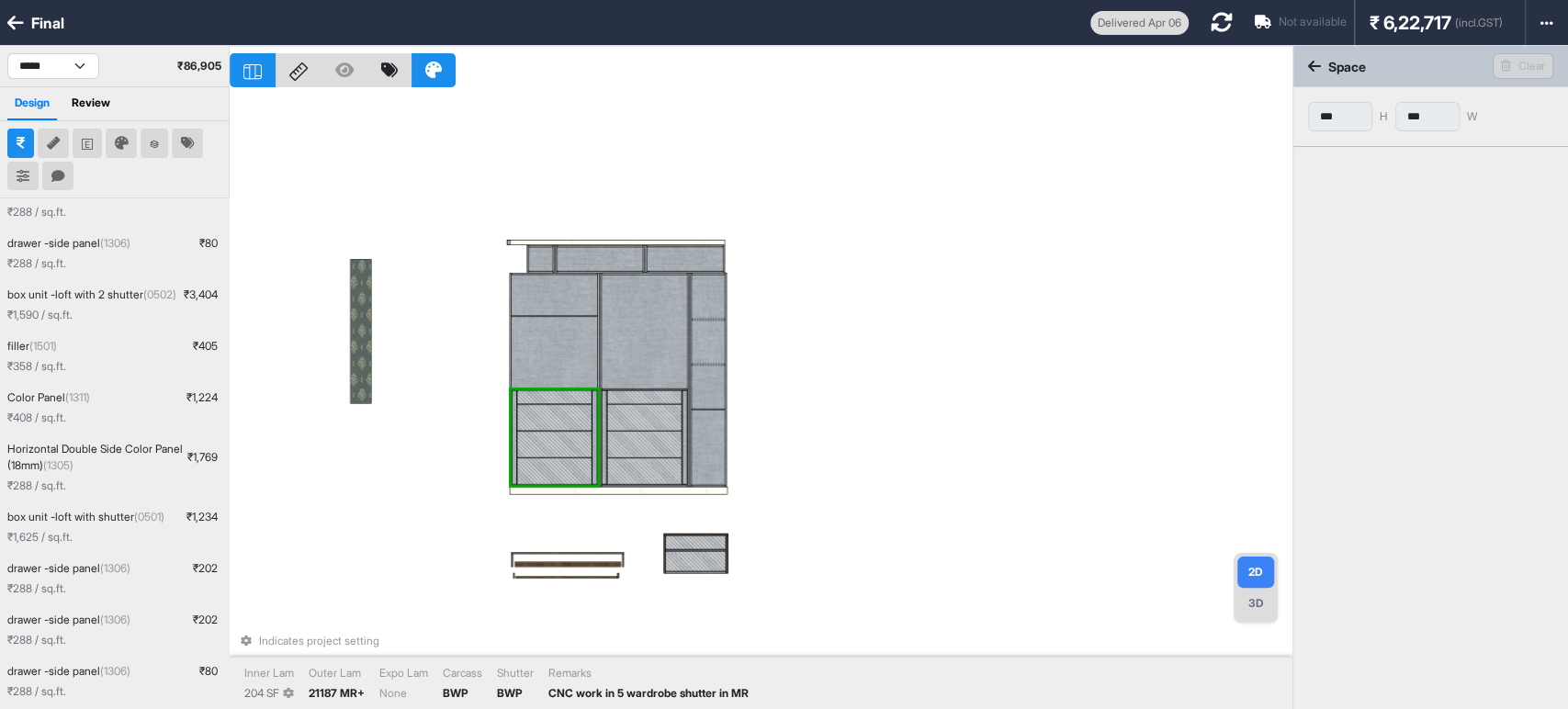 click at bounding box center (554, 470) 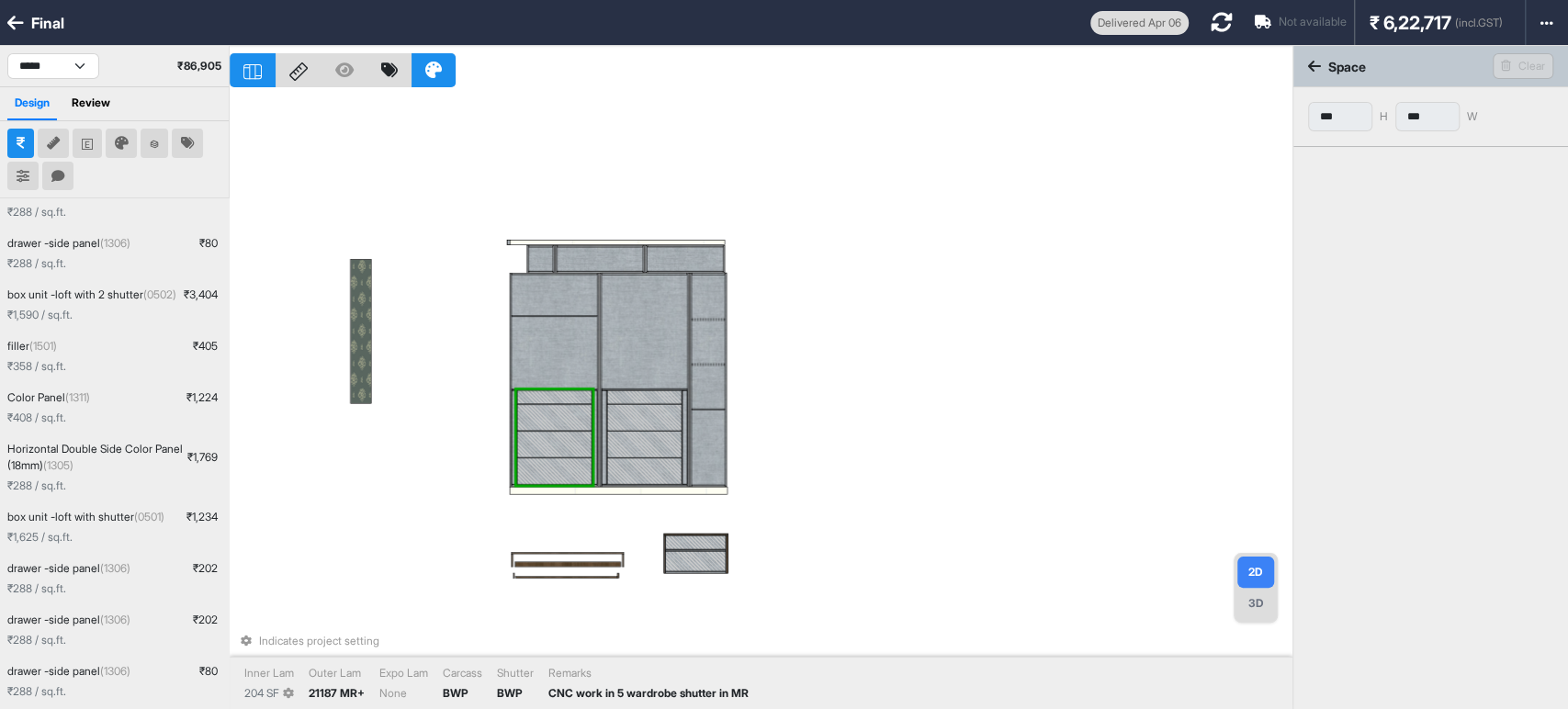 click at bounding box center (554, 417) 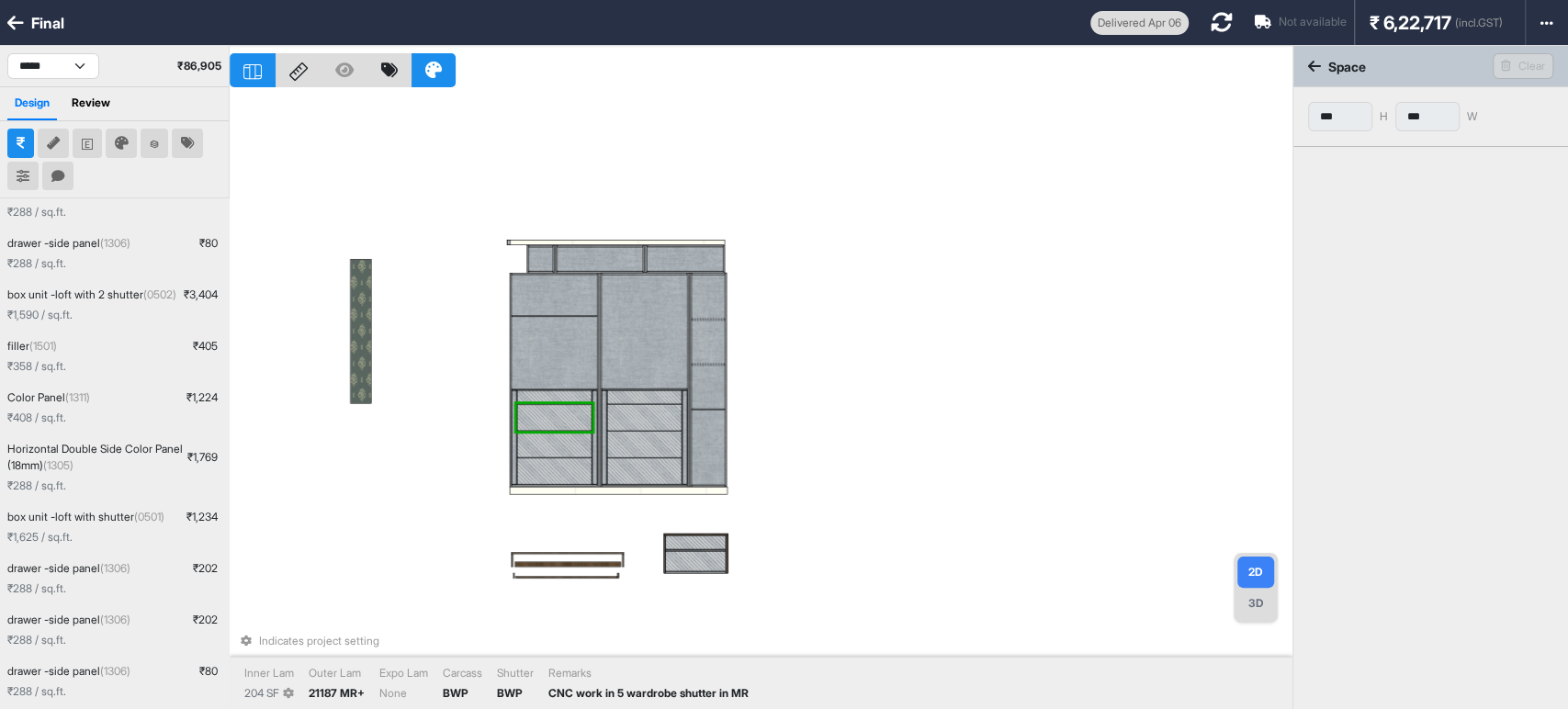 click at bounding box center (554, 417) 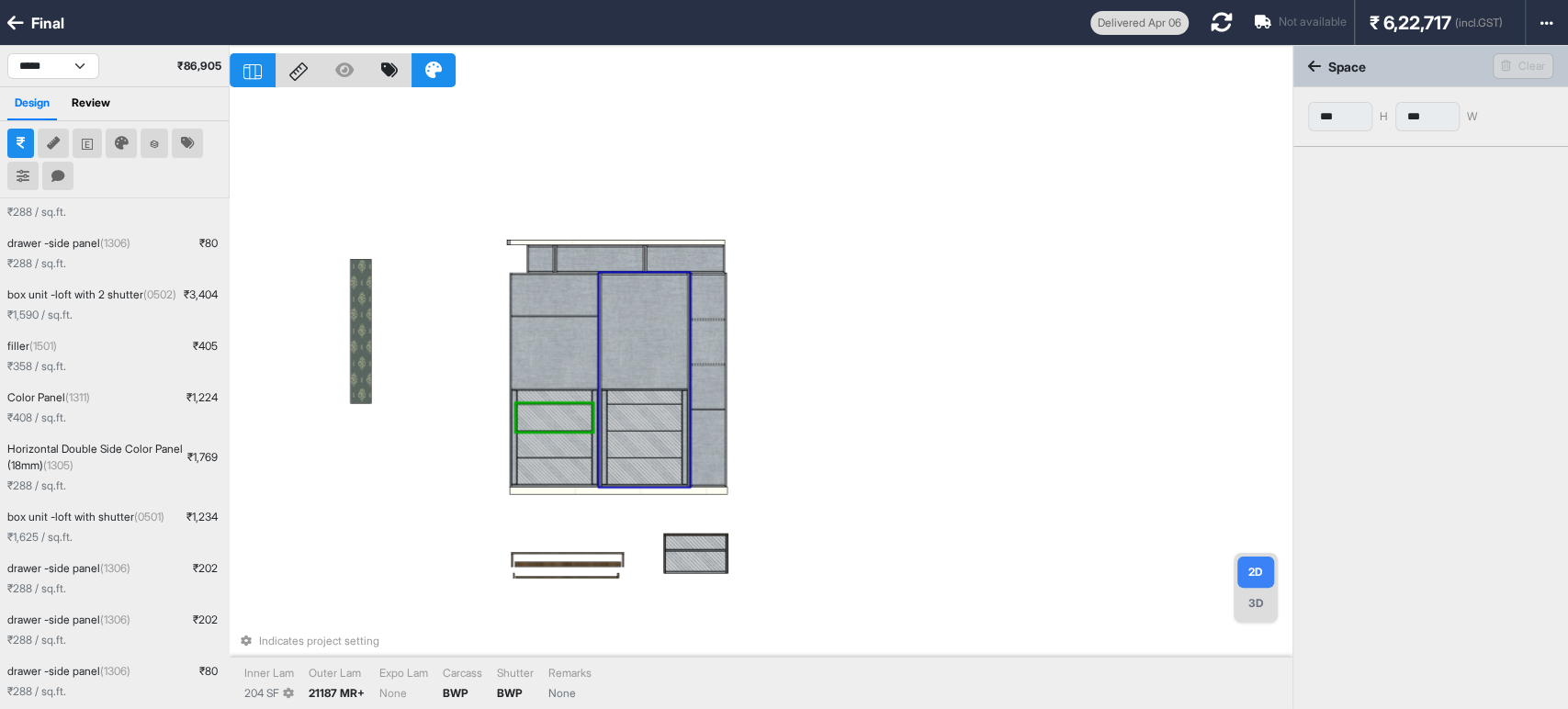 click on "Indicates project setting Inner Lam 204 SF Outer Lam 21187 MR+ Expo Lam None Carcass BWP Shutter BWP Remarks None" at bounding box center [761, 400] 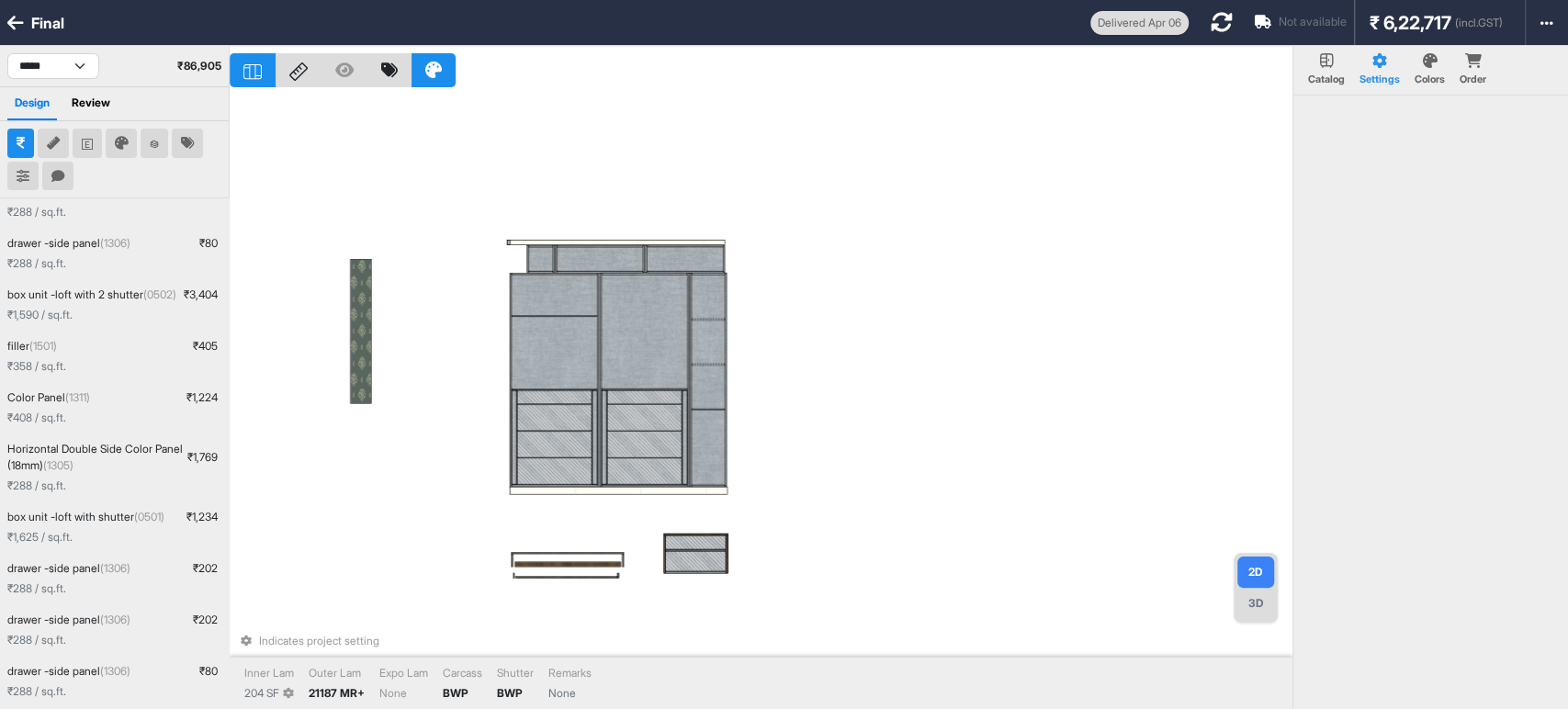 click on "Indicates project setting Inner Lam 204 SF Outer Lam 21187 MR+ Expo Lam None Carcass BWP Shutter BWP Remarks None" at bounding box center [761, 400] 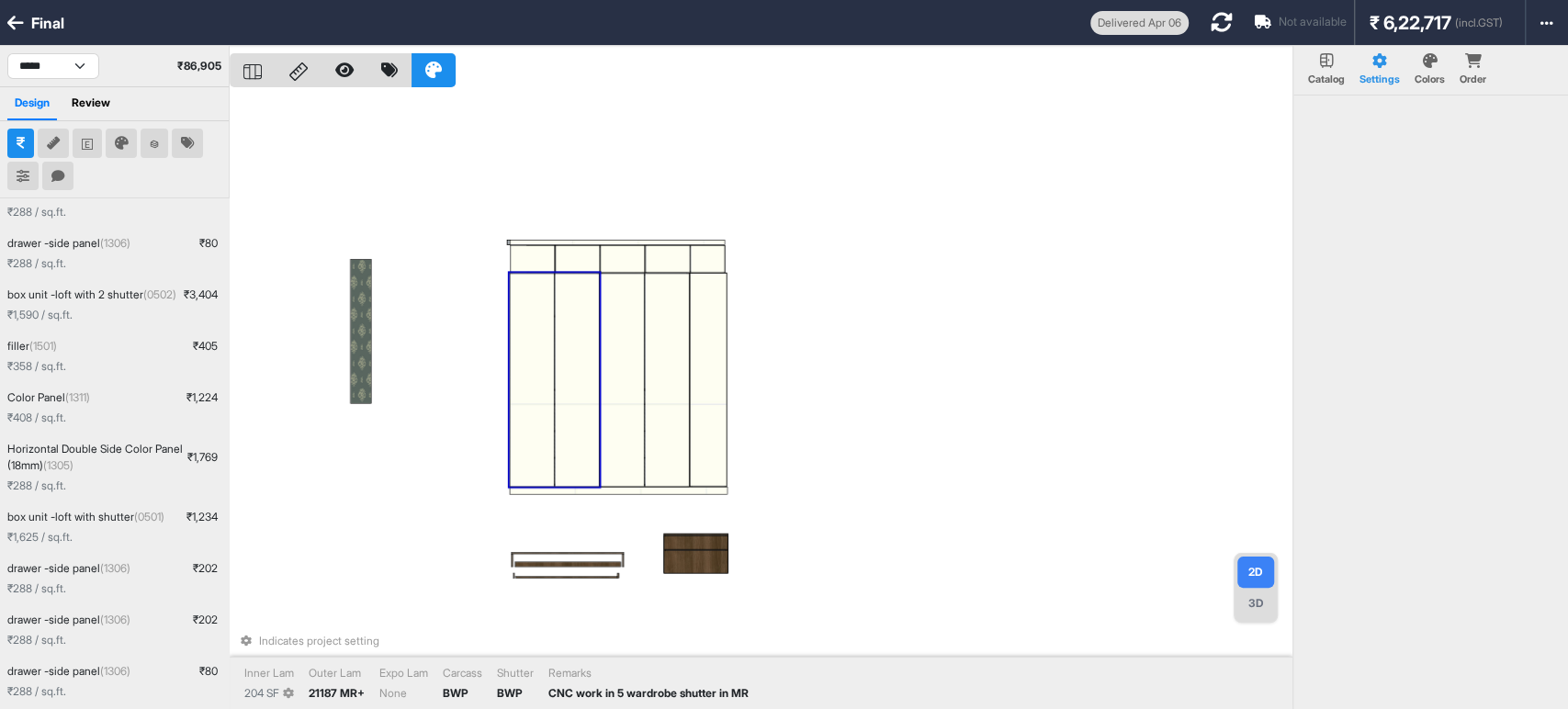 click at bounding box center (576, 379) 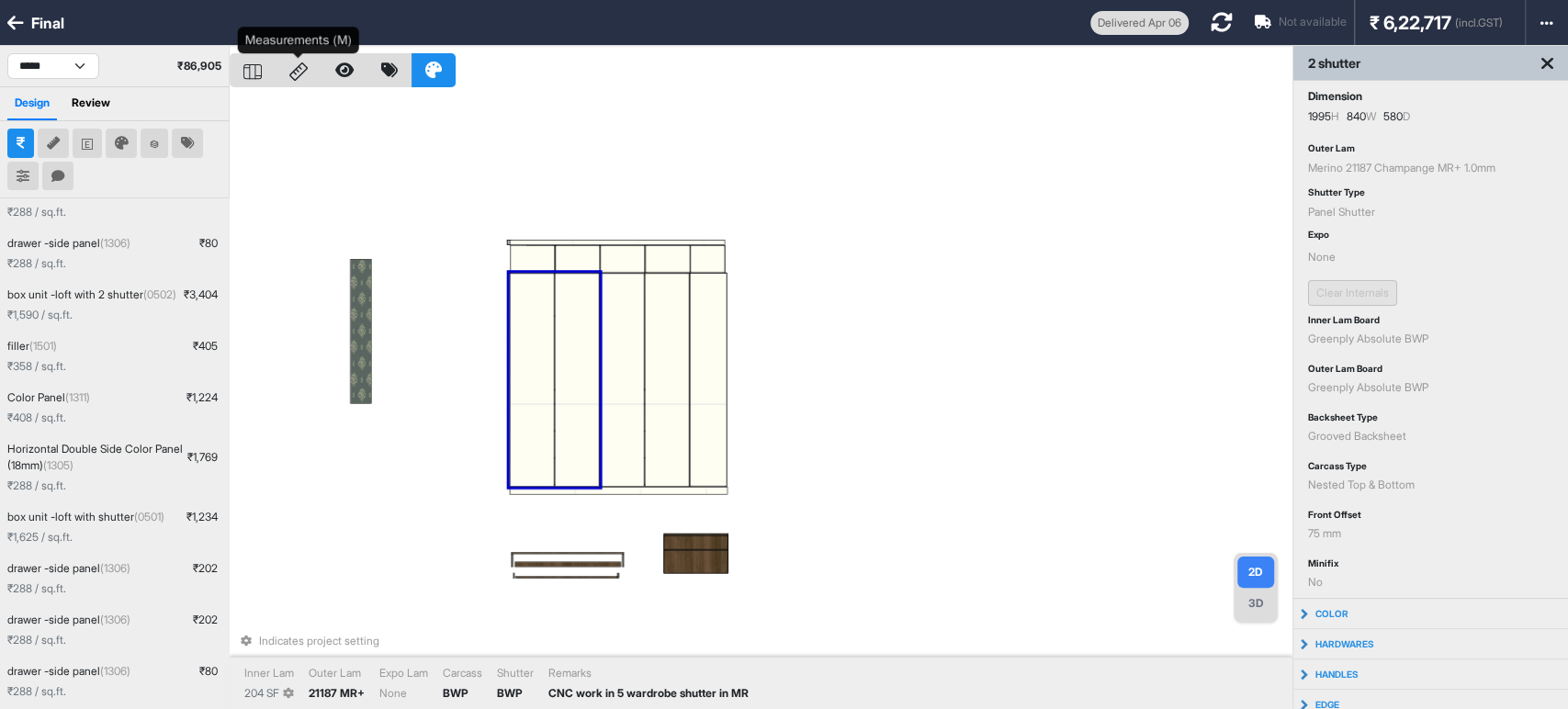 click at bounding box center (299, 70) 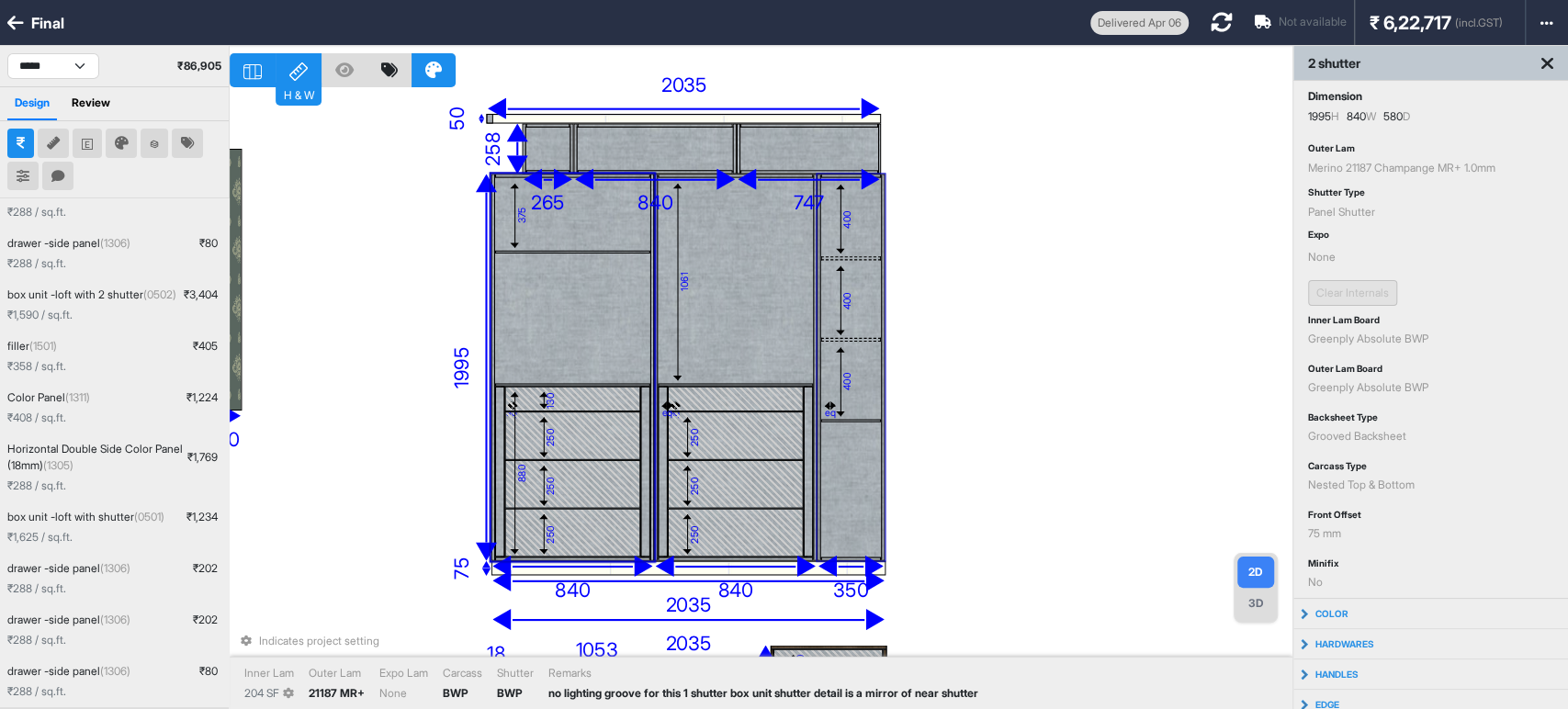 click on "130 400 400 400 1061 eq 250 250 250 eq 375 eq 130 250 250 250 eq 880 375 600 18 955 50 18 747 50 2035 1350 200 18 1053 258 265 120 18 18 18 350 840 50 991 840 1995 840 2035 75 2035 Indicates project setting Inner Lam 204 SF Outer Lam 21187 MR+ Expo Lam None Carcass BWP Shutter BWP Remarks no lighting groove for this 1 shutter box unit
shutter detail is a mirror of near shutter" at bounding box center [761, 400] 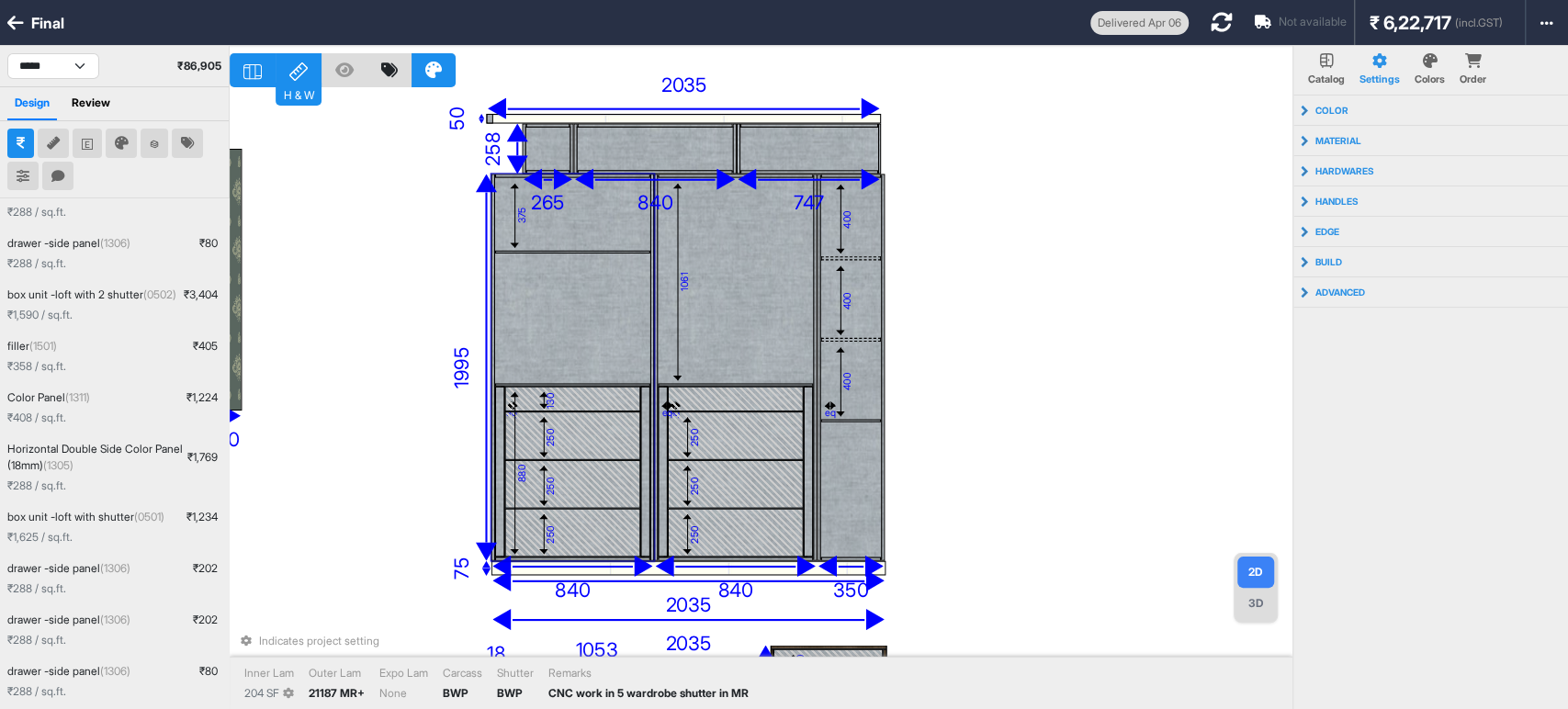click at bounding box center (572, 318) 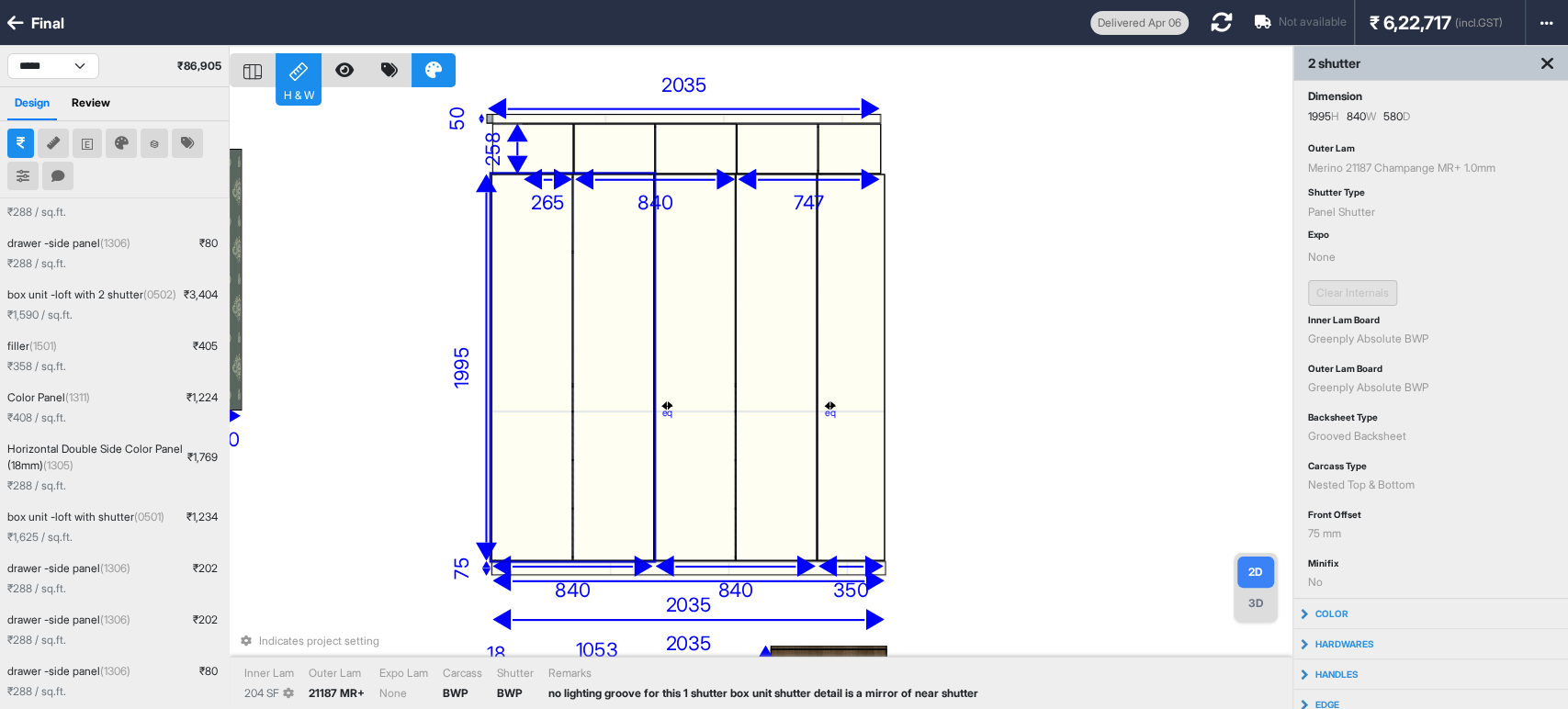 click on "130 400 400 400 1061 eq 250 250 250 eq 375 eq 130 250 250 250 eq 880 375 600 18 955 50 18 747 50 2035 1350 200 18 1053 258 265 120 18 18 18 350 840 50 991 840 1995 840 2035 75 2035 Indicates project setting Inner Lam 204 SF Outer Lam 21187 MR+ Expo Lam None Carcass BWP Shutter BWP Remarks no lighting groove for this 1 shutter box unit
shutter detail is a mirror of near shutter" at bounding box center (761, 400) 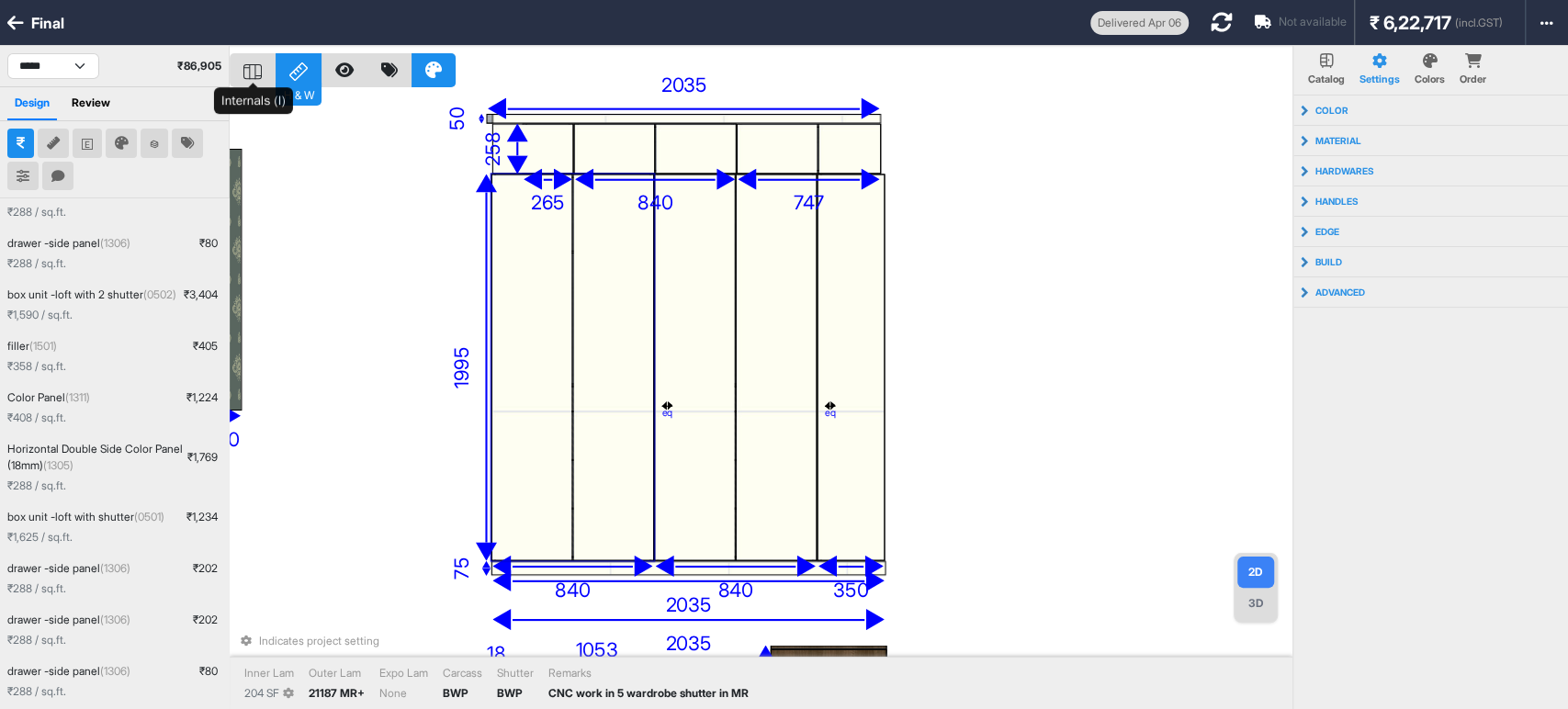 click at bounding box center (299, 72) 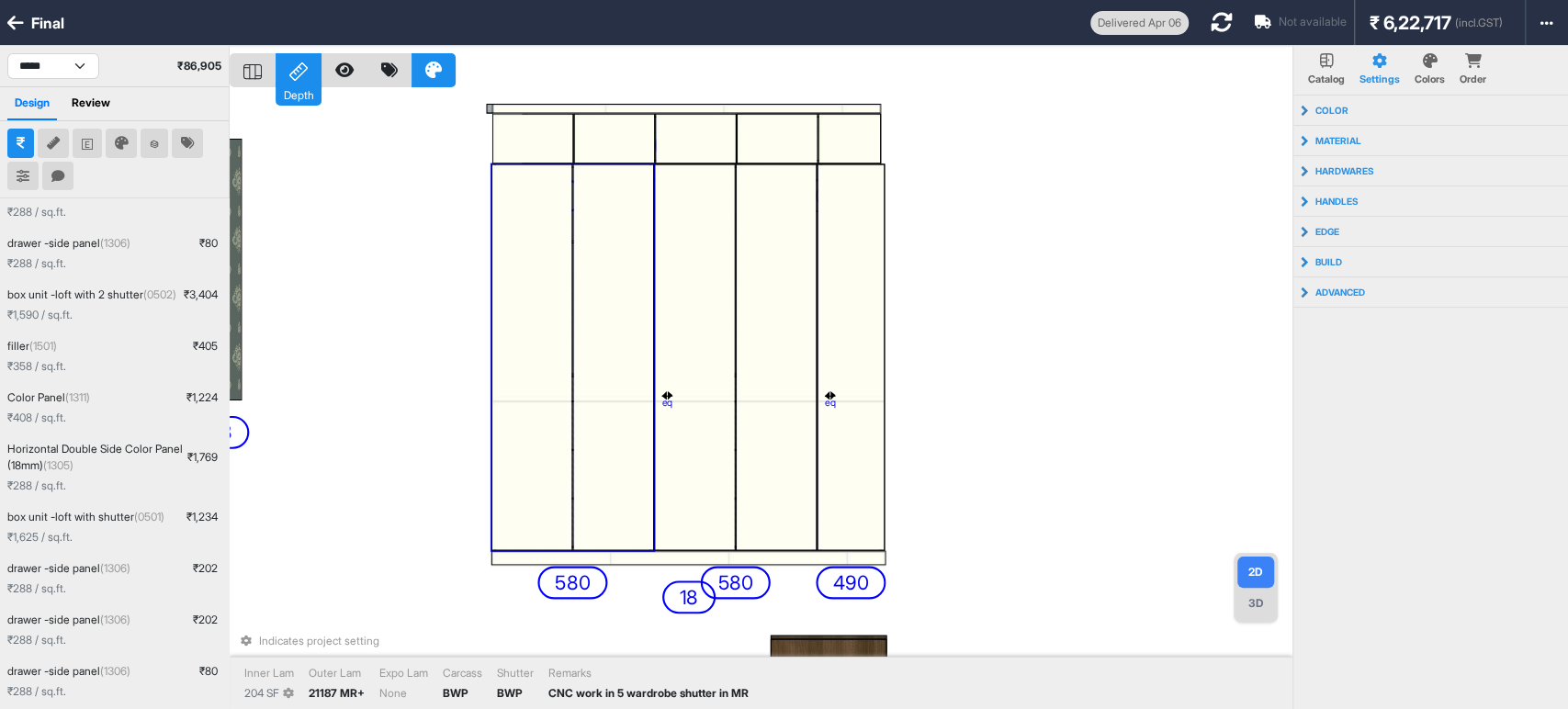 click at bounding box center (253, 70) 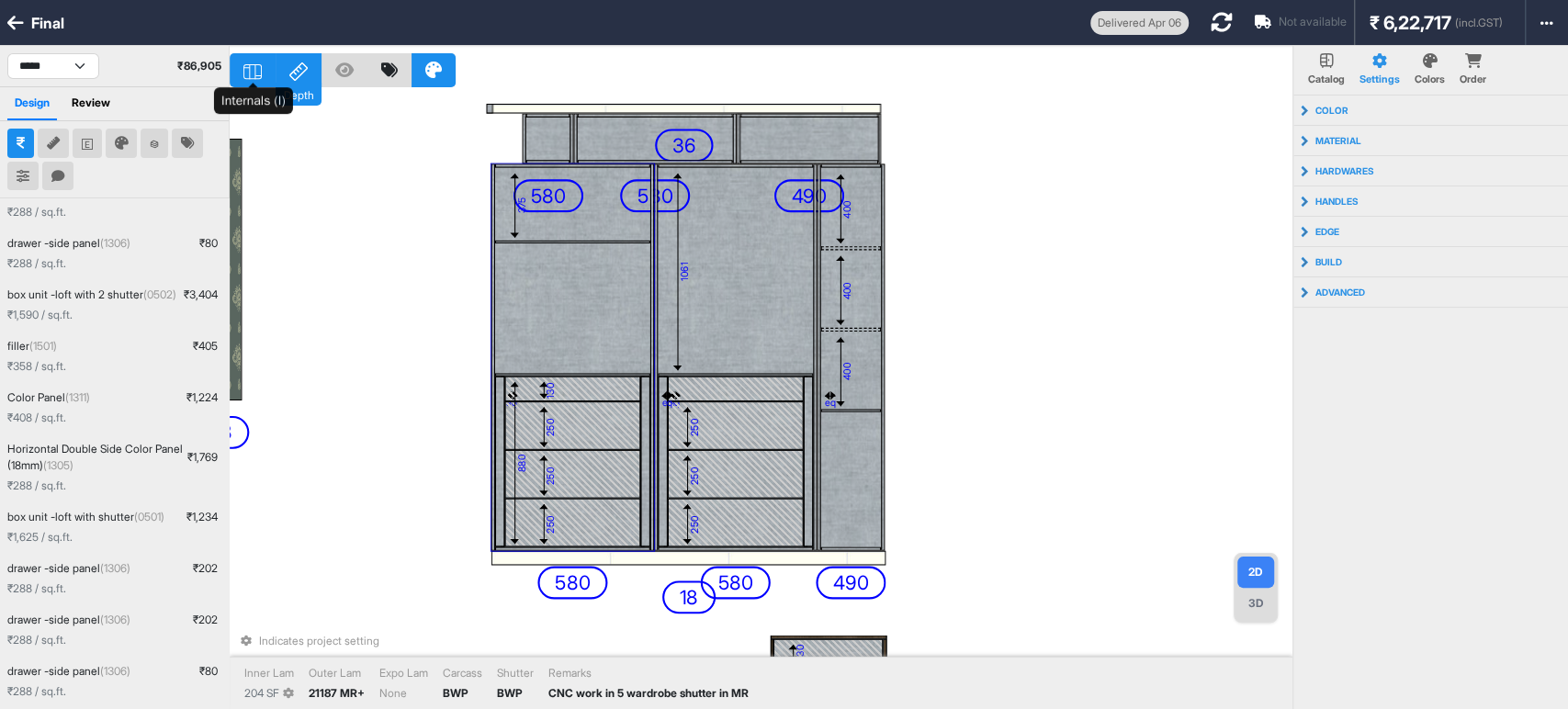 click at bounding box center [253, 70] 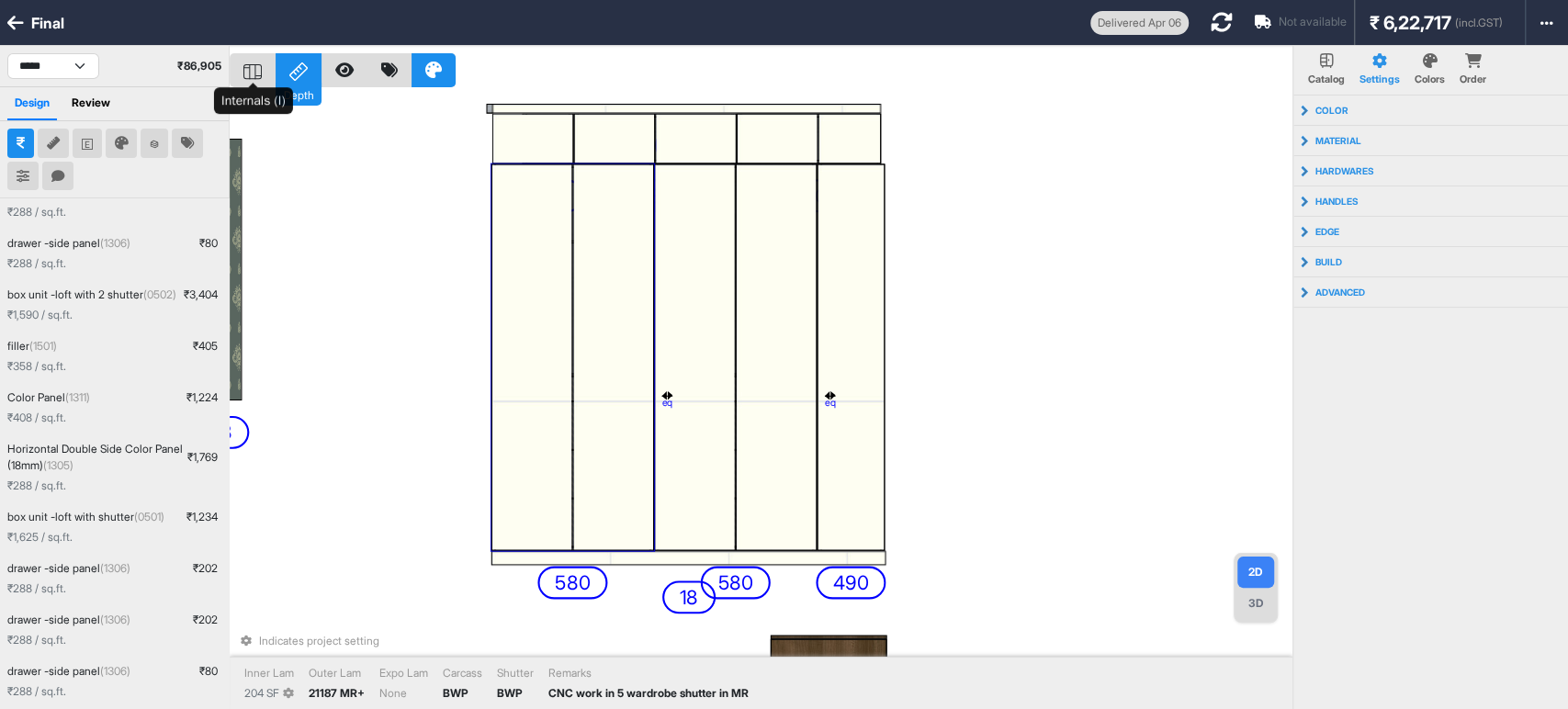 click on "Depth" at bounding box center [299, 70] 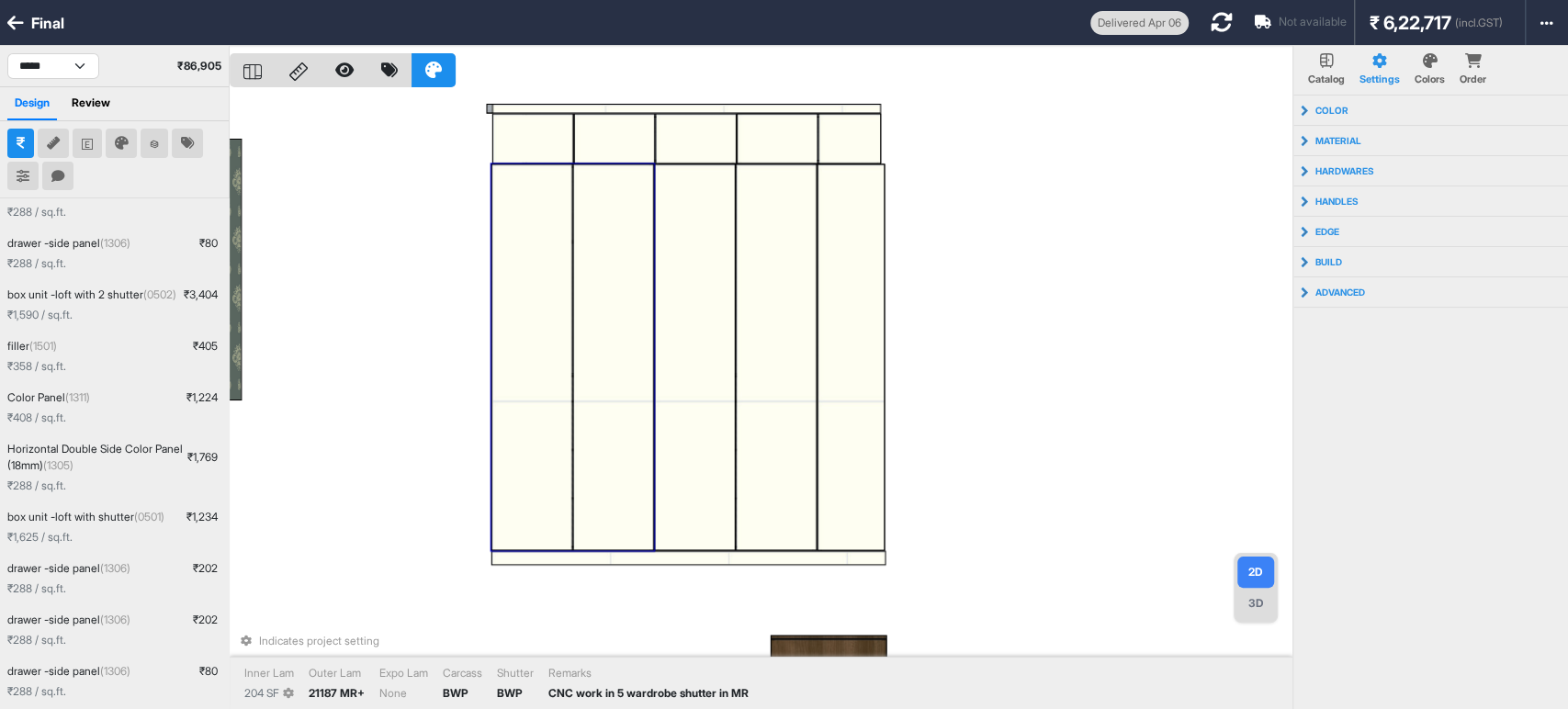 click on "Indicates project setting Inner Lam 204 SF Outer Lam 21187 MR+ Expo Lam None Carcass BWP Shutter BWP Remarks CNC work in 5 wardrobe shutter in MR" at bounding box center [761, 400] 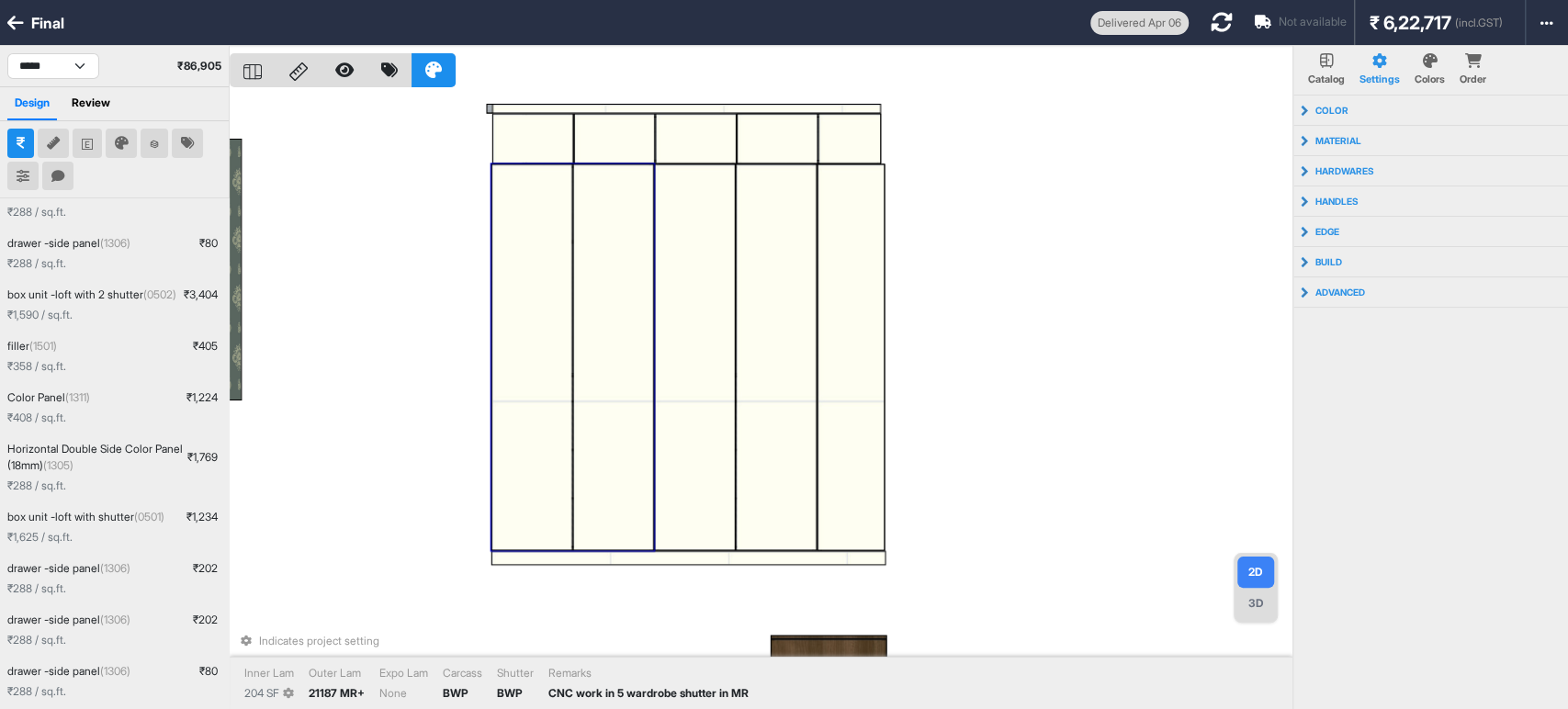 click at bounding box center [532, 357] 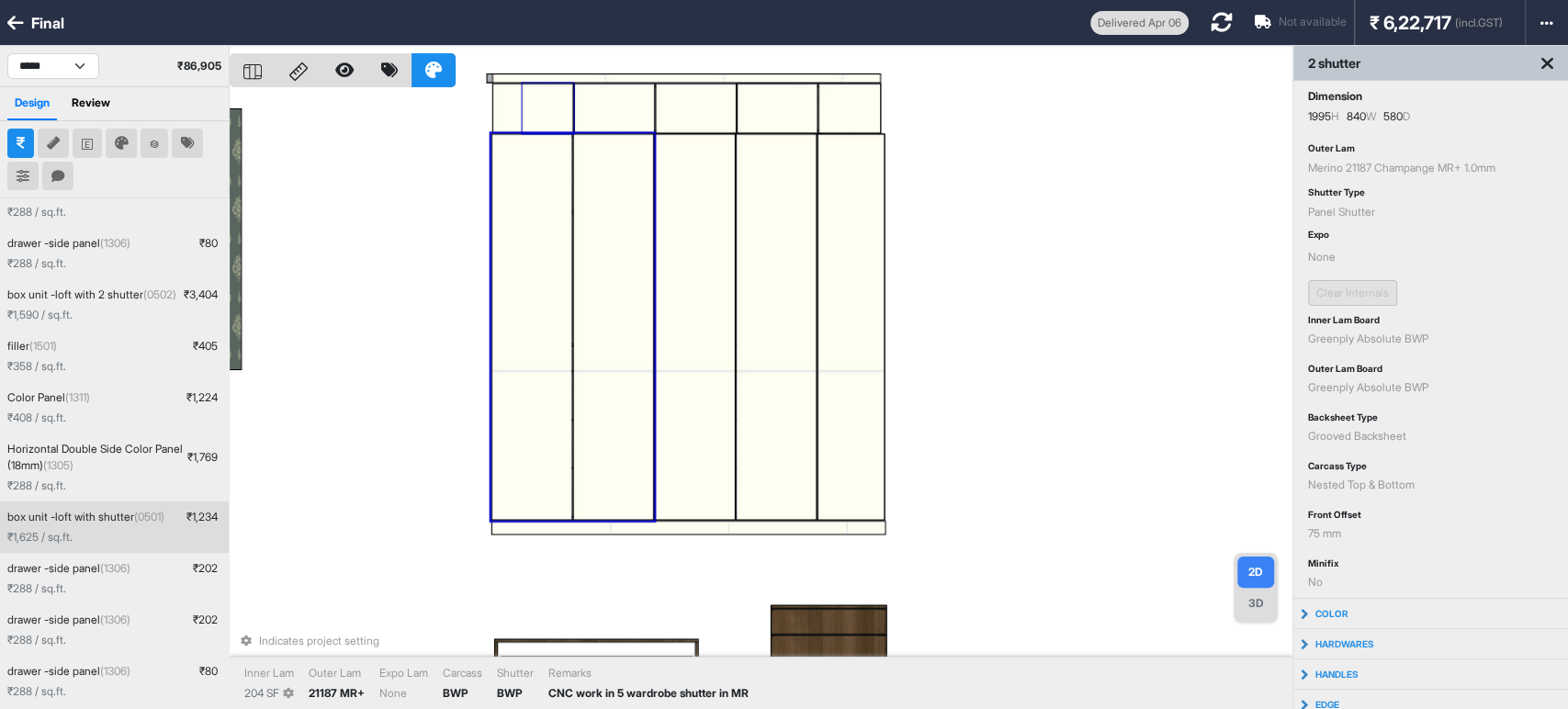 scroll, scrollTop: 296, scrollLeft: 0, axis: vertical 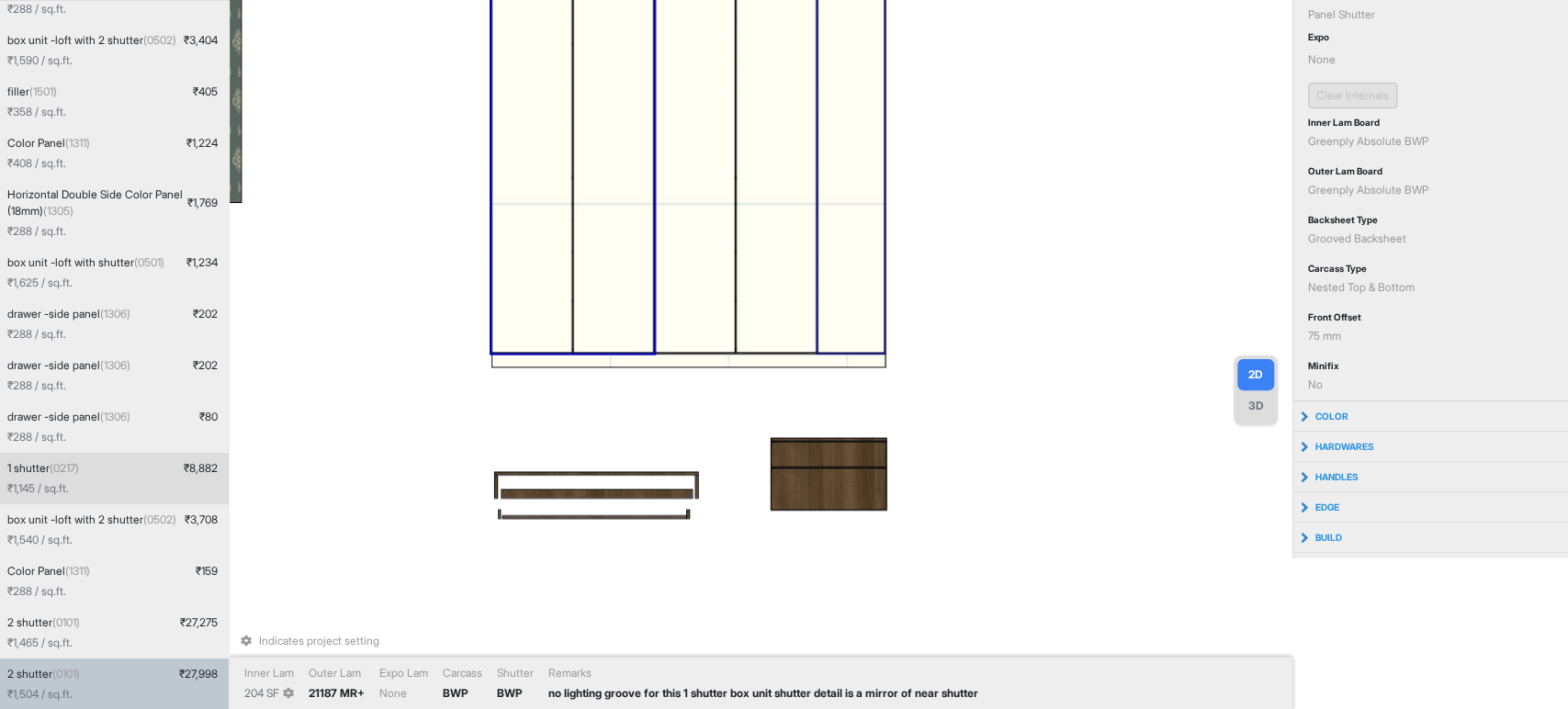 click at bounding box center [850, 160] 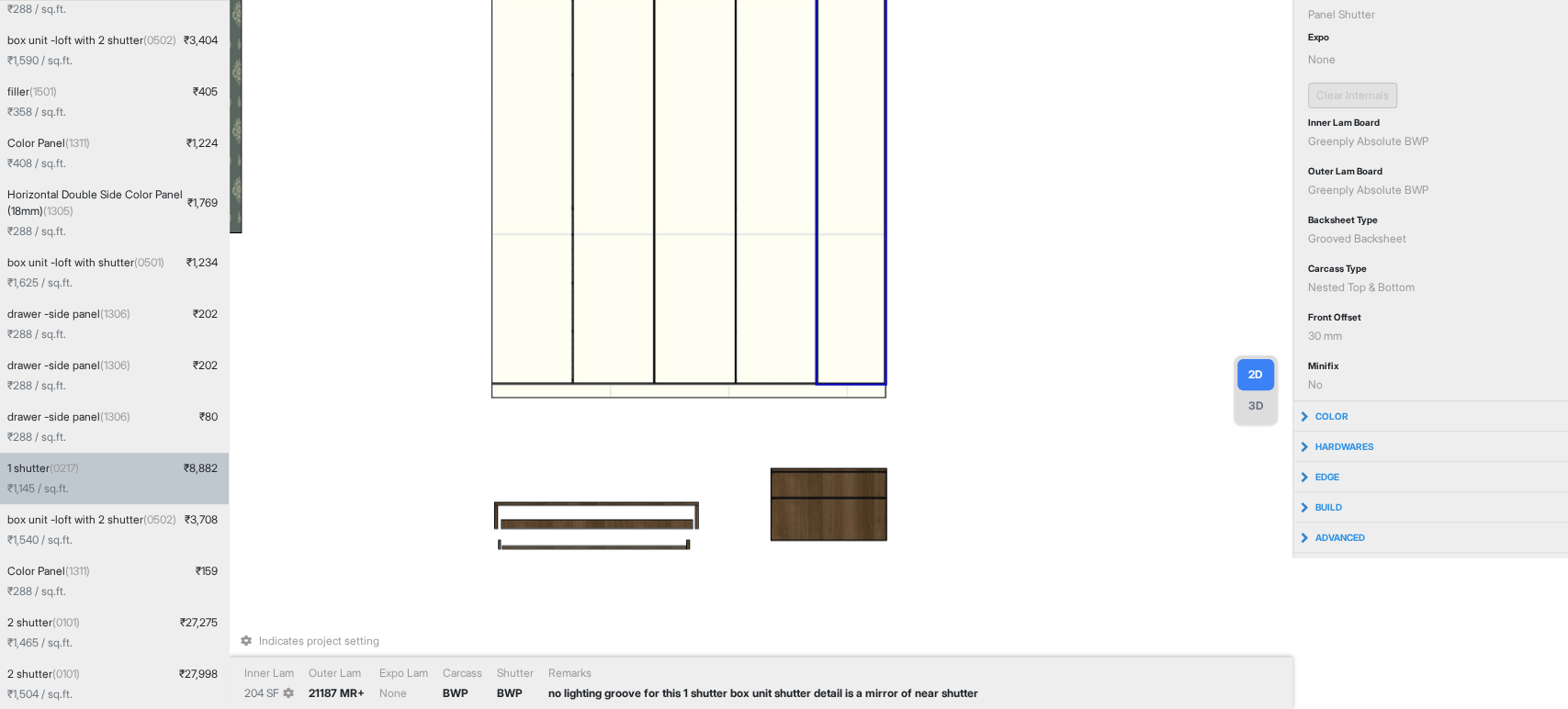 click on "Indicates project setting Inner Lam 204 SF Outer Lam 21187 MR+ Expo Lam None Carcass BWP Shutter BWP Remarks no lighting groove for this 1 shutter box unit
shutter detail is a mirror of near shutter" at bounding box center [761, 203] 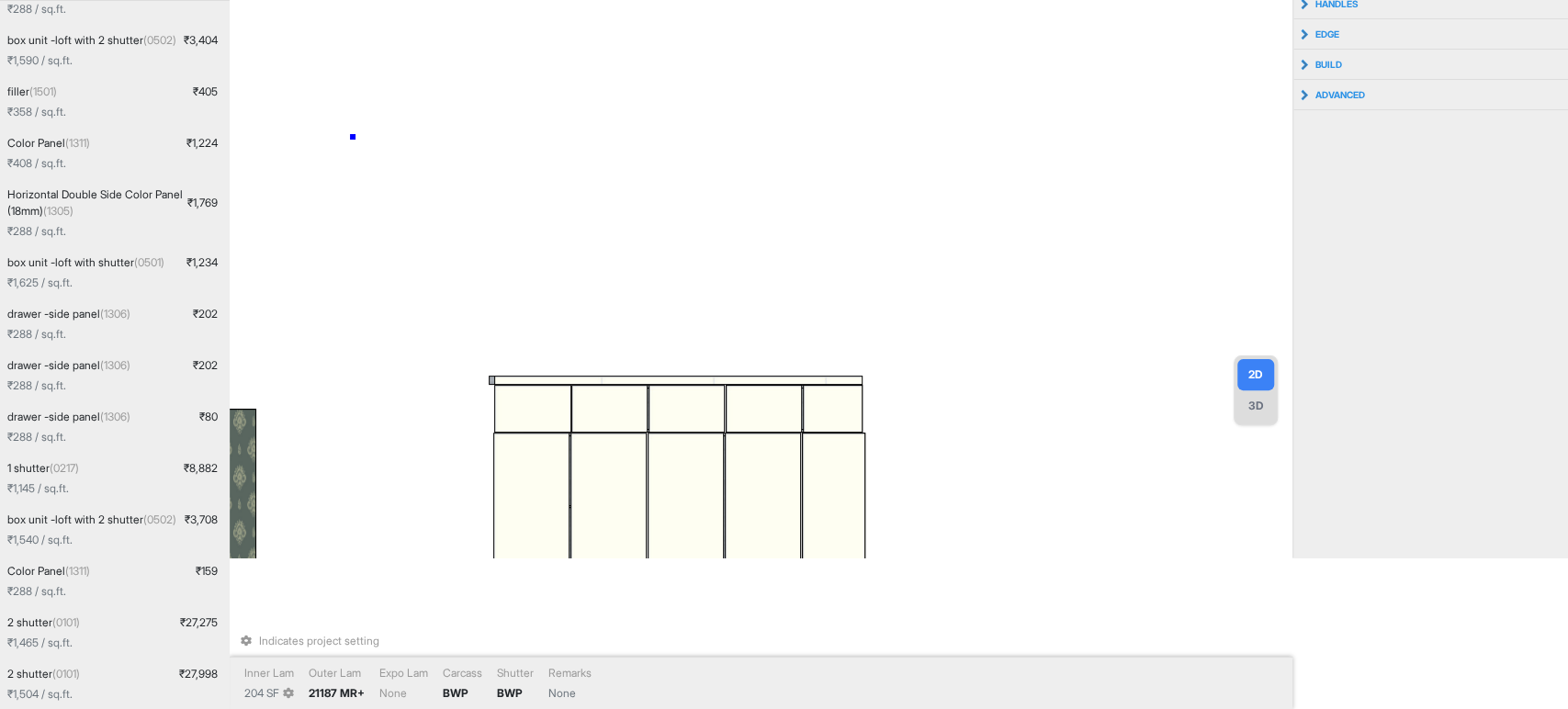 click on "Indicates project setting Inner Lam 204 SF Outer Lam 21187 MR+ Expo Lam None Carcass BWP Shutter BWP Remarks None" at bounding box center (761, 203) 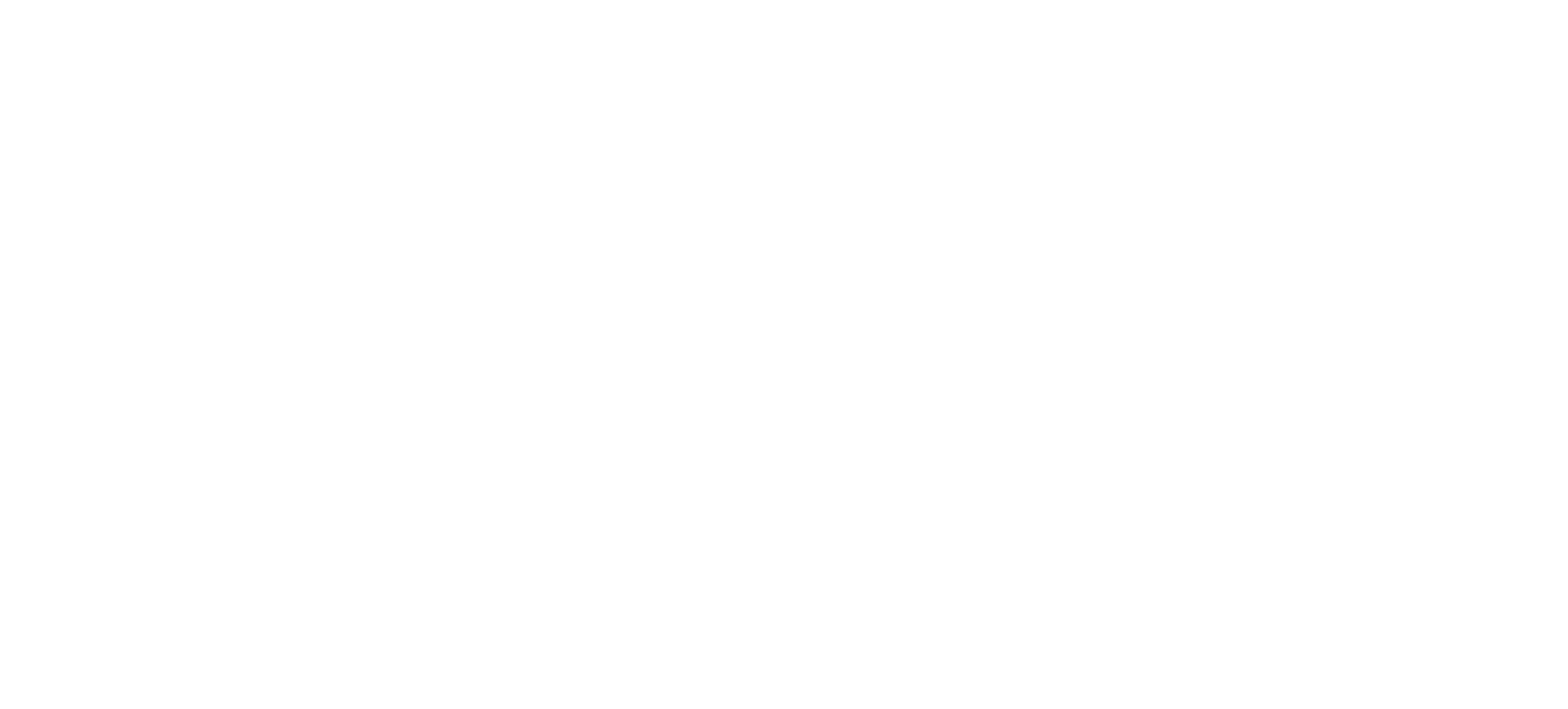 scroll, scrollTop: 0, scrollLeft: 0, axis: both 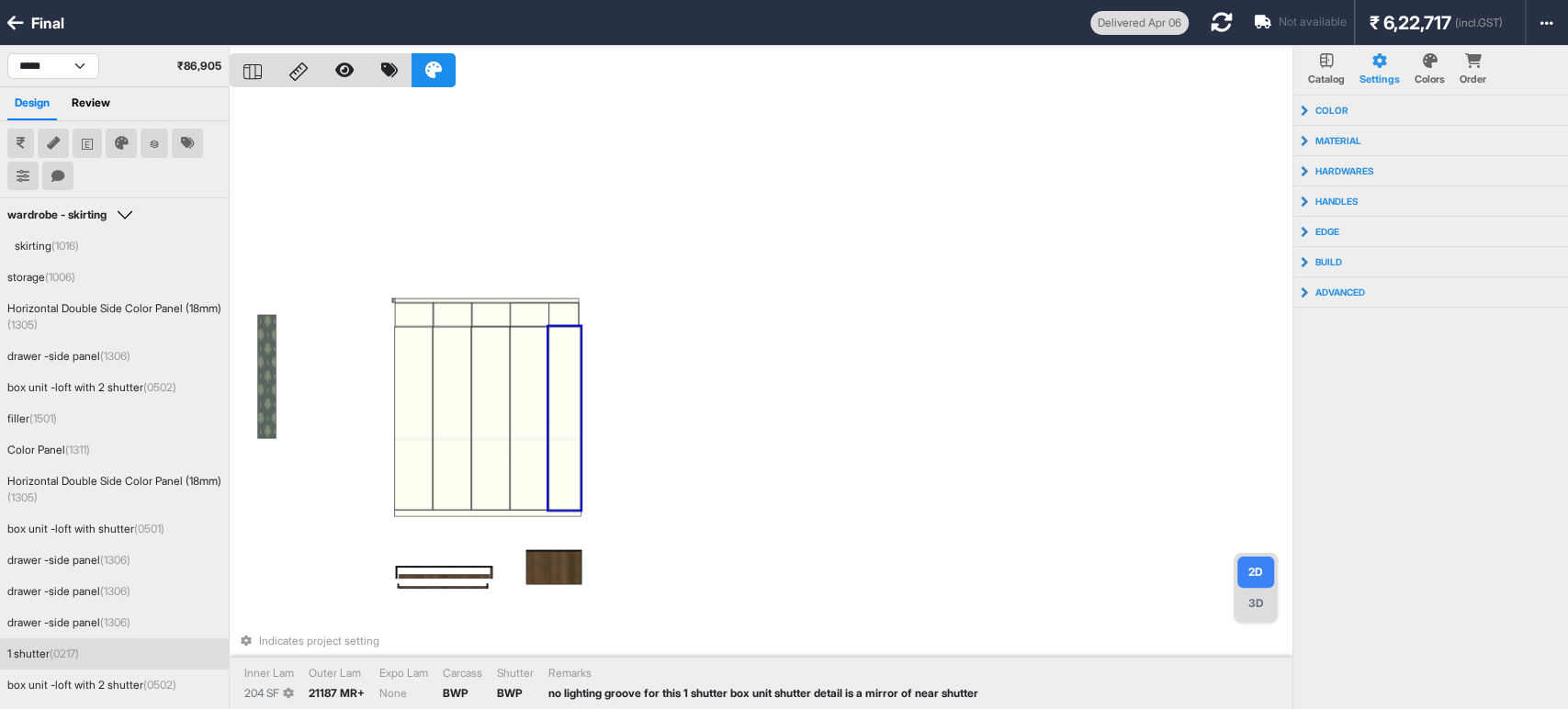 click at bounding box center (564, 419) 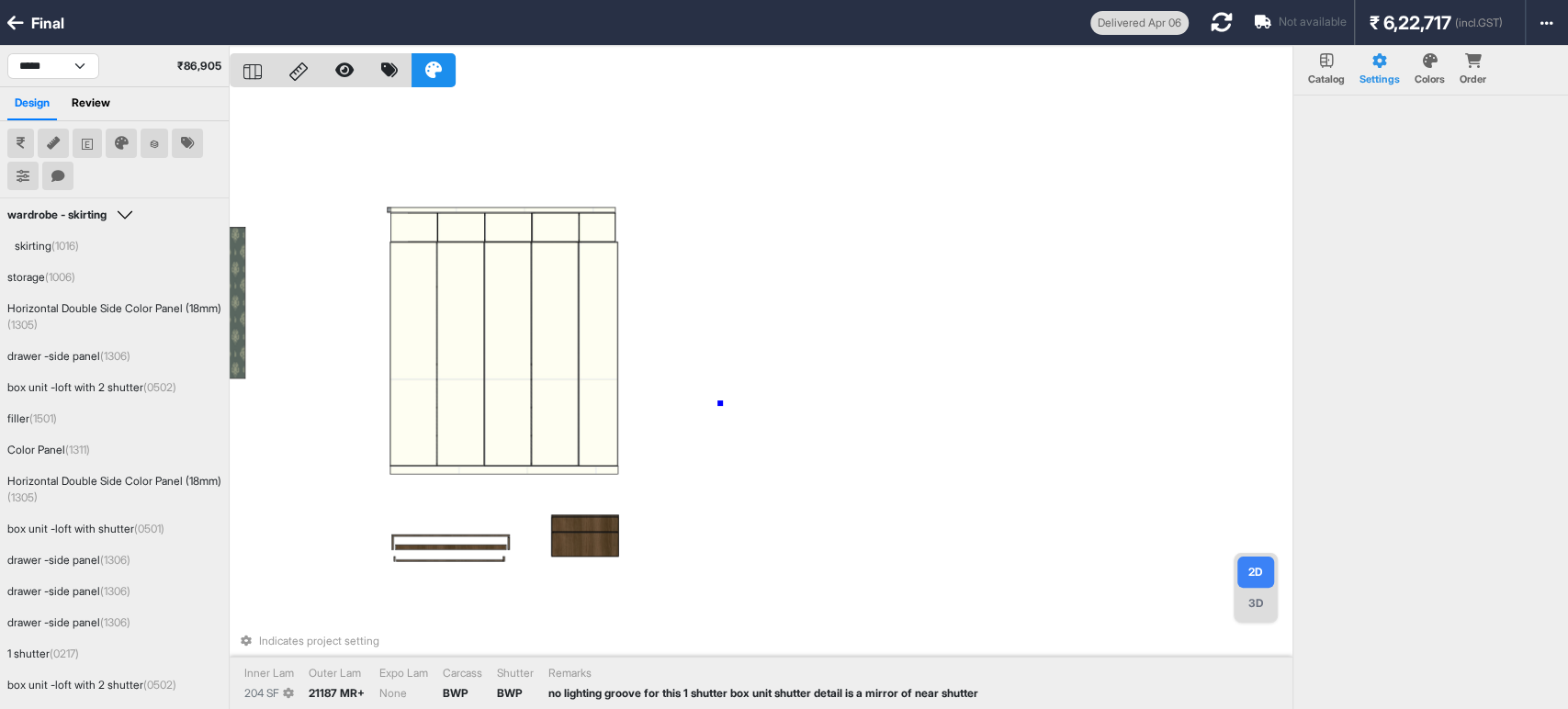 click on "Indicates project setting Inner Lam 204 SF Outer Lam 21187 MR+ Expo Lam None Carcass BWP Shutter BWP Remarks no lighting groove for this 1 shutter box unit
shutter detail is a mirror of near shutter" at bounding box center (761, 400) 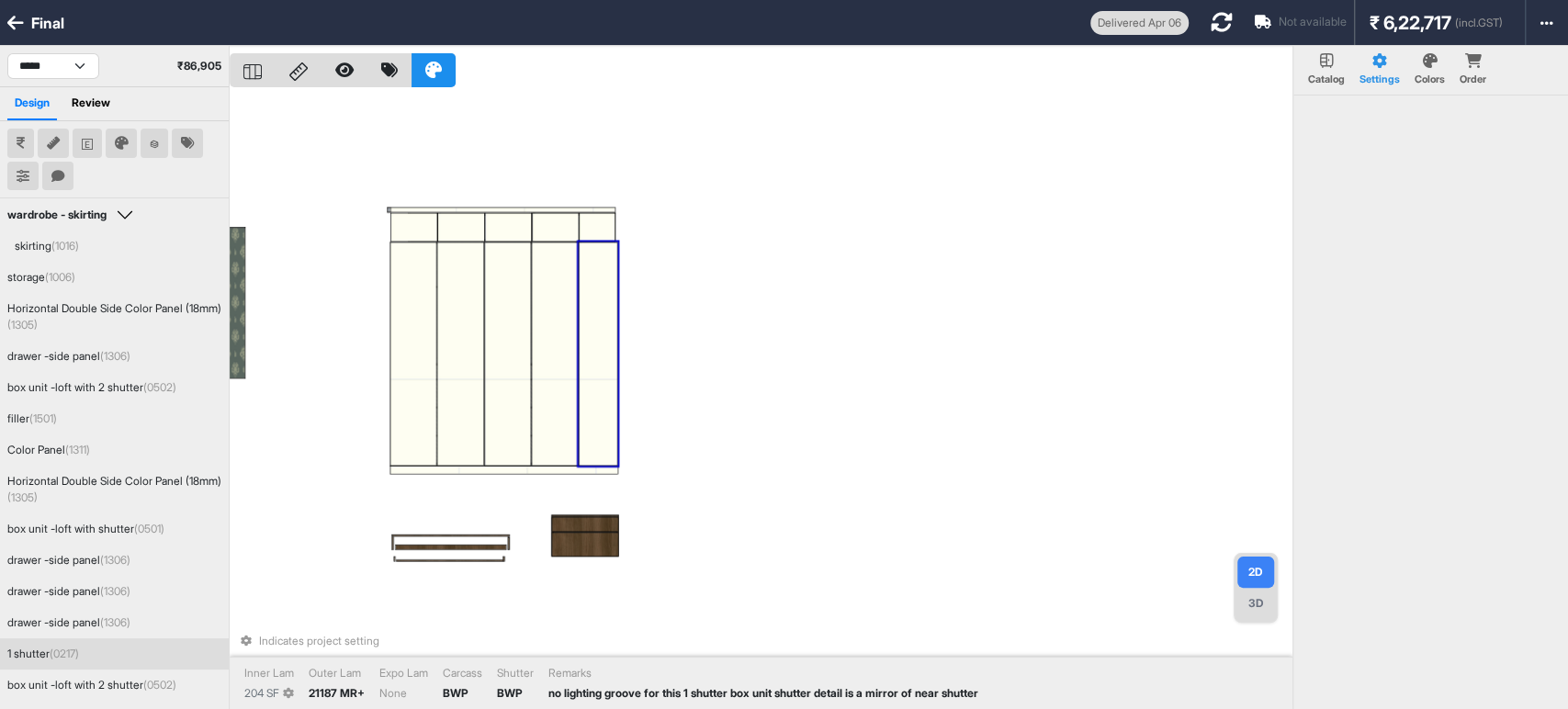 click at bounding box center [598, 354] 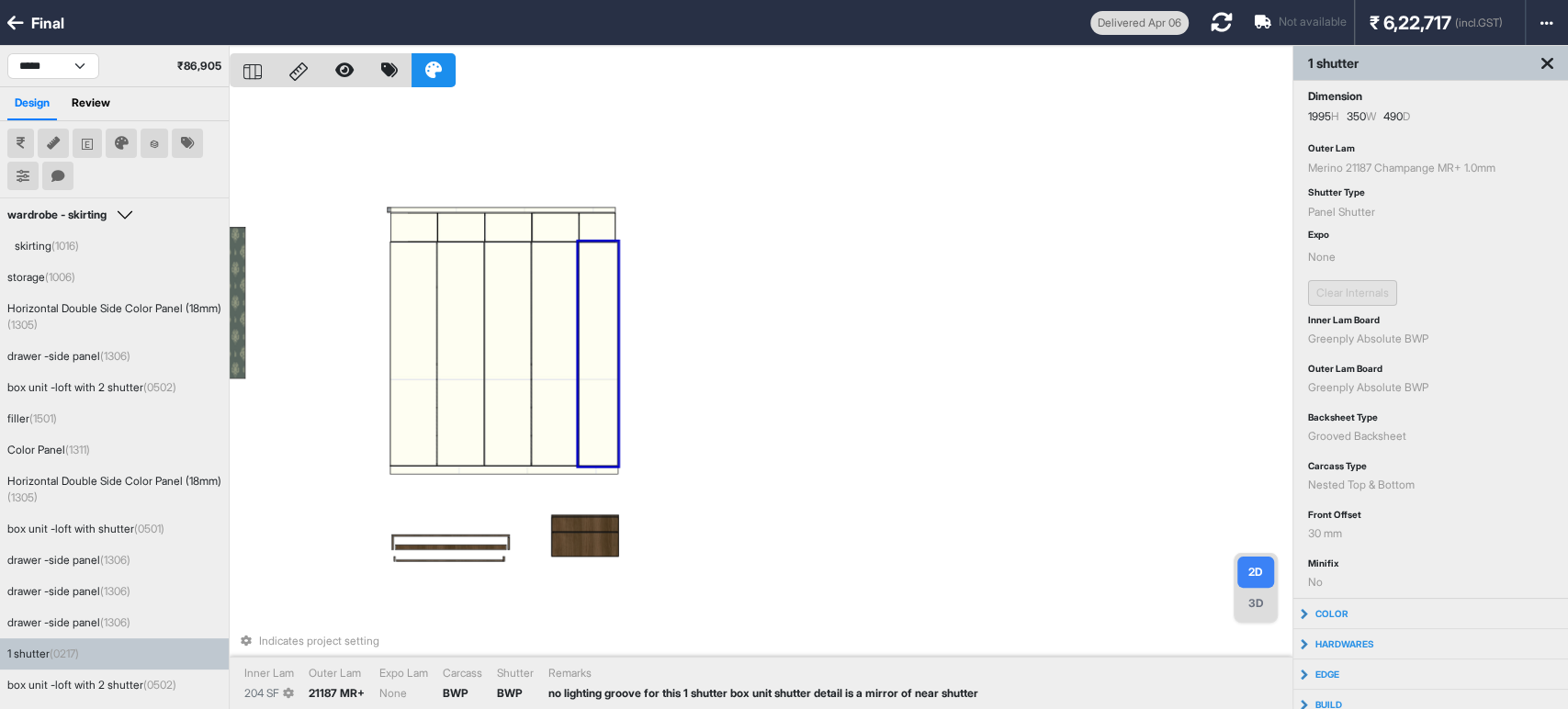 click on "Indicates project setting Inner Lam 204 SF Outer Lam 21187 MR+ Expo Lam None Carcass BWP Shutter BWP Remarks no lighting groove for this 1 shutter box unit
shutter detail is a mirror of near shutter" at bounding box center [761, 400] 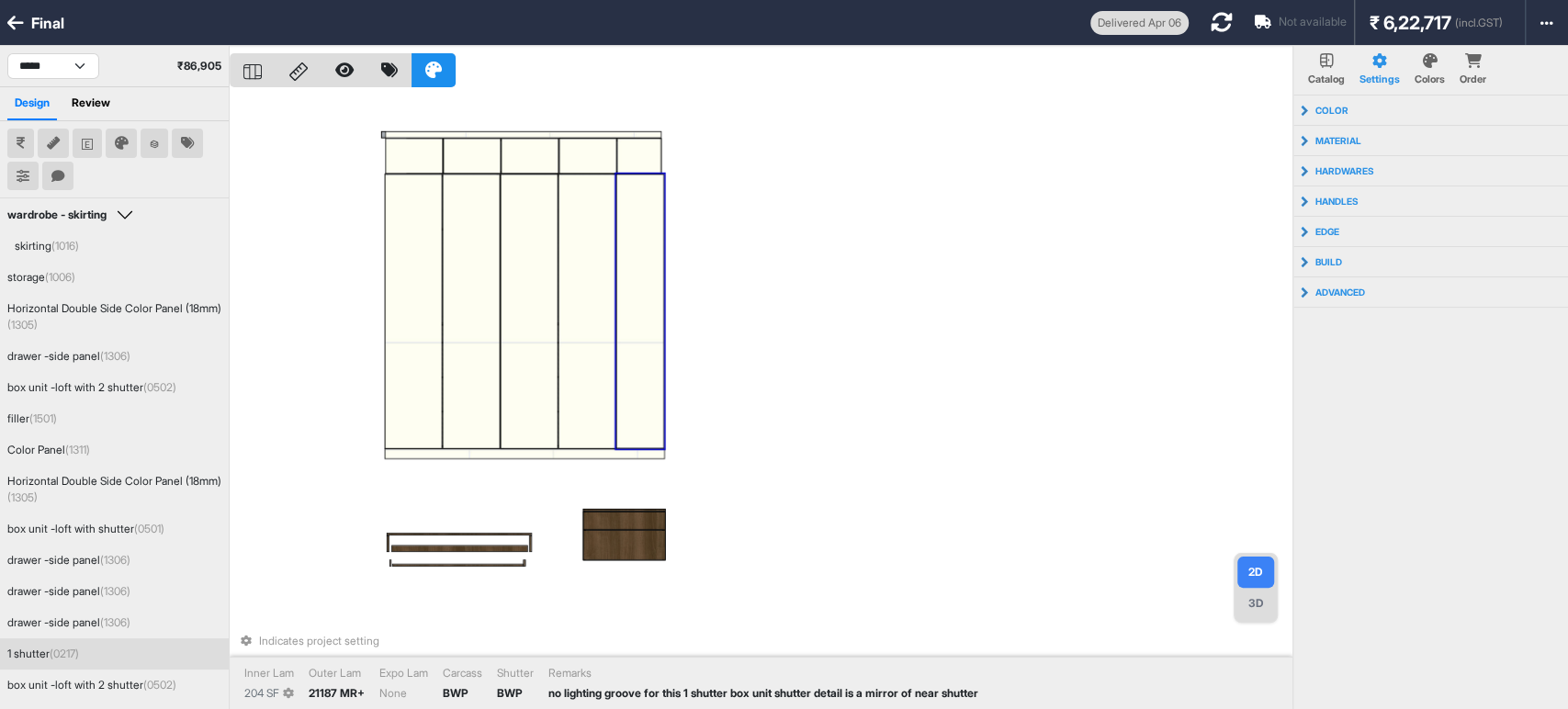 click at bounding box center [640, 310] 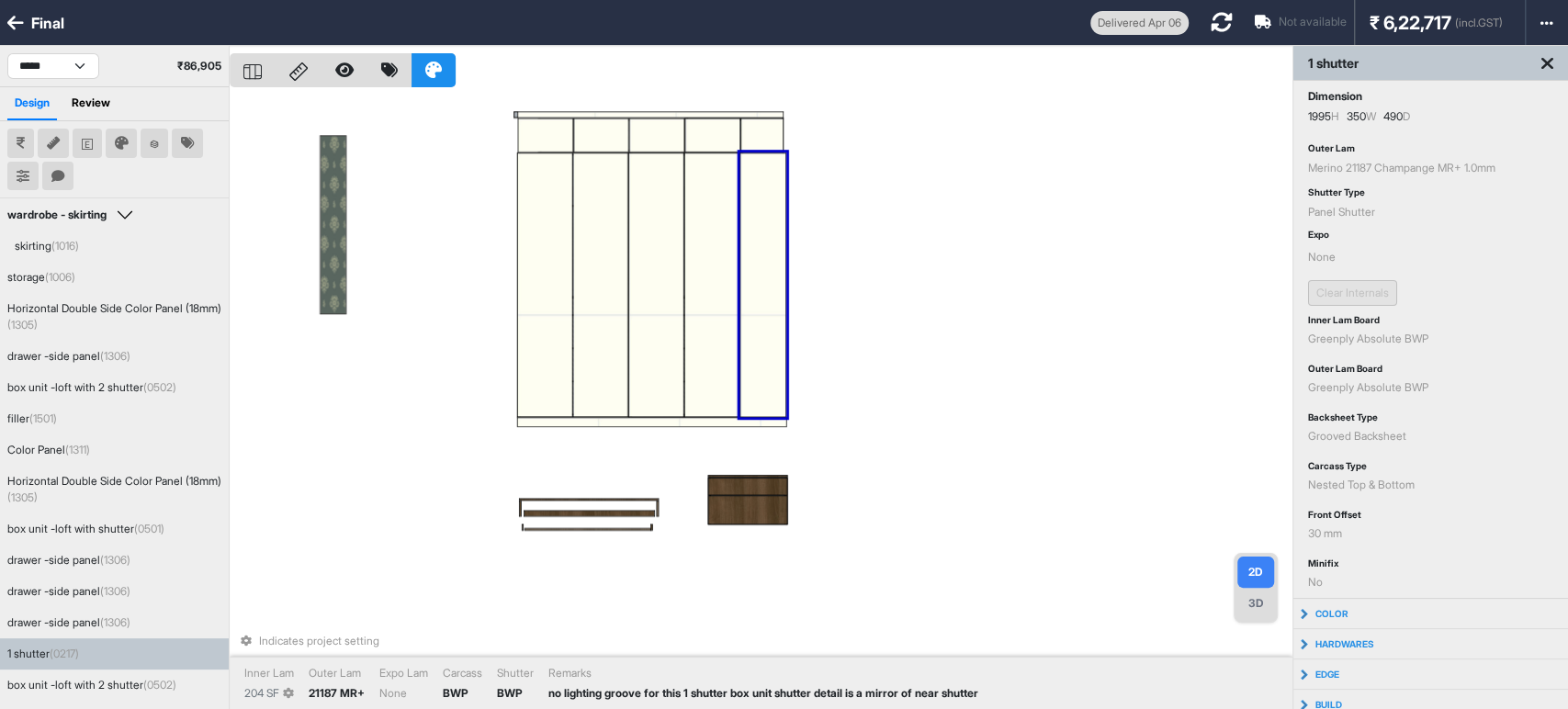drag, startPoint x: 1002, startPoint y: 445, endPoint x: 1134, endPoint y: 409, distance: 136.82105 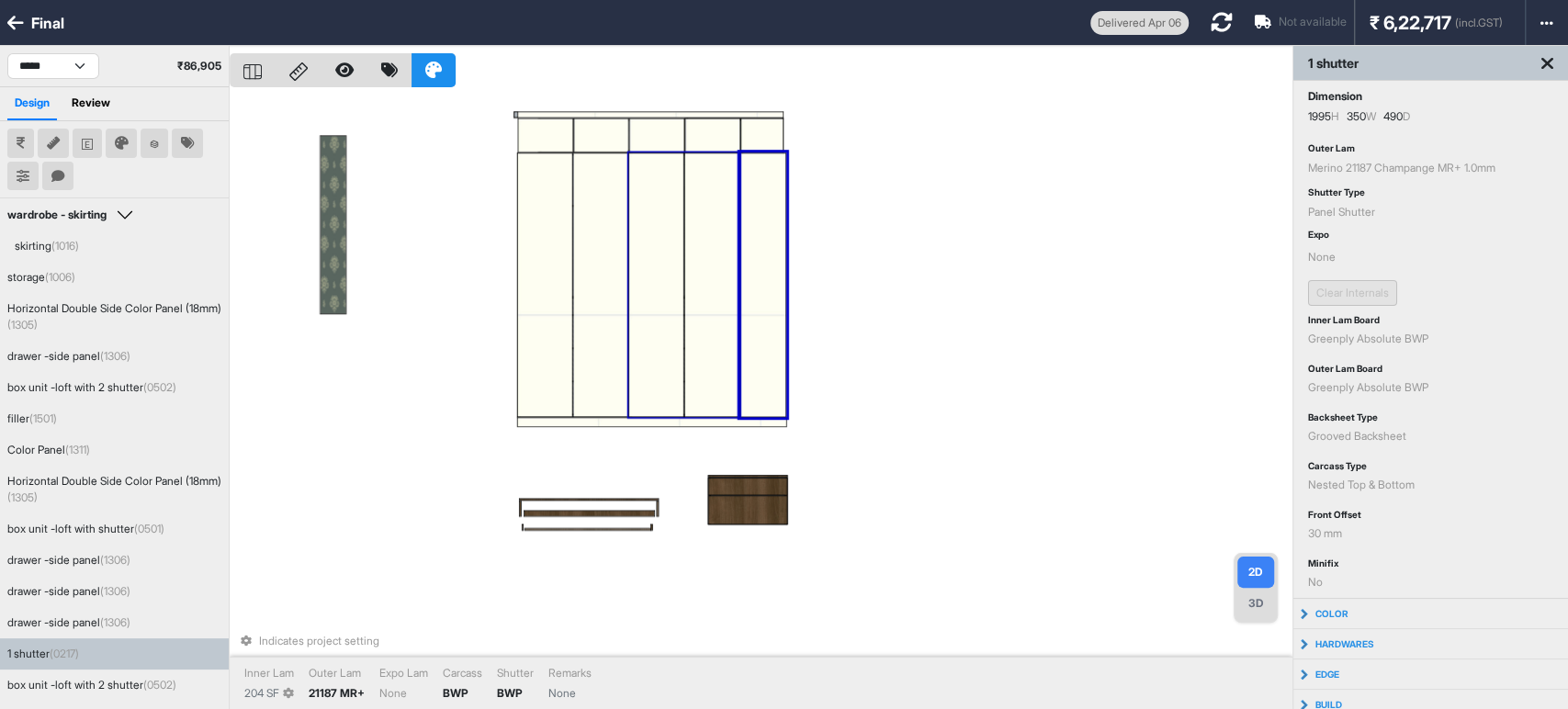 click at bounding box center [712, 285] 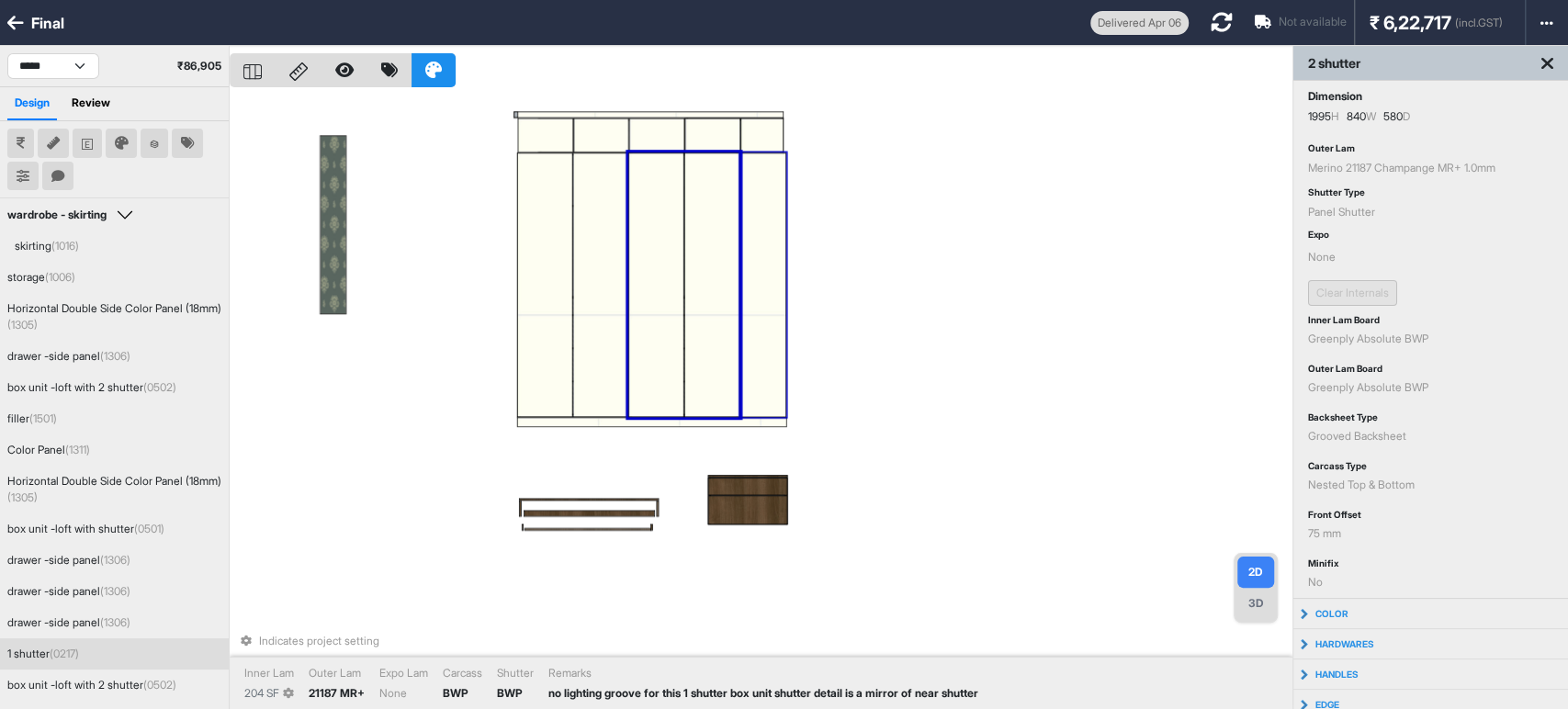 click at bounding box center (763, 285) 